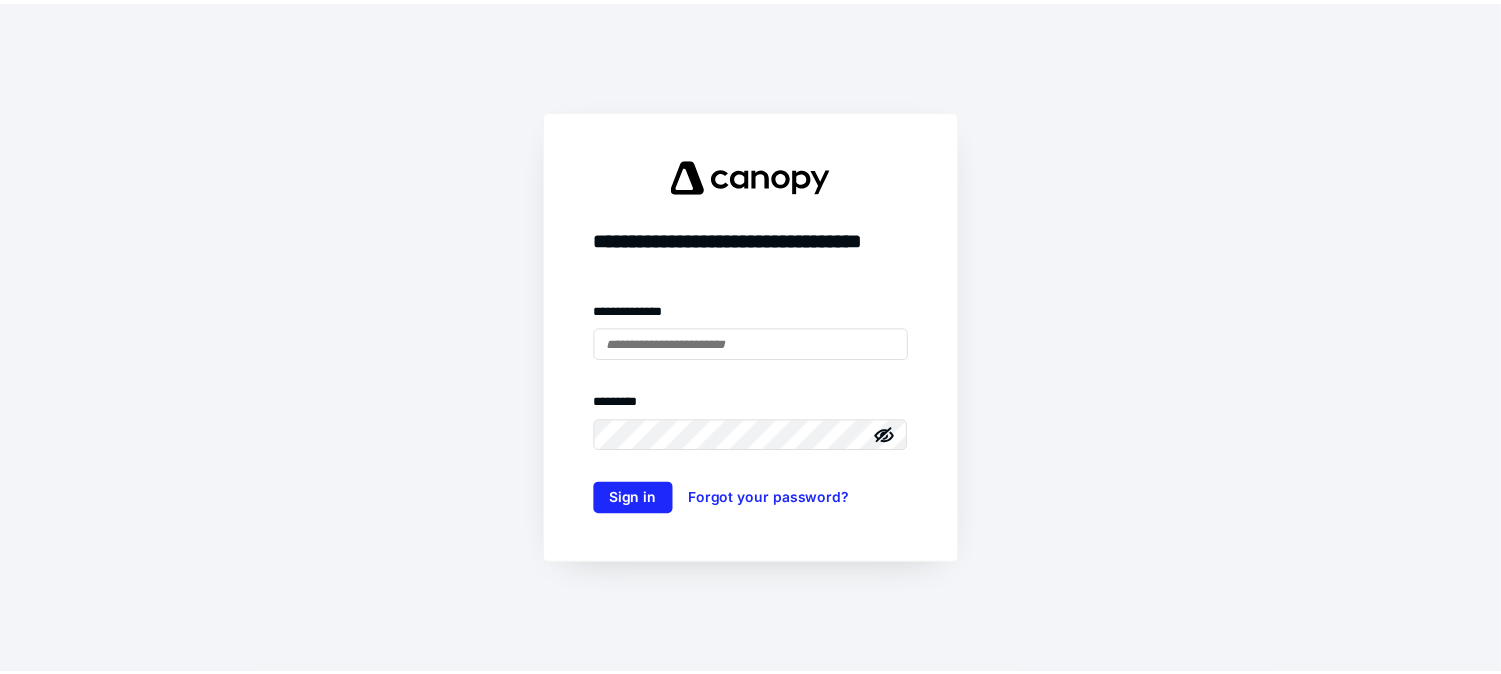 scroll, scrollTop: 0, scrollLeft: 0, axis: both 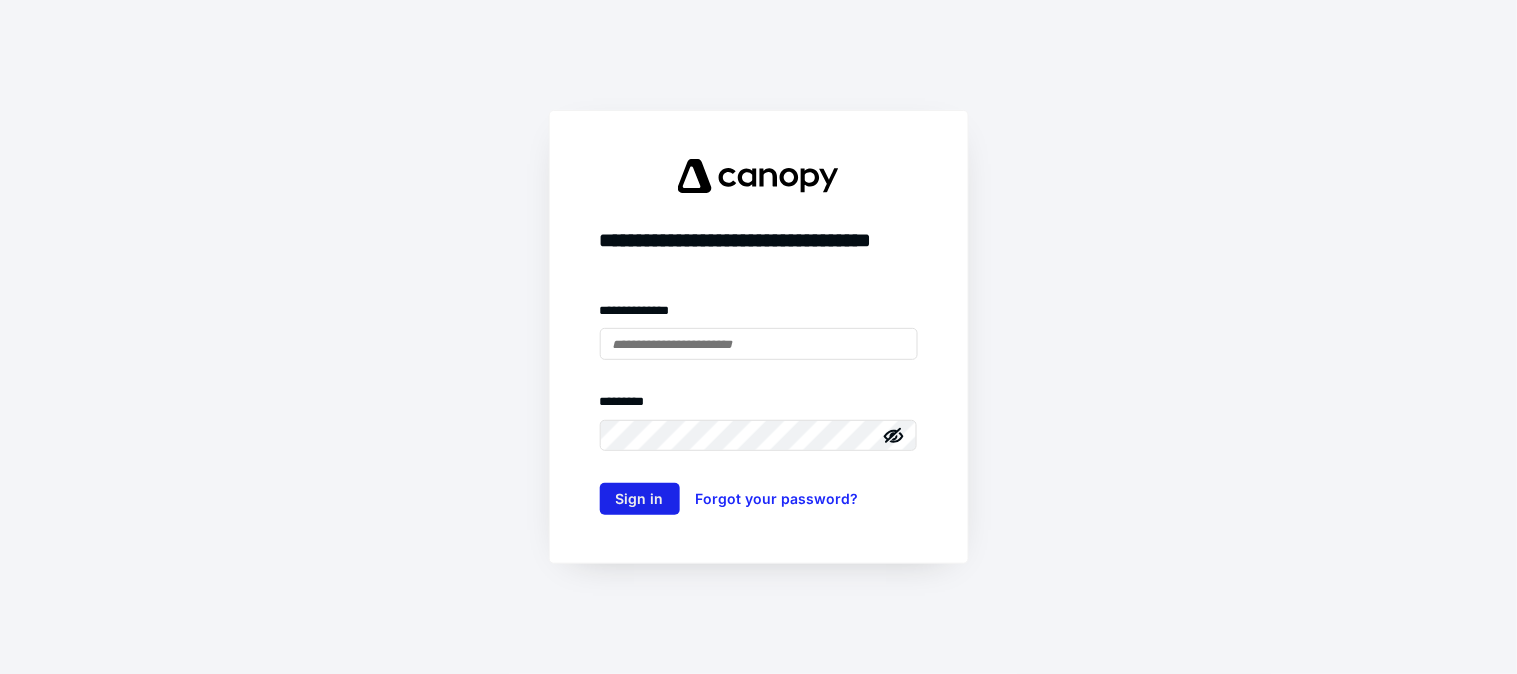 type on "**********" 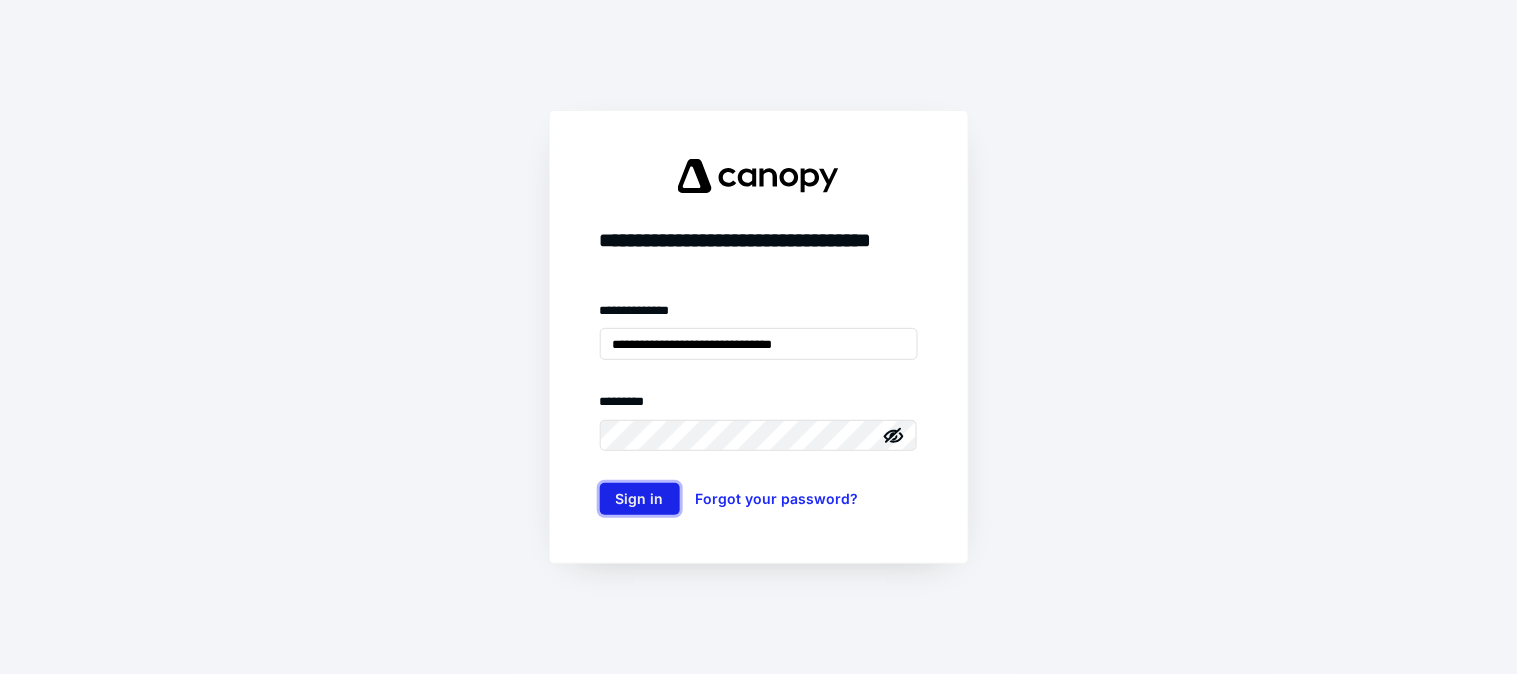click on "Sign in" at bounding box center [640, 499] 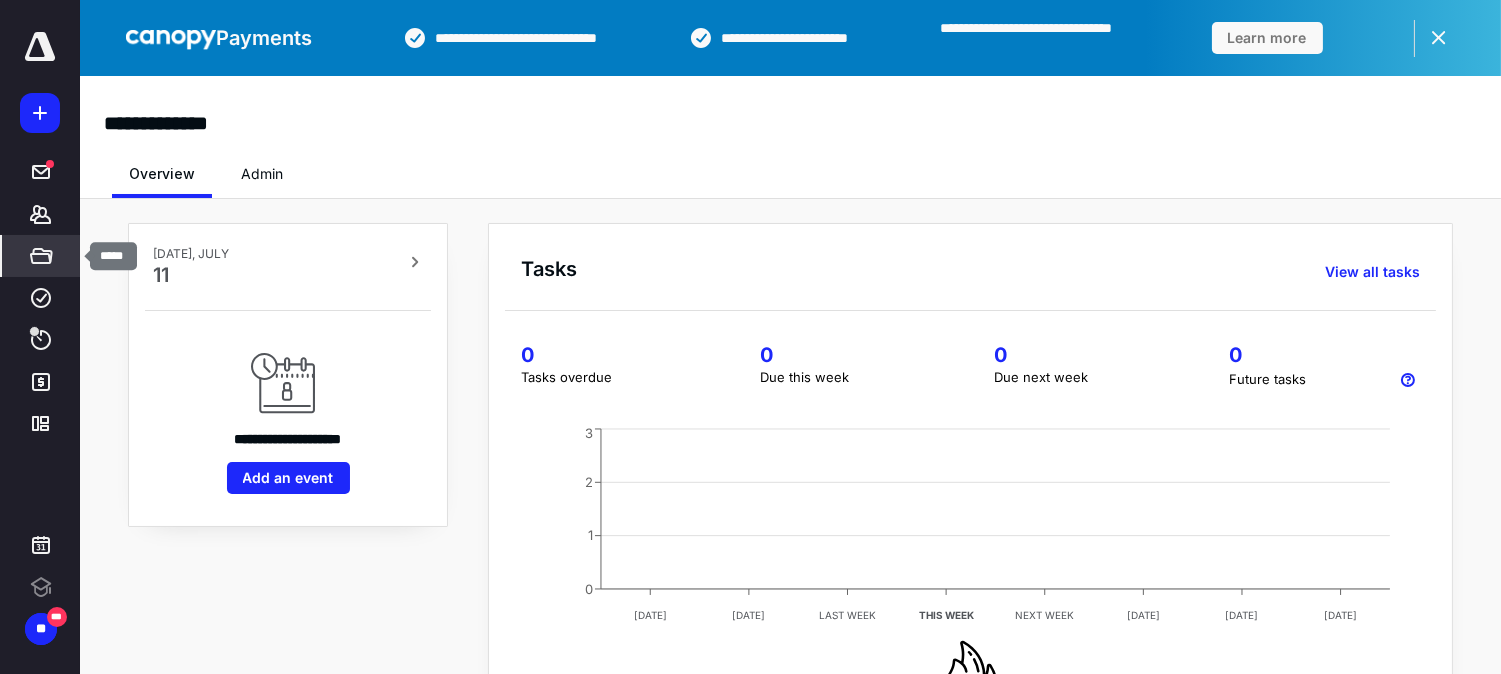 click 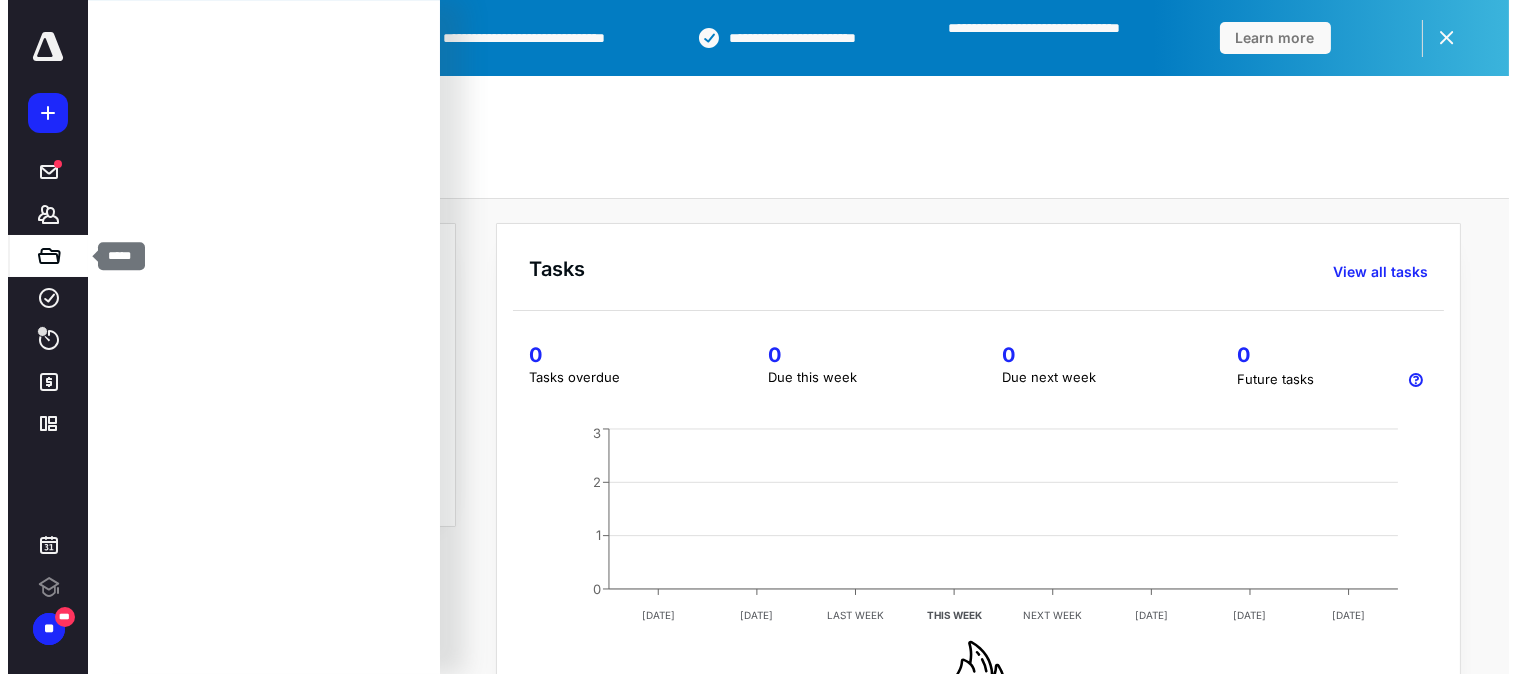 scroll, scrollTop: 0, scrollLeft: 0, axis: both 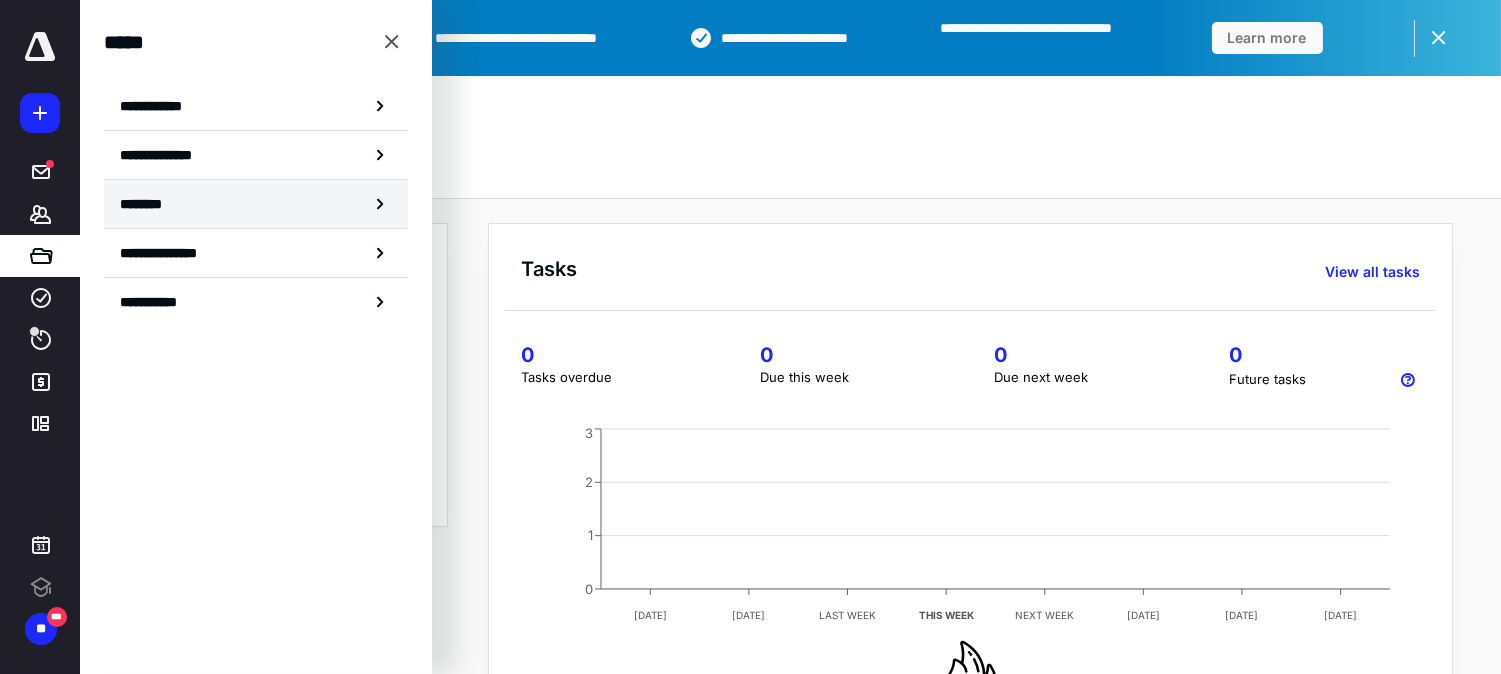 click on "********" at bounding box center (256, 204) 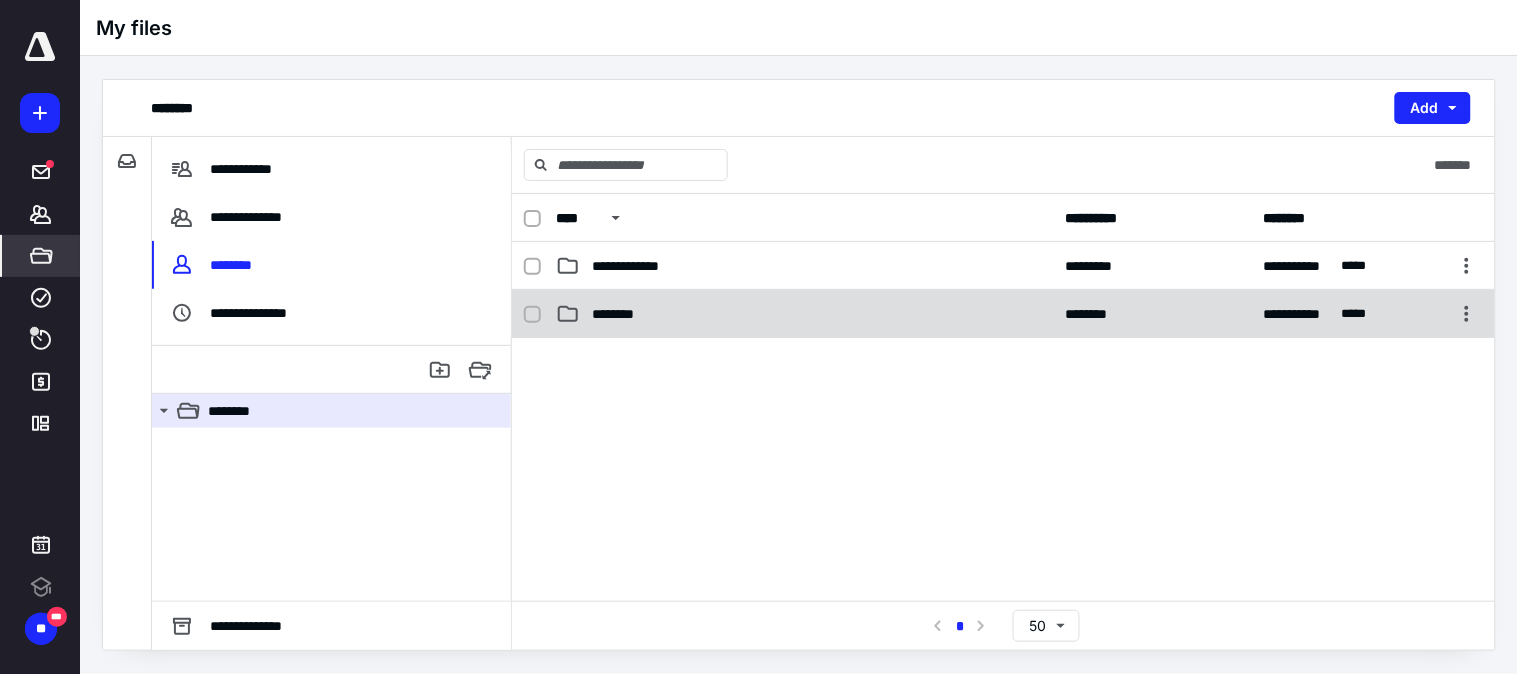 click on "********" at bounding box center (804, 314) 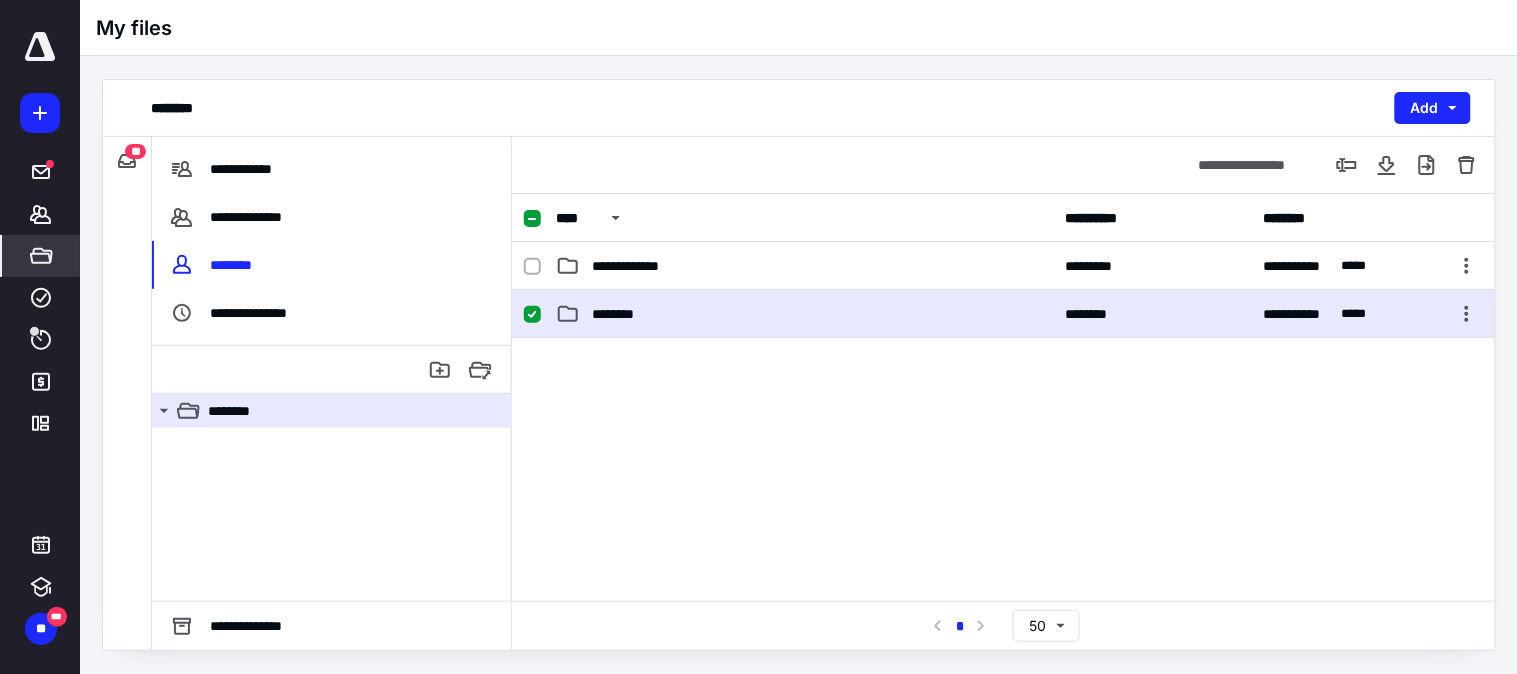 click on "********" at bounding box center (804, 314) 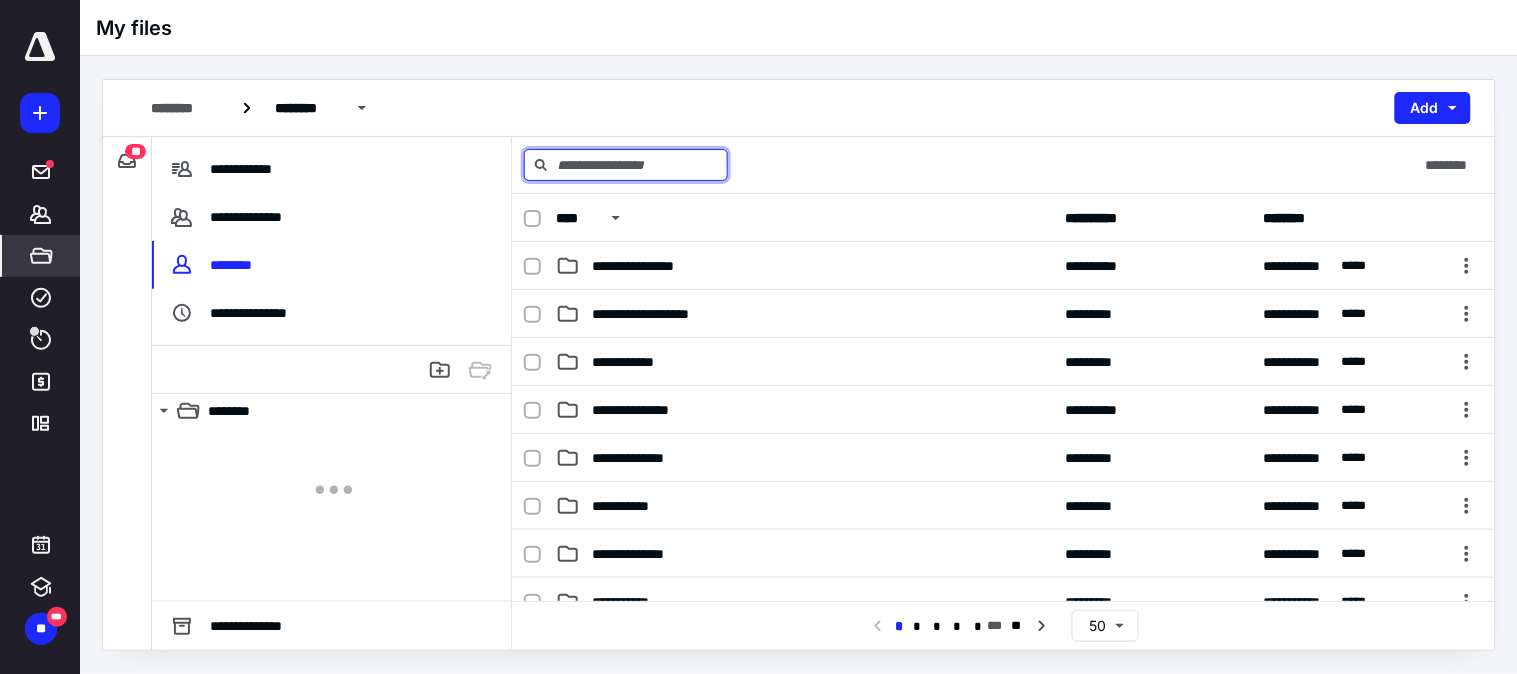 click at bounding box center [626, 165] 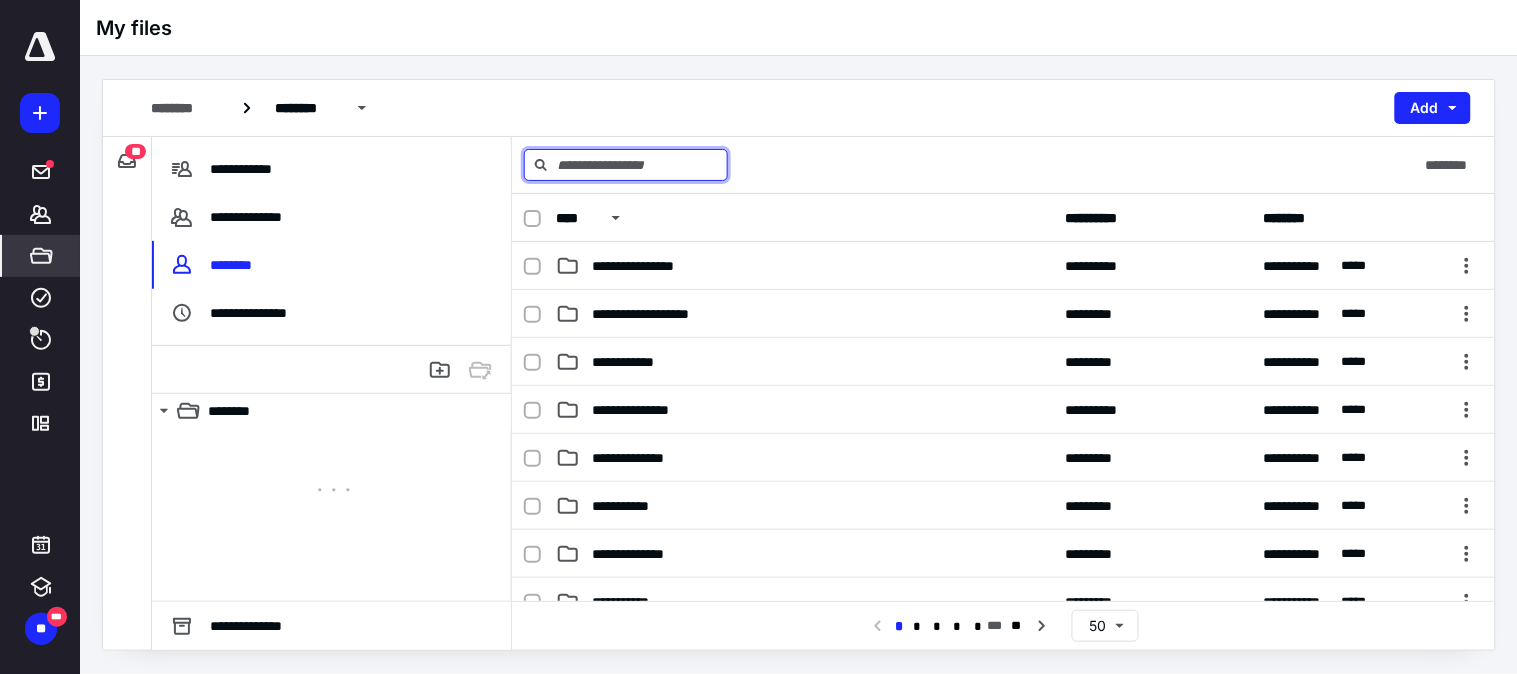 paste on "**********" 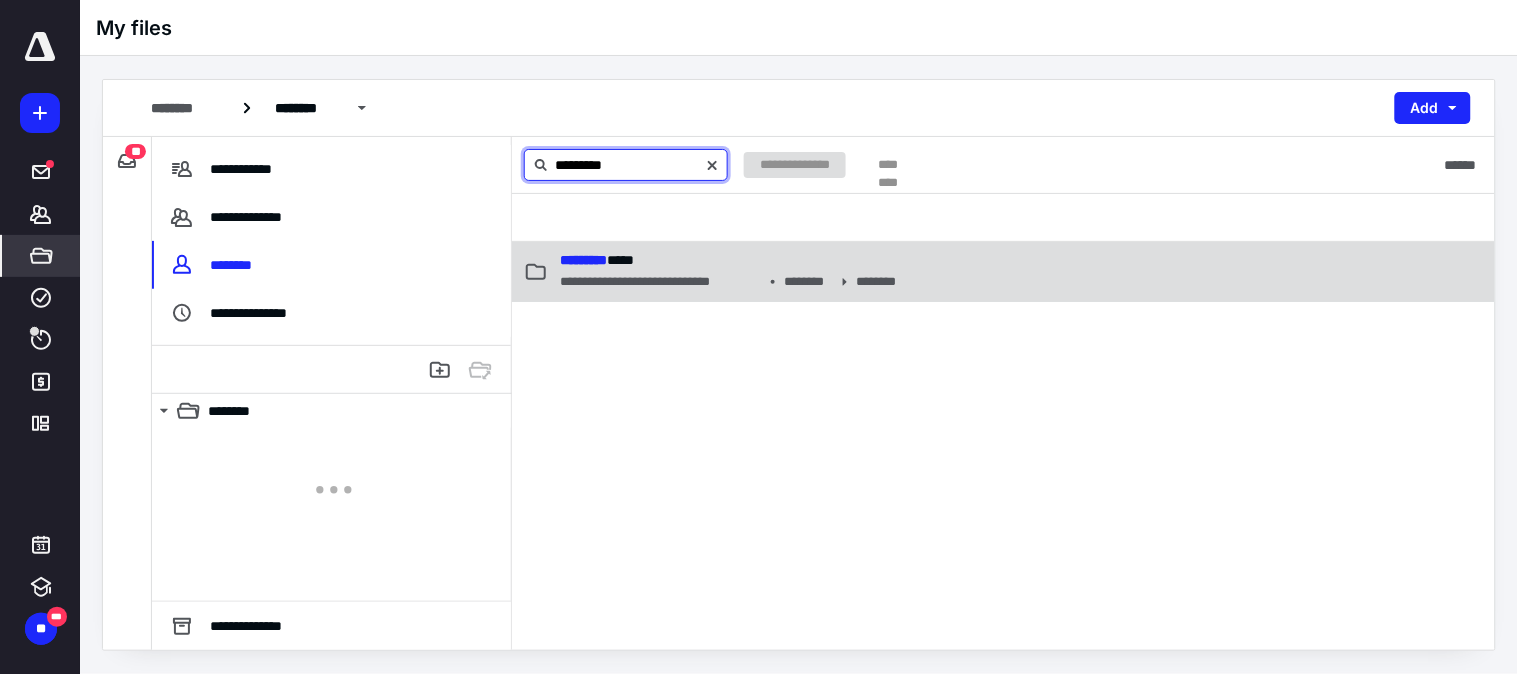 type on "*********" 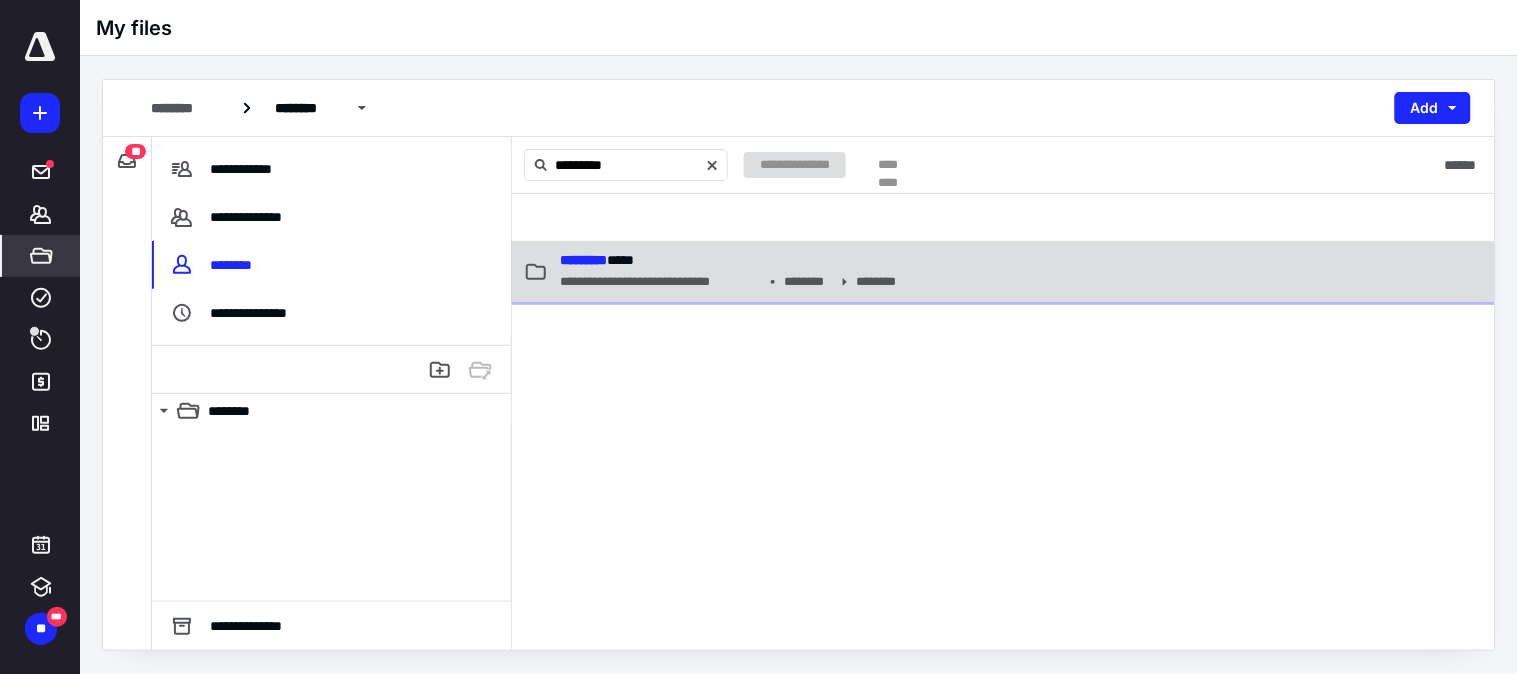 click on "********* ****" at bounding box center (597, 260) 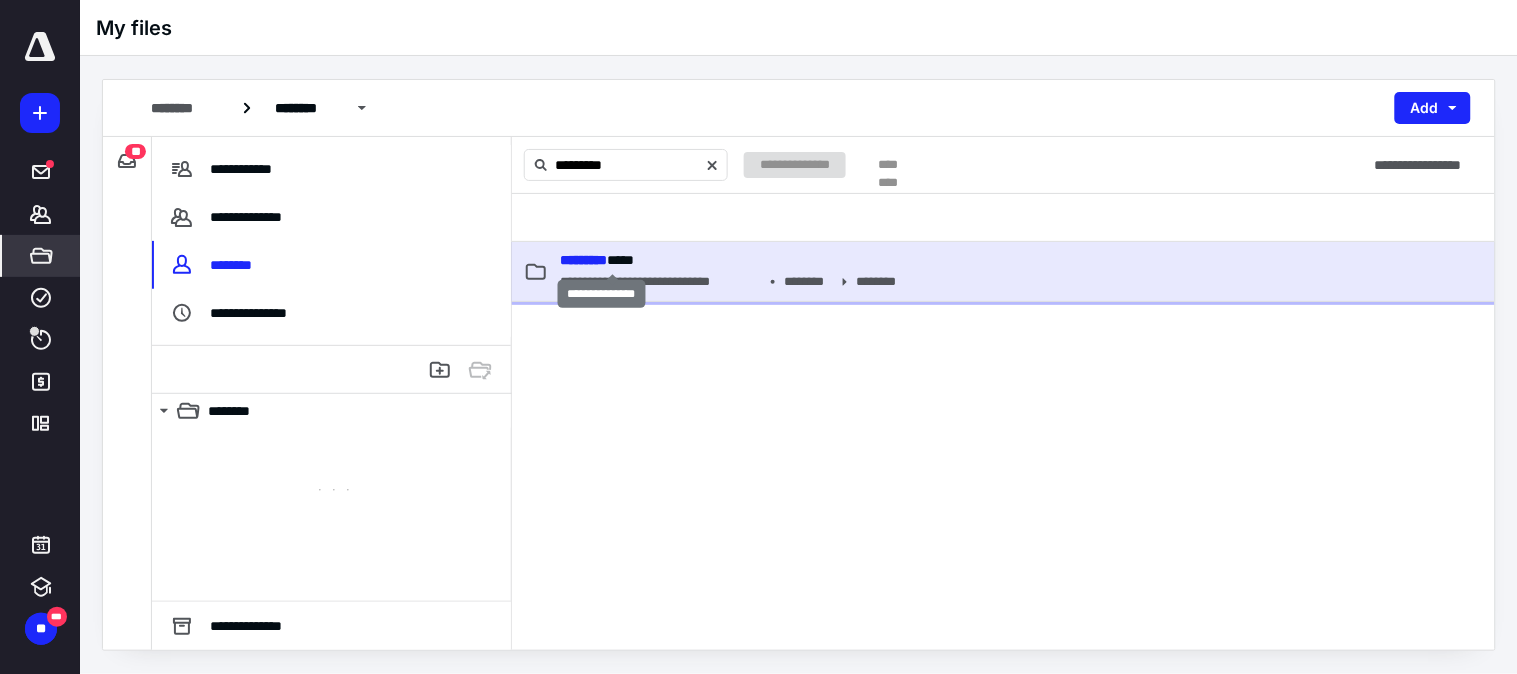 click on "********* ****" at bounding box center [597, 260] 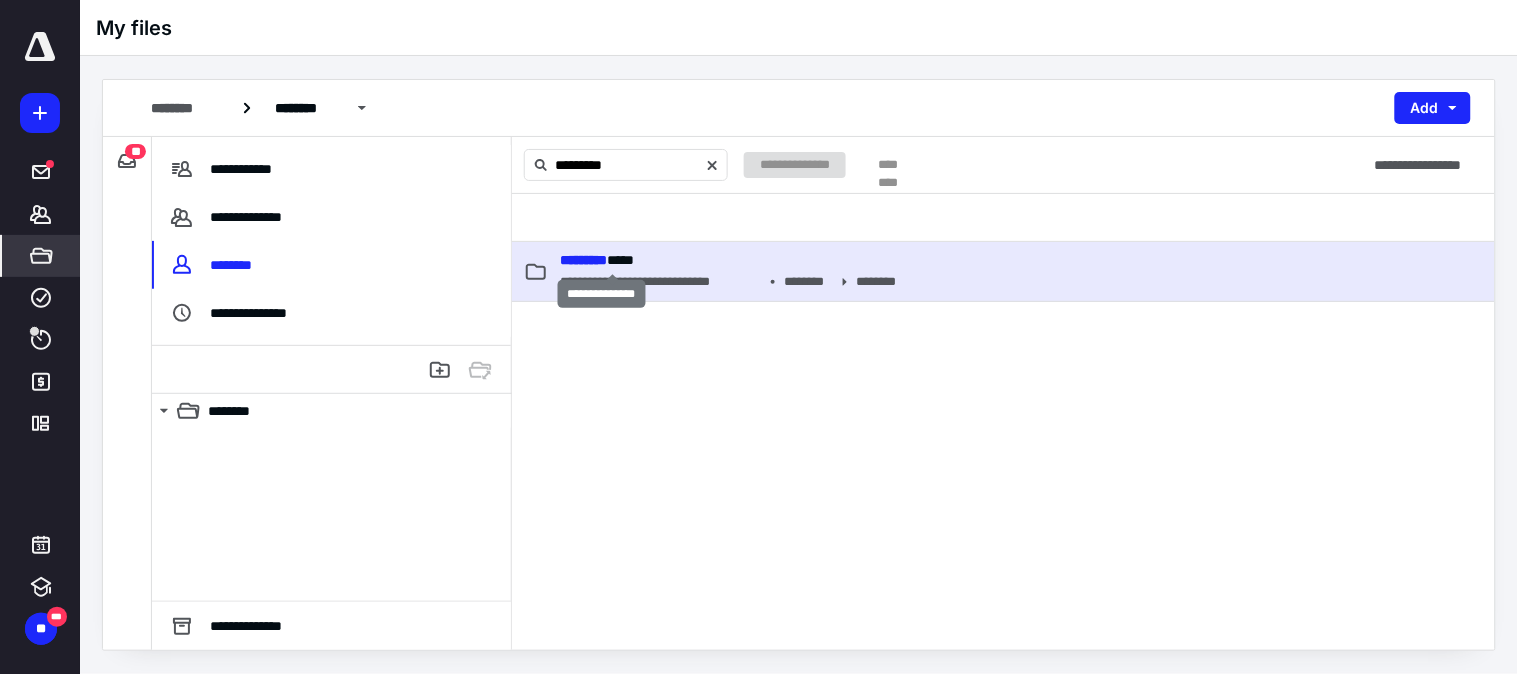 type 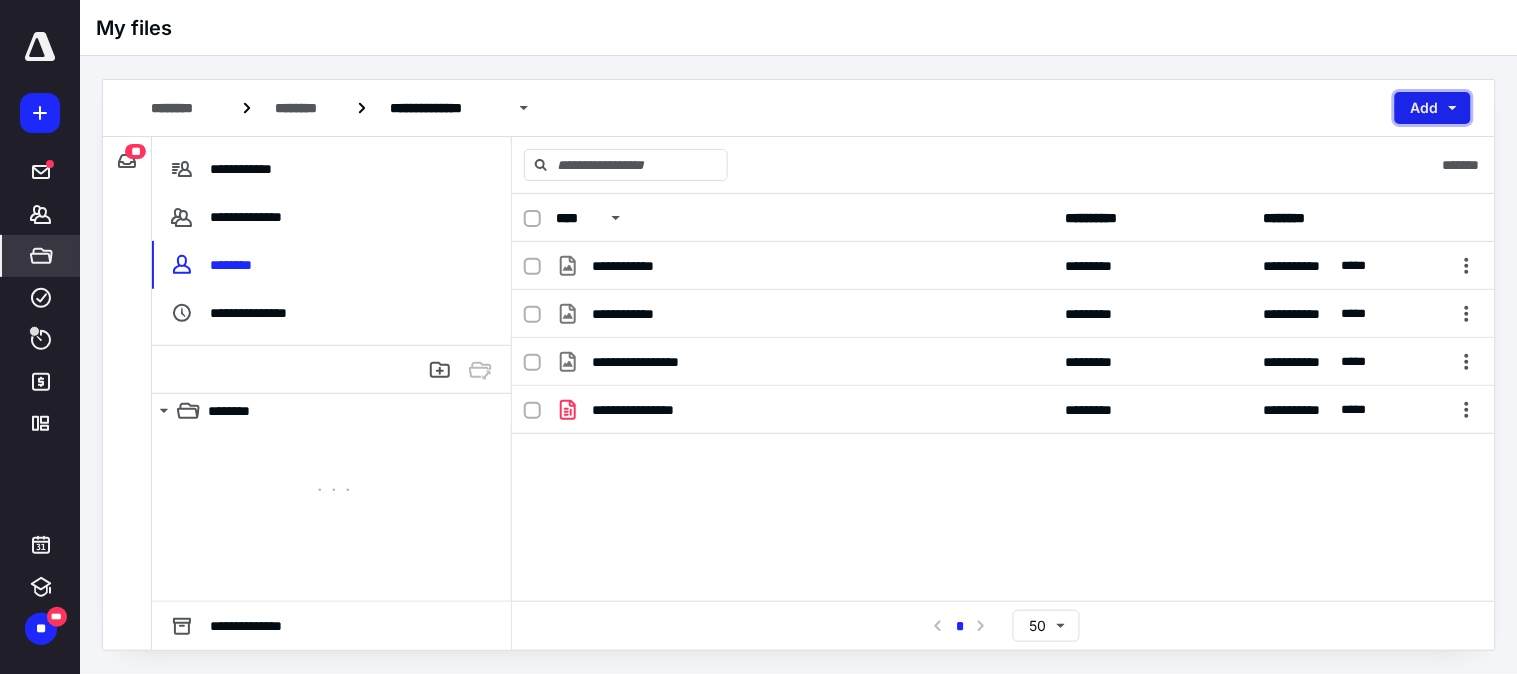 click on "Add" at bounding box center [1433, 108] 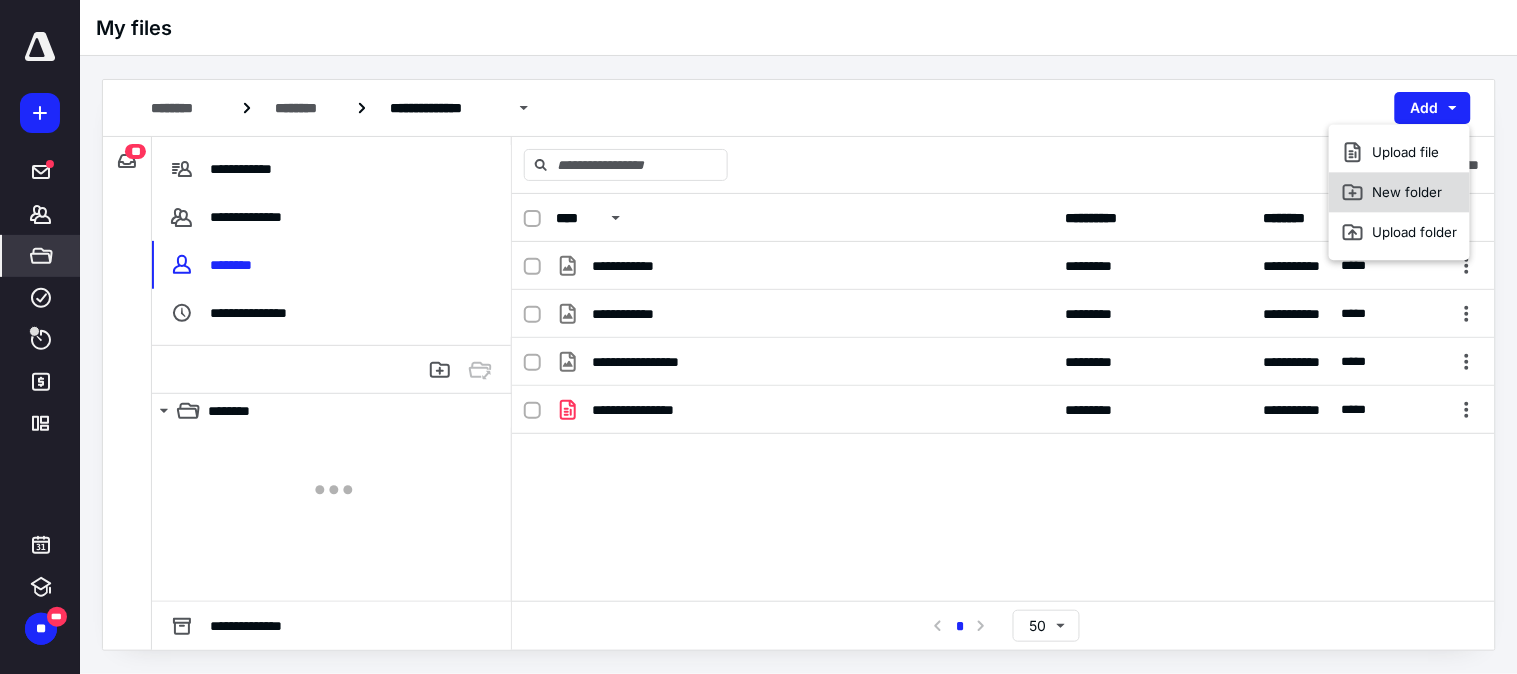 click on "New folder" at bounding box center [1399, 192] 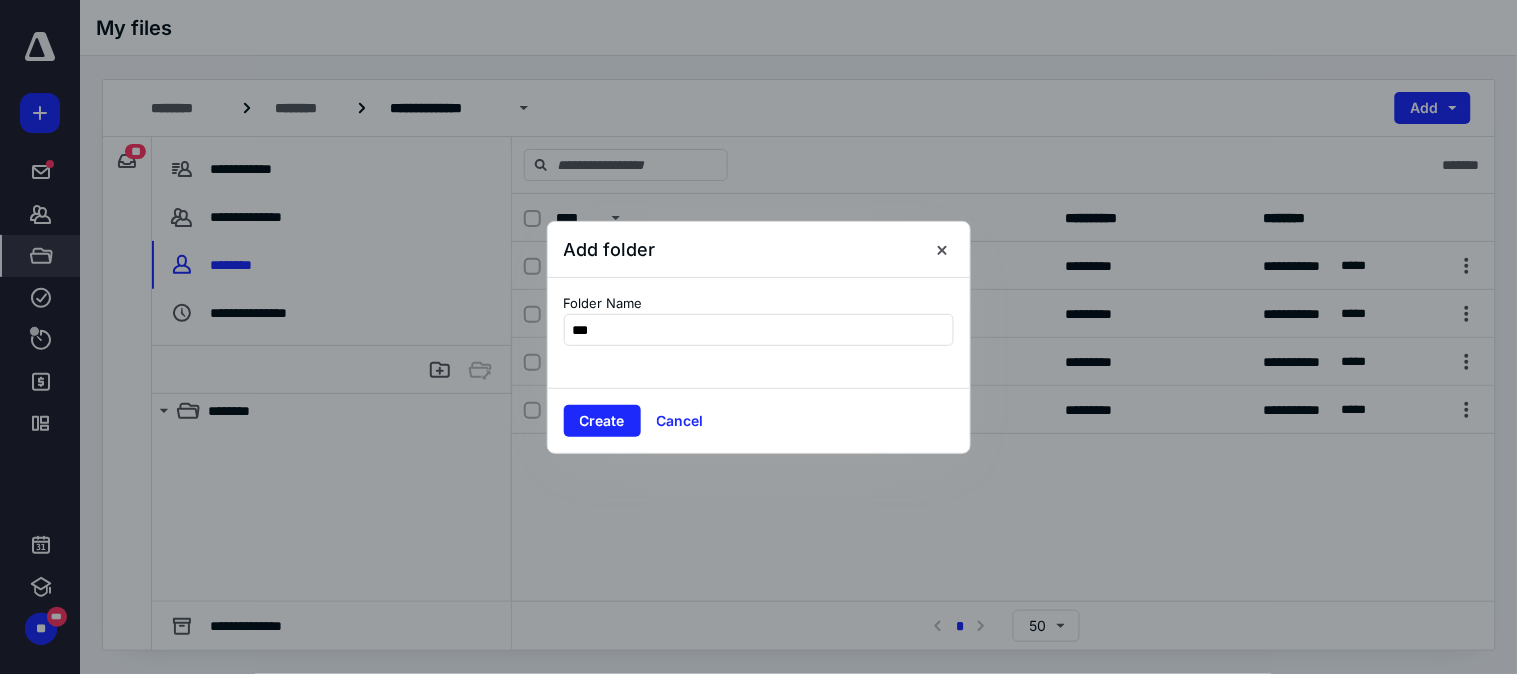 type on "****" 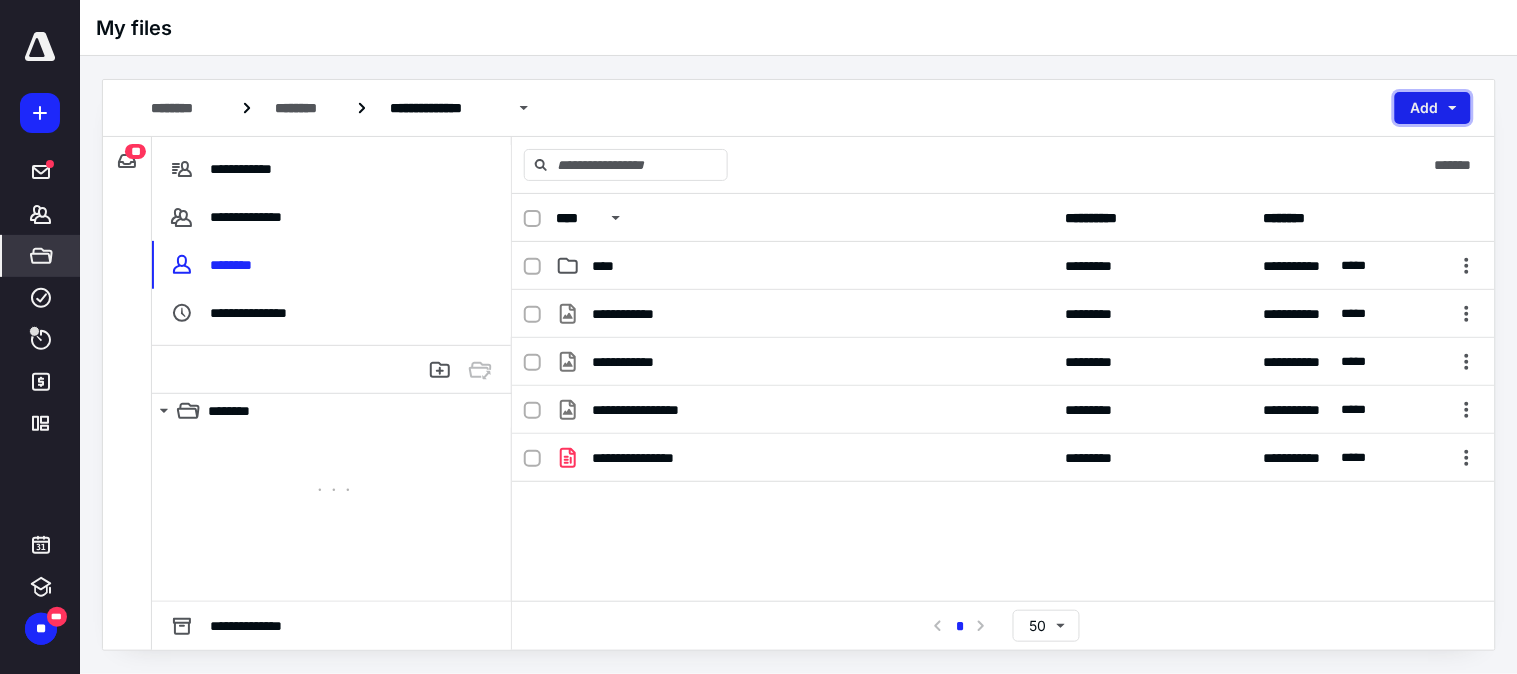 click on "Add" at bounding box center [1433, 108] 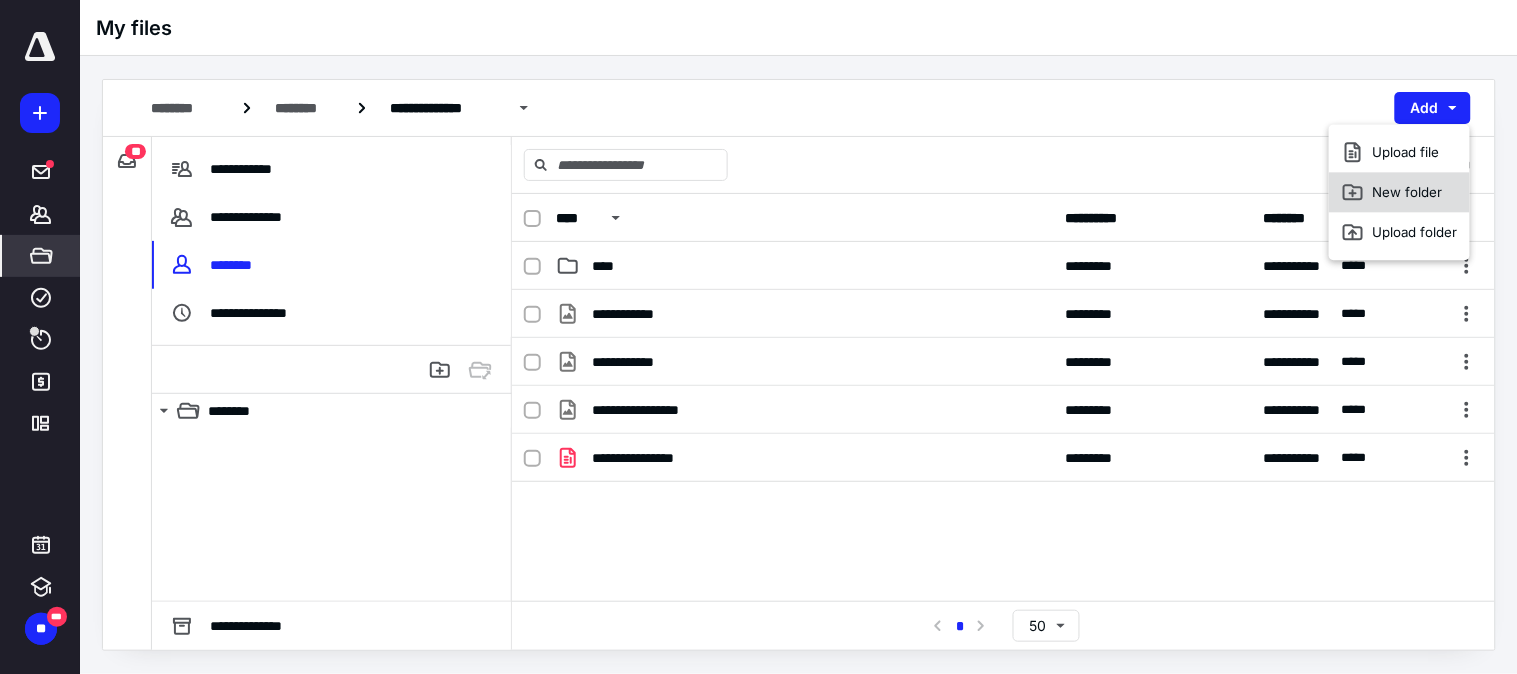click on "New folder" at bounding box center [1399, 192] 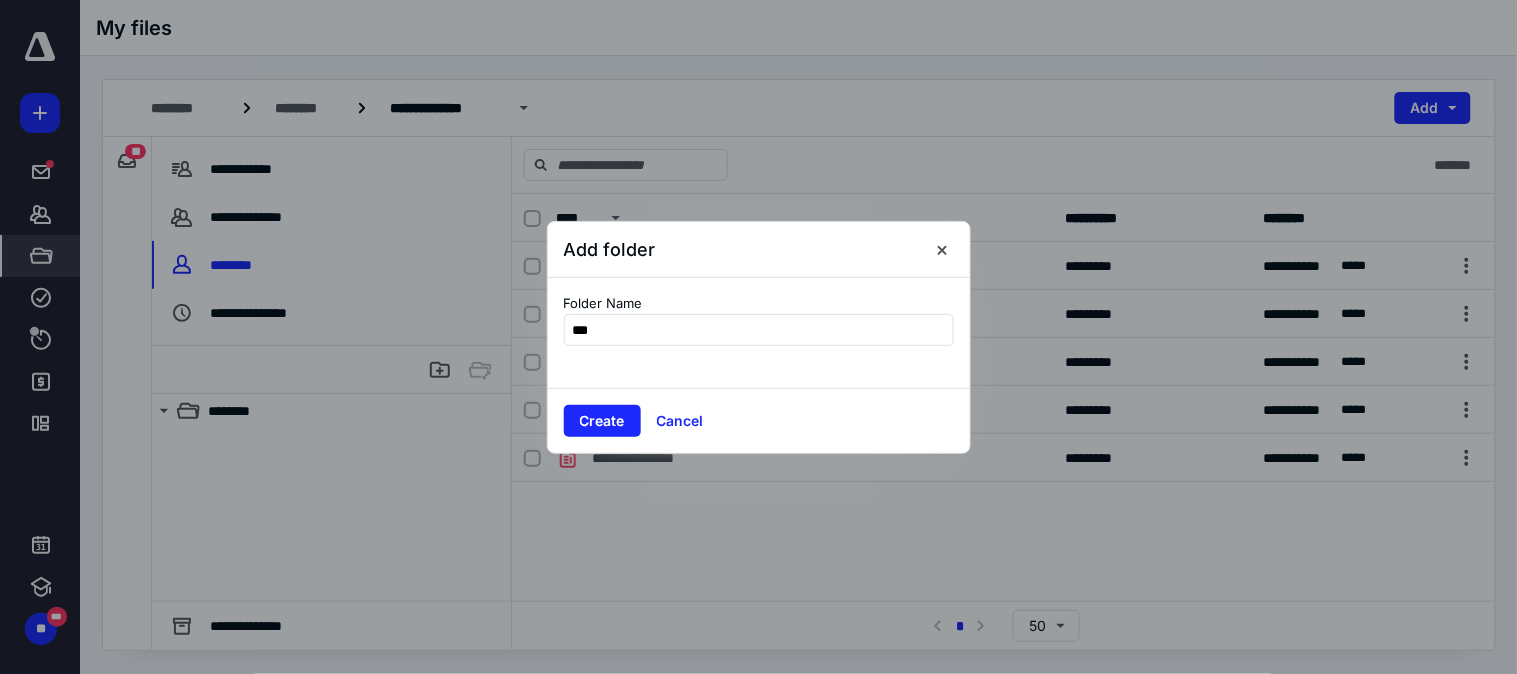 type on "****" 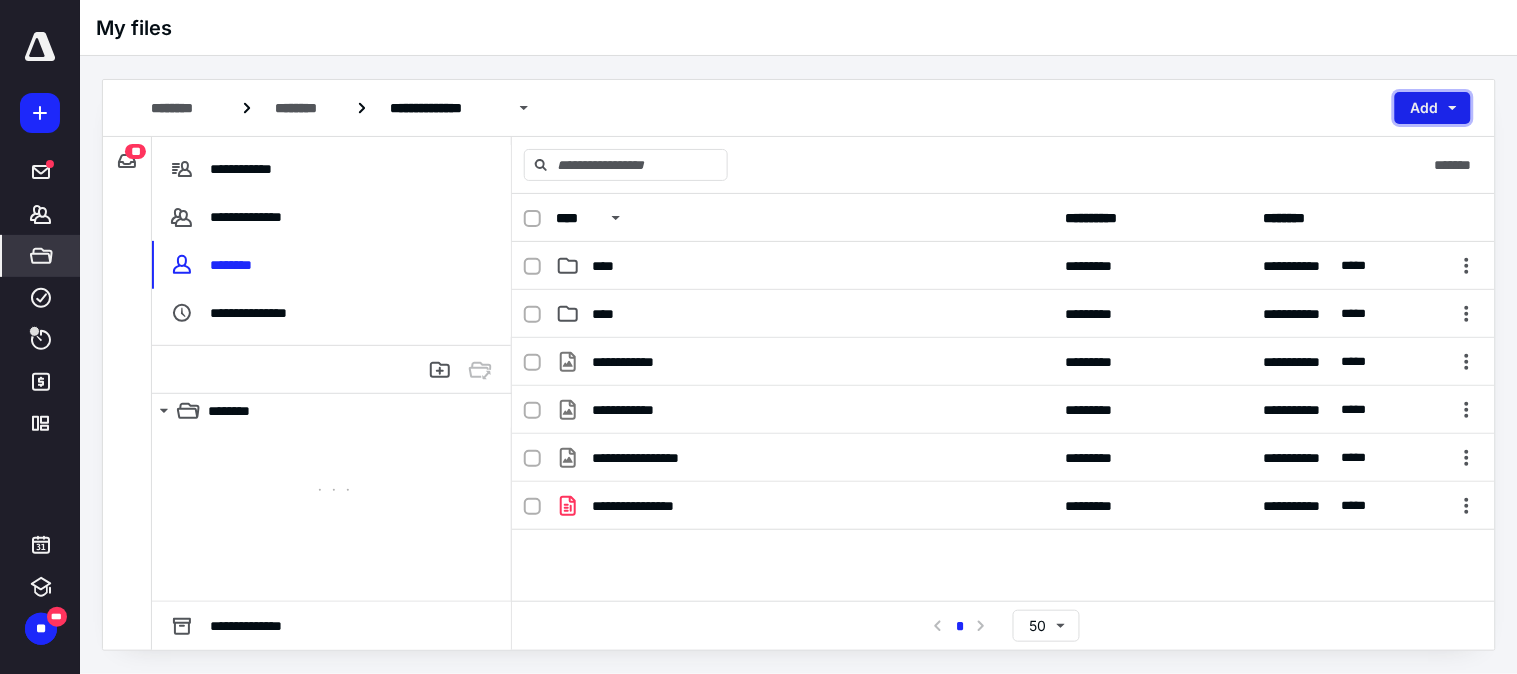 click on "Add" at bounding box center (1433, 108) 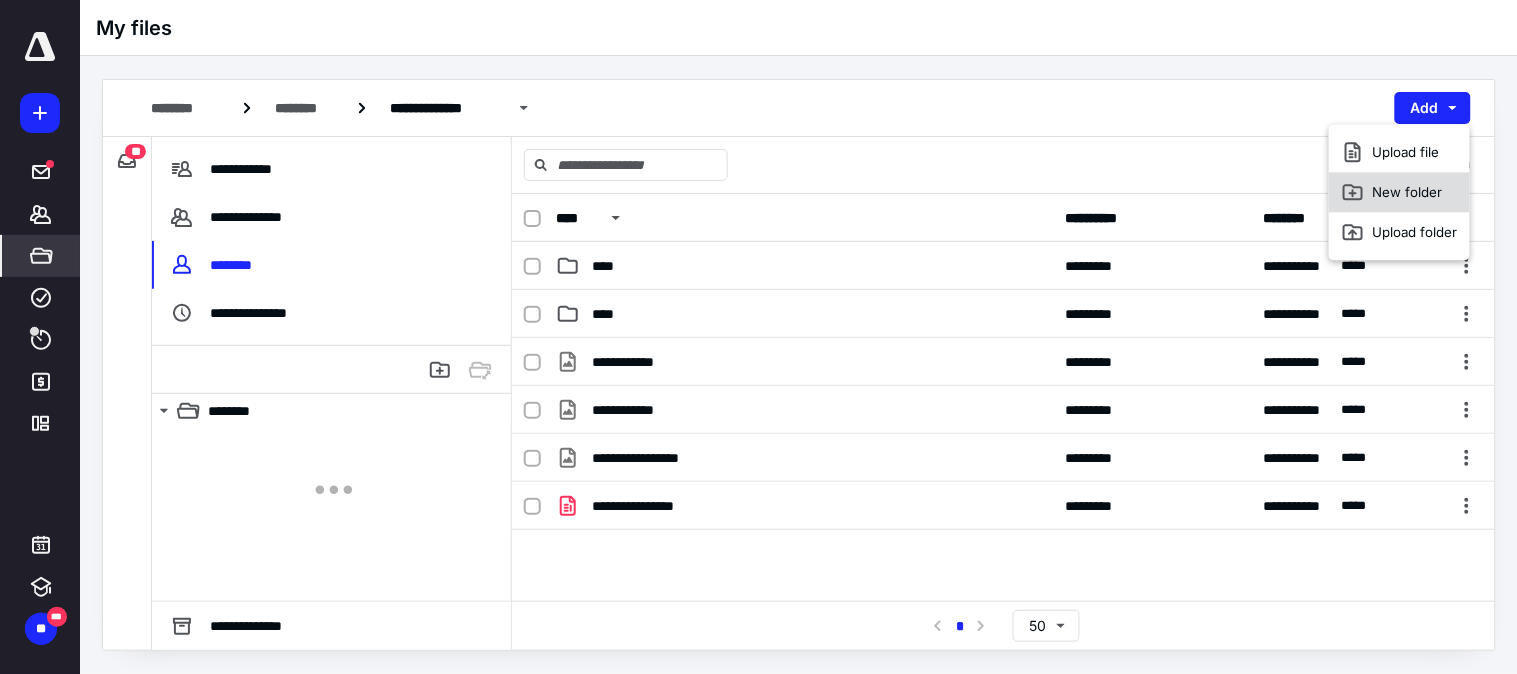 click on "New folder" at bounding box center [1399, 192] 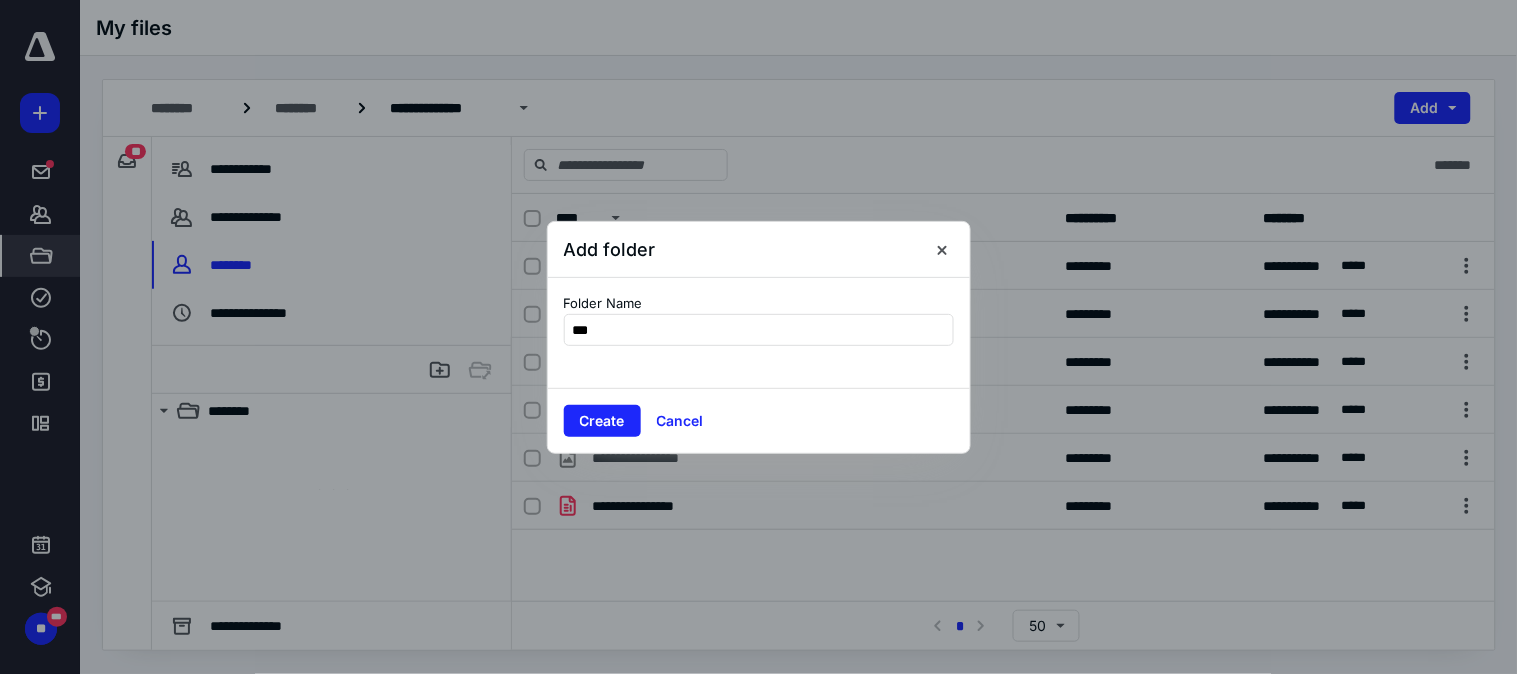 type on "****" 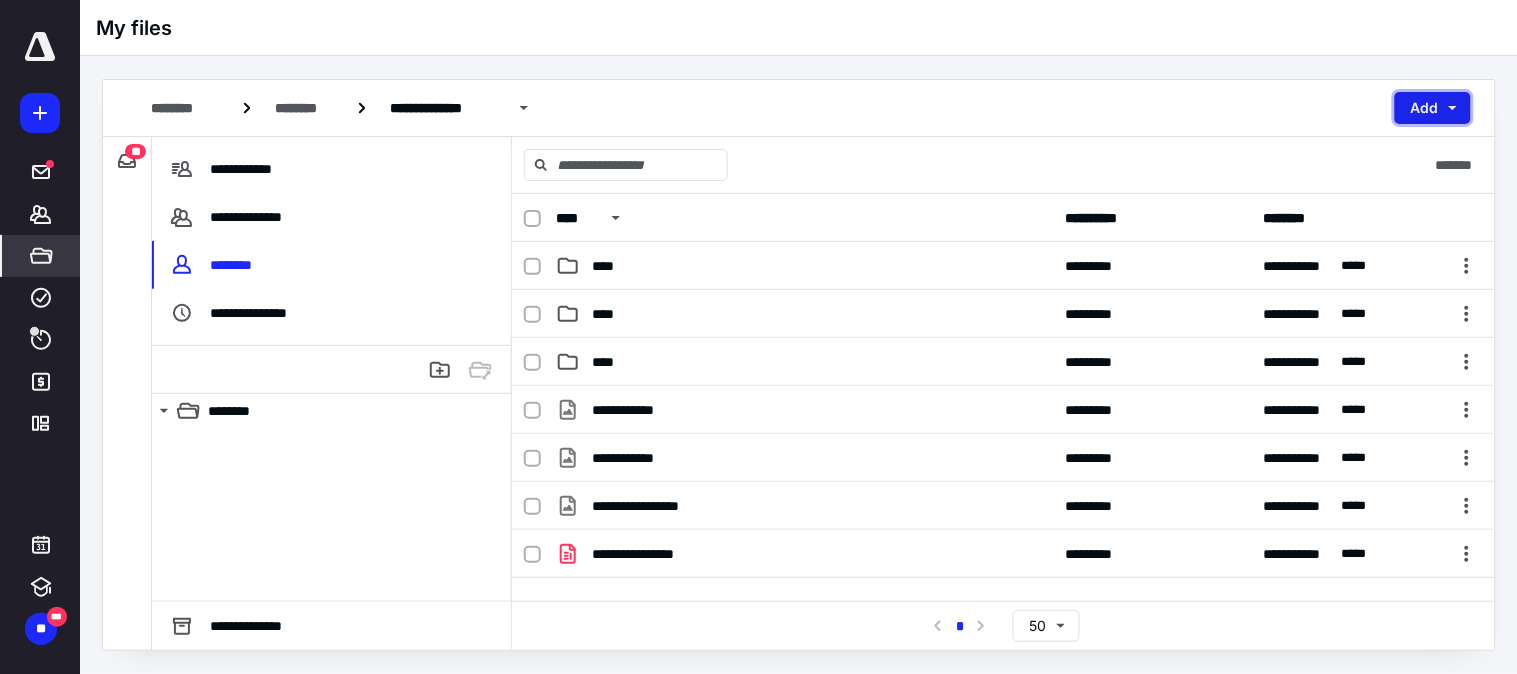 click on "Add" at bounding box center [1433, 108] 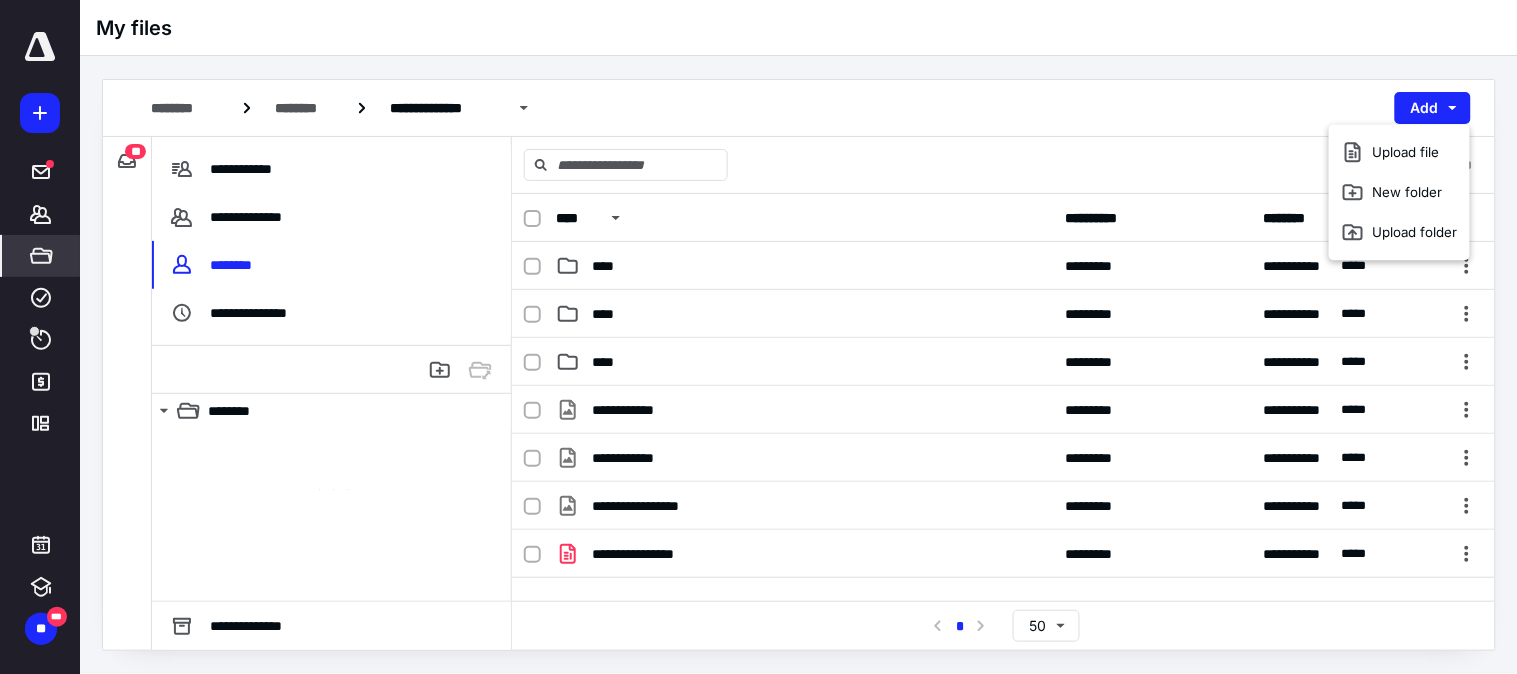 drag, startPoint x: 1386, startPoint y: 167, endPoint x: 1382, endPoint y: 191, distance: 24.33105 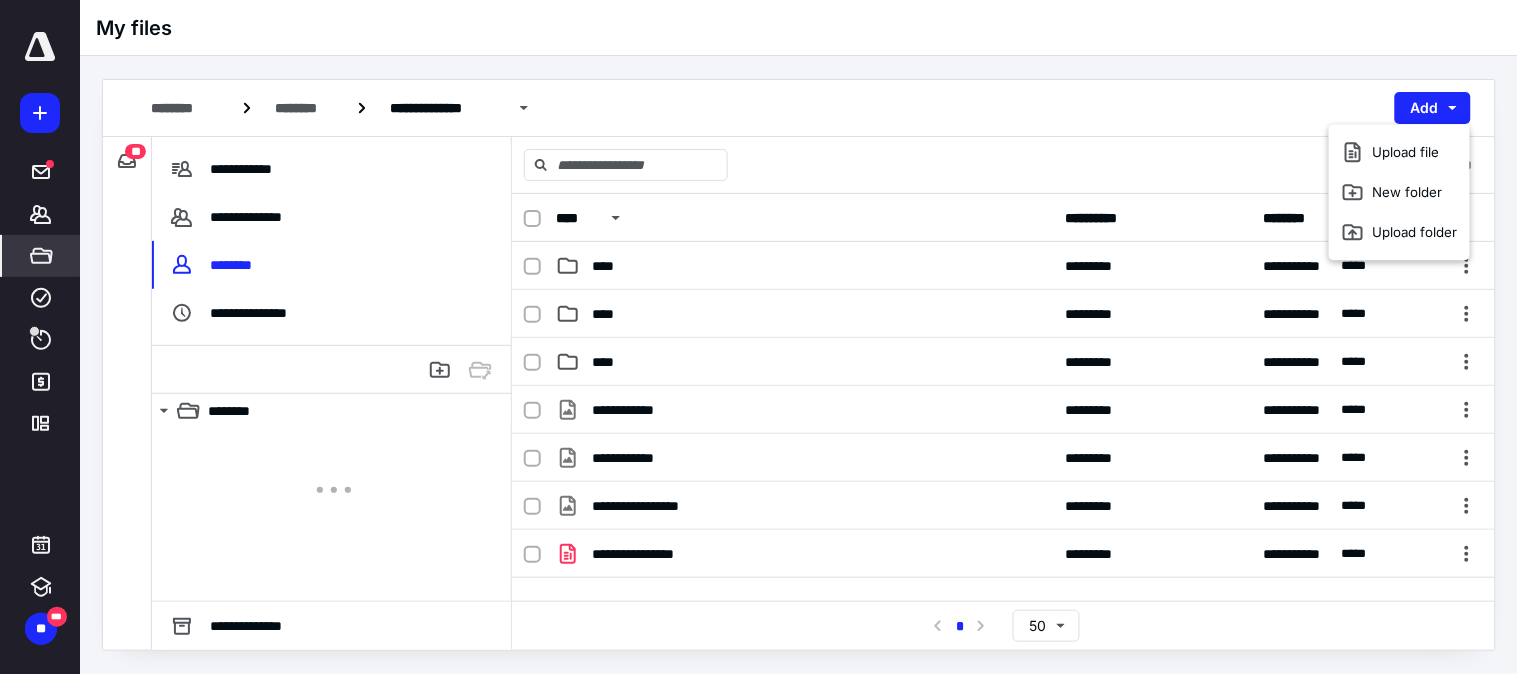click on "Upload file New folder Upload folder" at bounding box center [1399, 192] 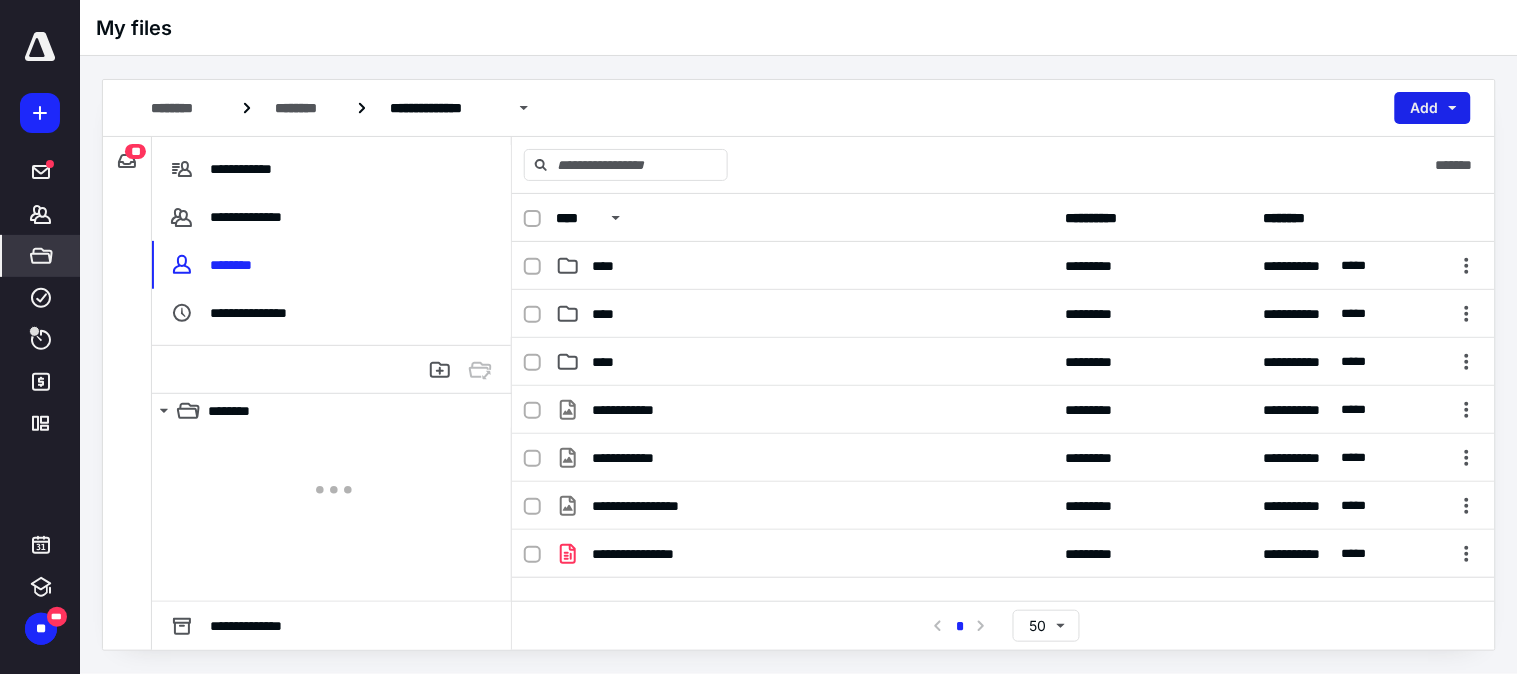 click on "Add" at bounding box center (1433, 108) 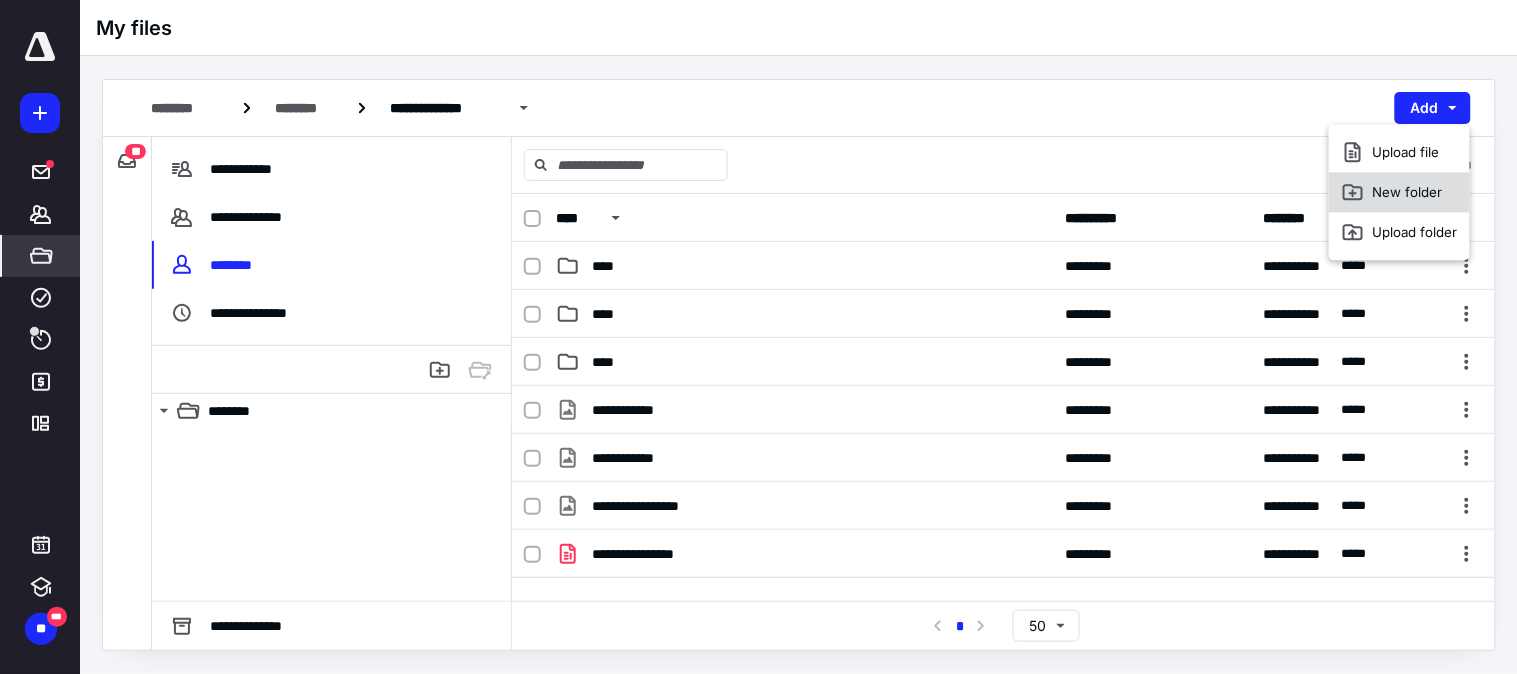 click on "New folder" at bounding box center (1399, 192) 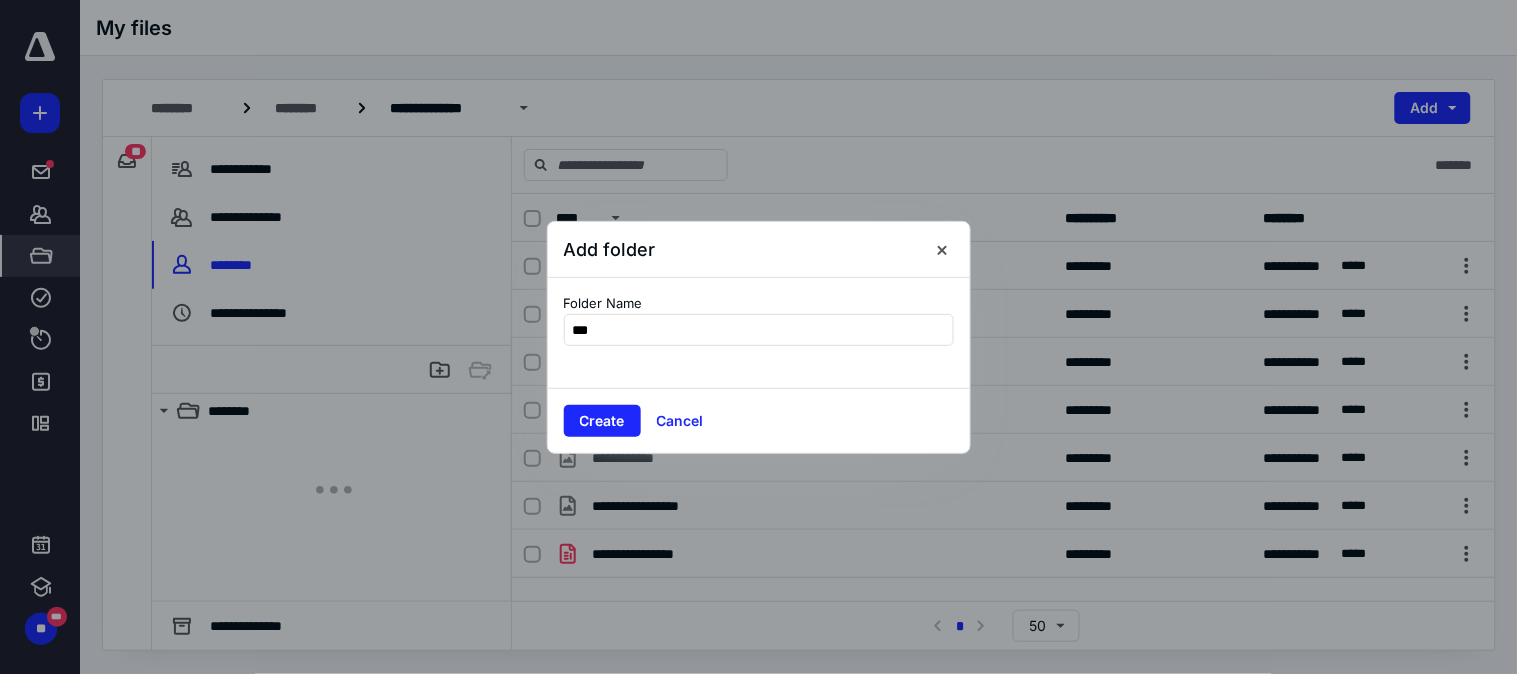 type on "****" 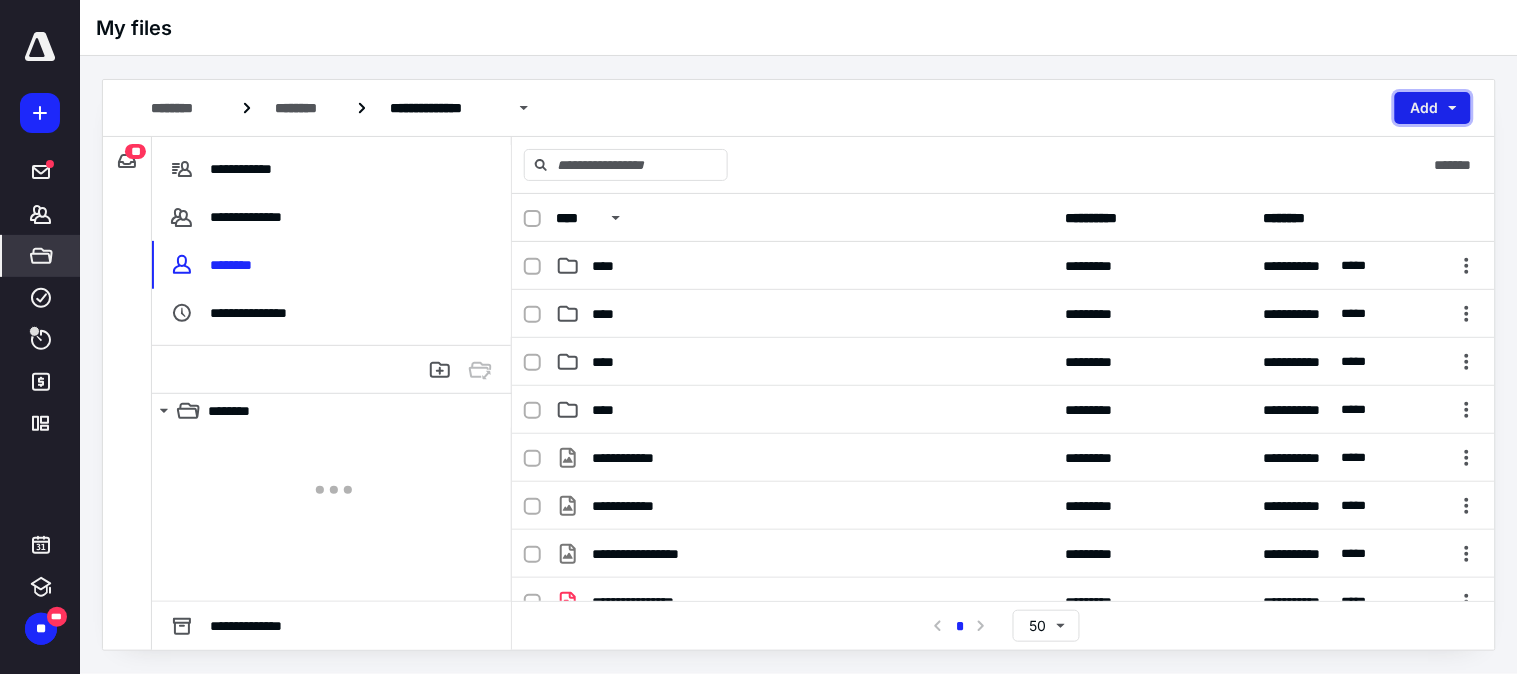 click on "Add" at bounding box center (1433, 108) 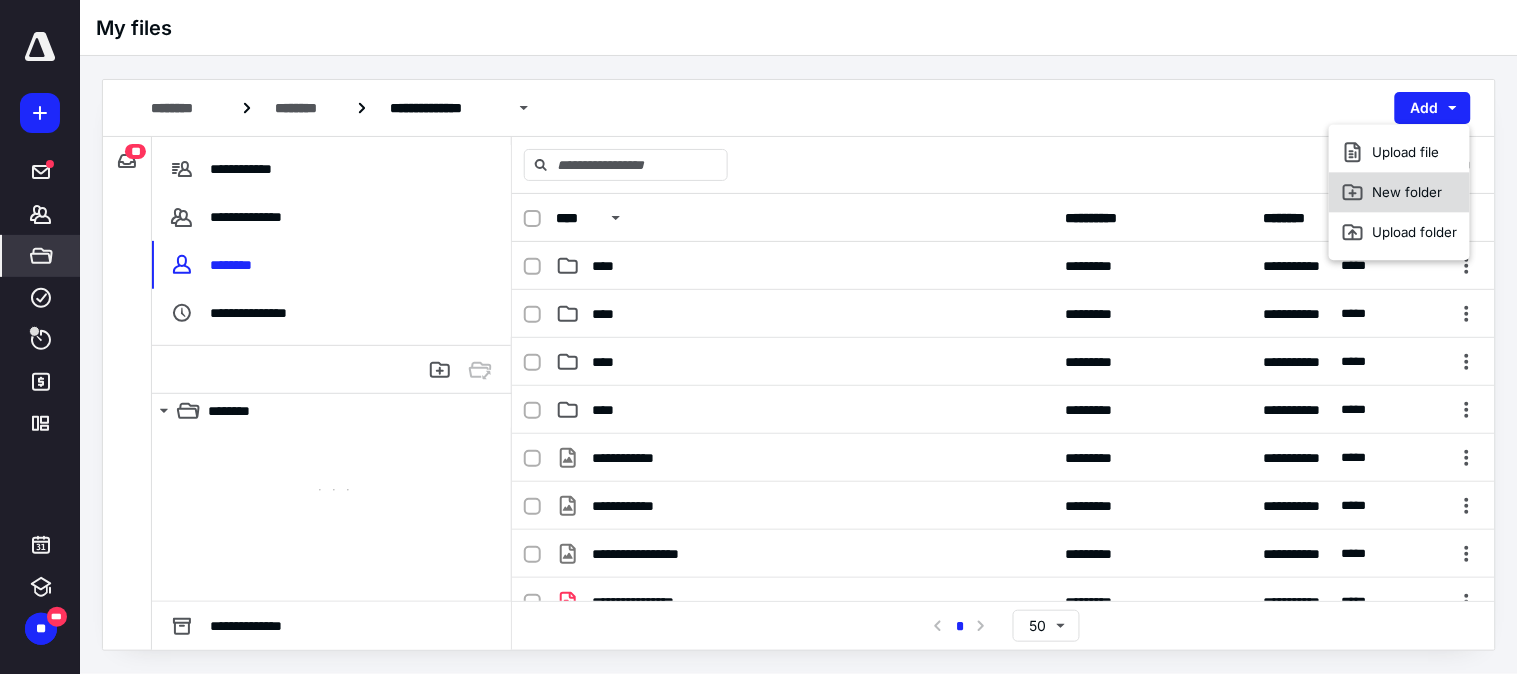 click on "New folder" at bounding box center [1399, 192] 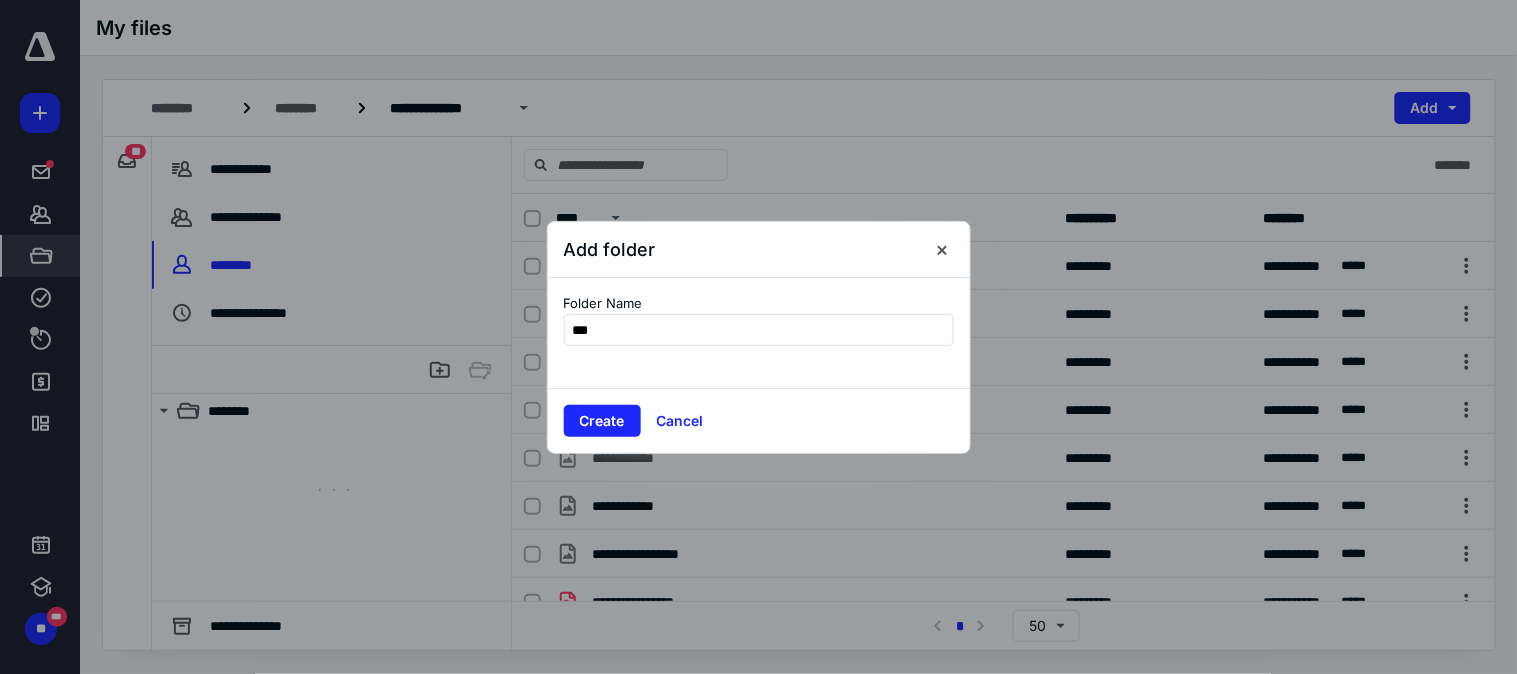 type on "****" 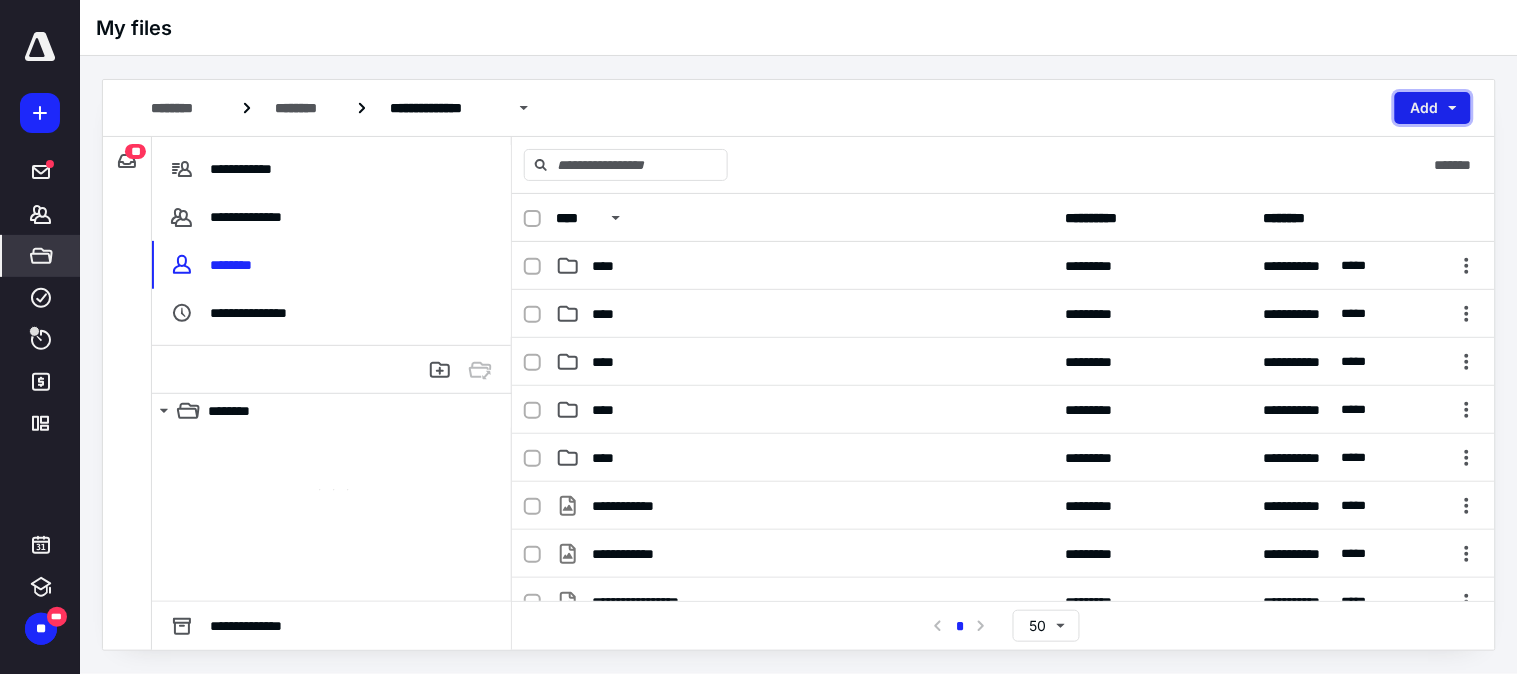 click on "Add" at bounding box center [1433, 108] 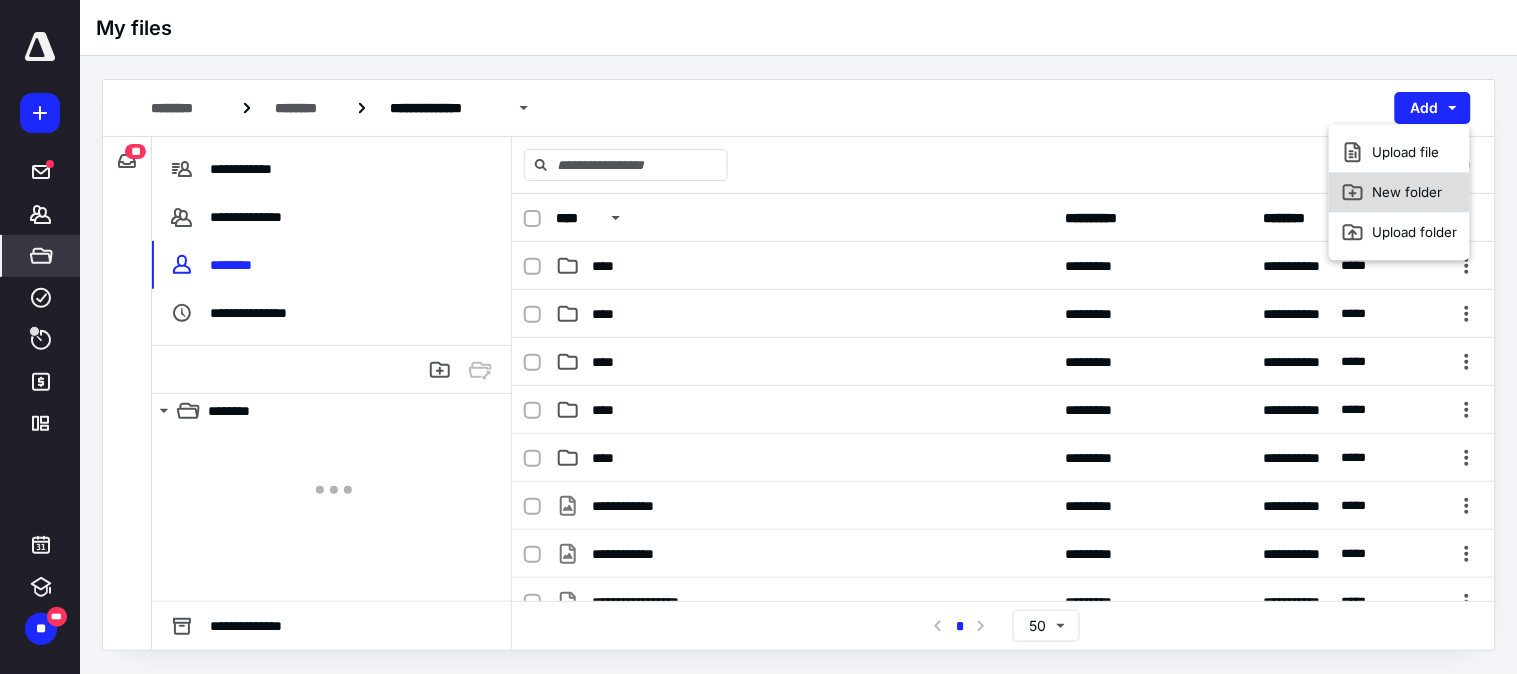 click on "New folder" at bounding box center [1399, 192] 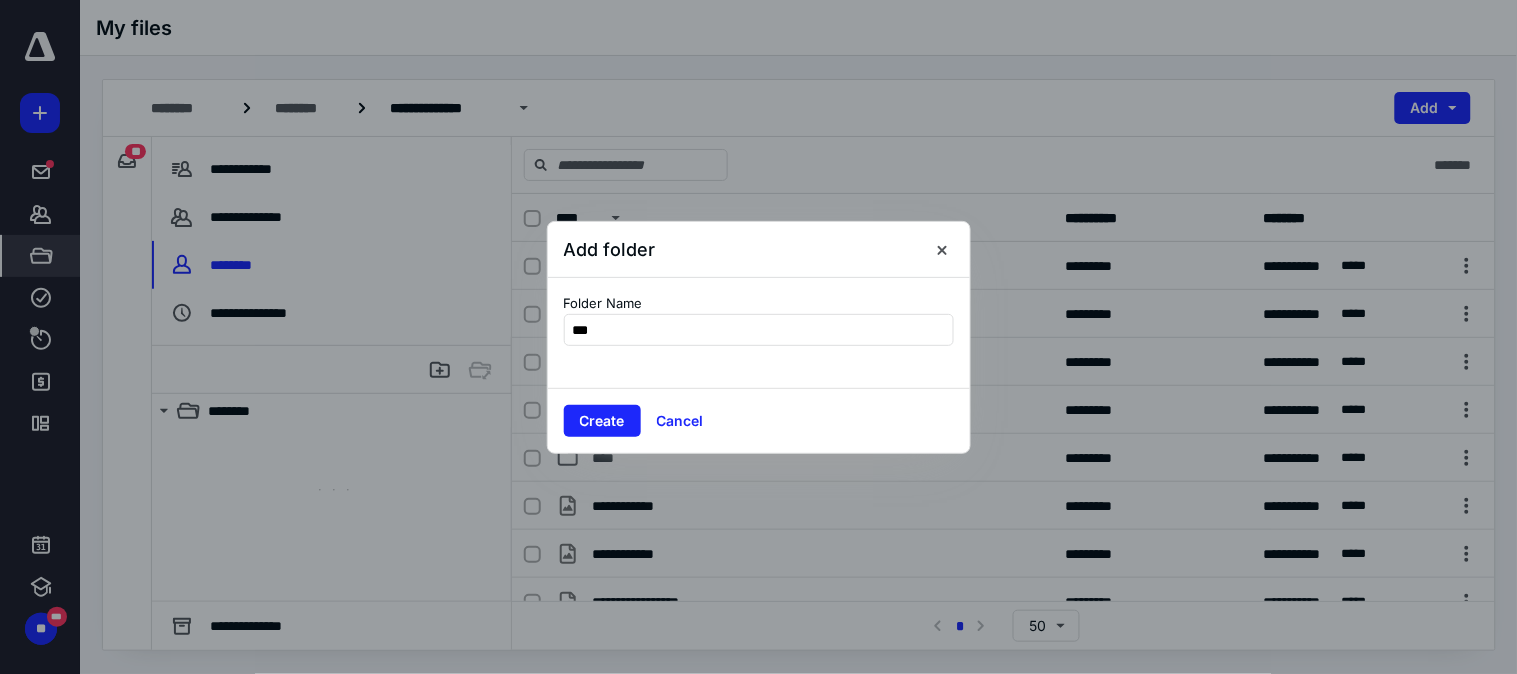type on "****" 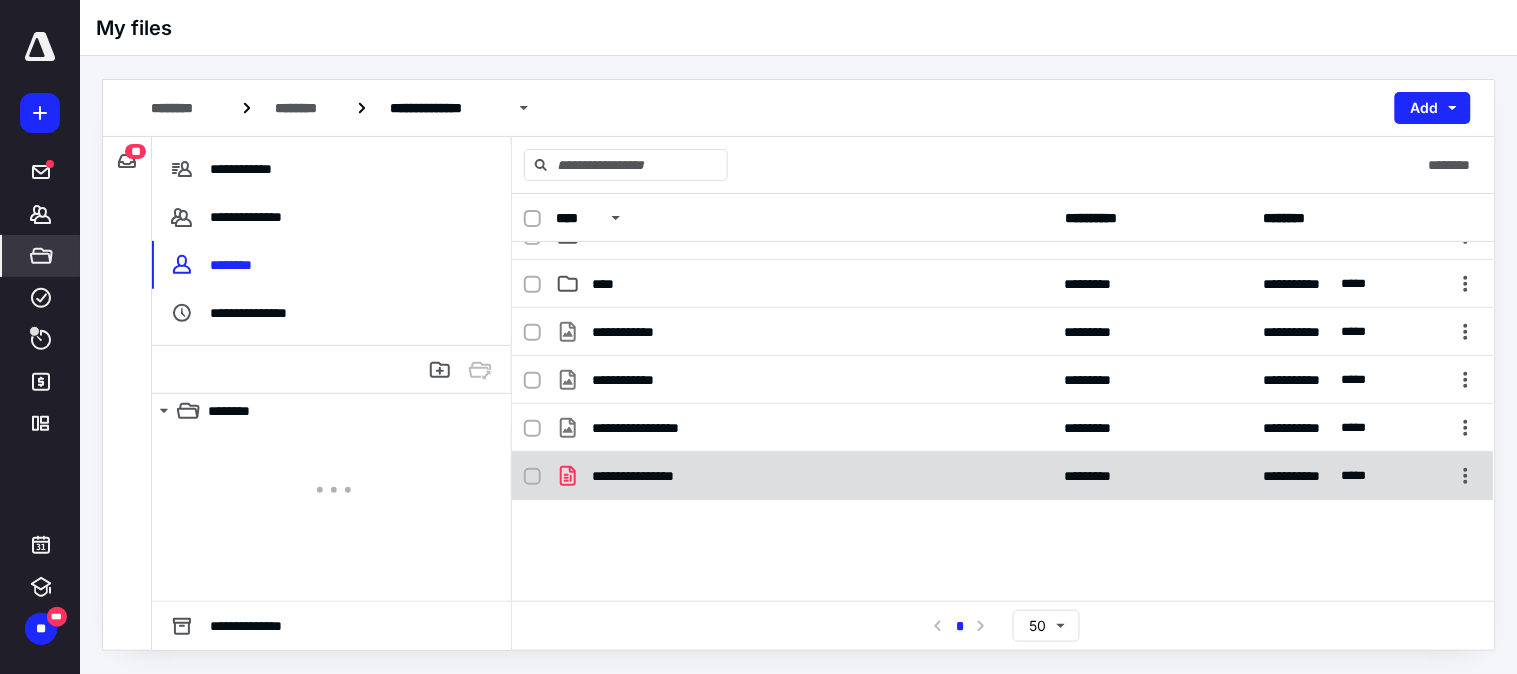 scroll, scrollTop: 0, scrollLeft: 0, axis: both 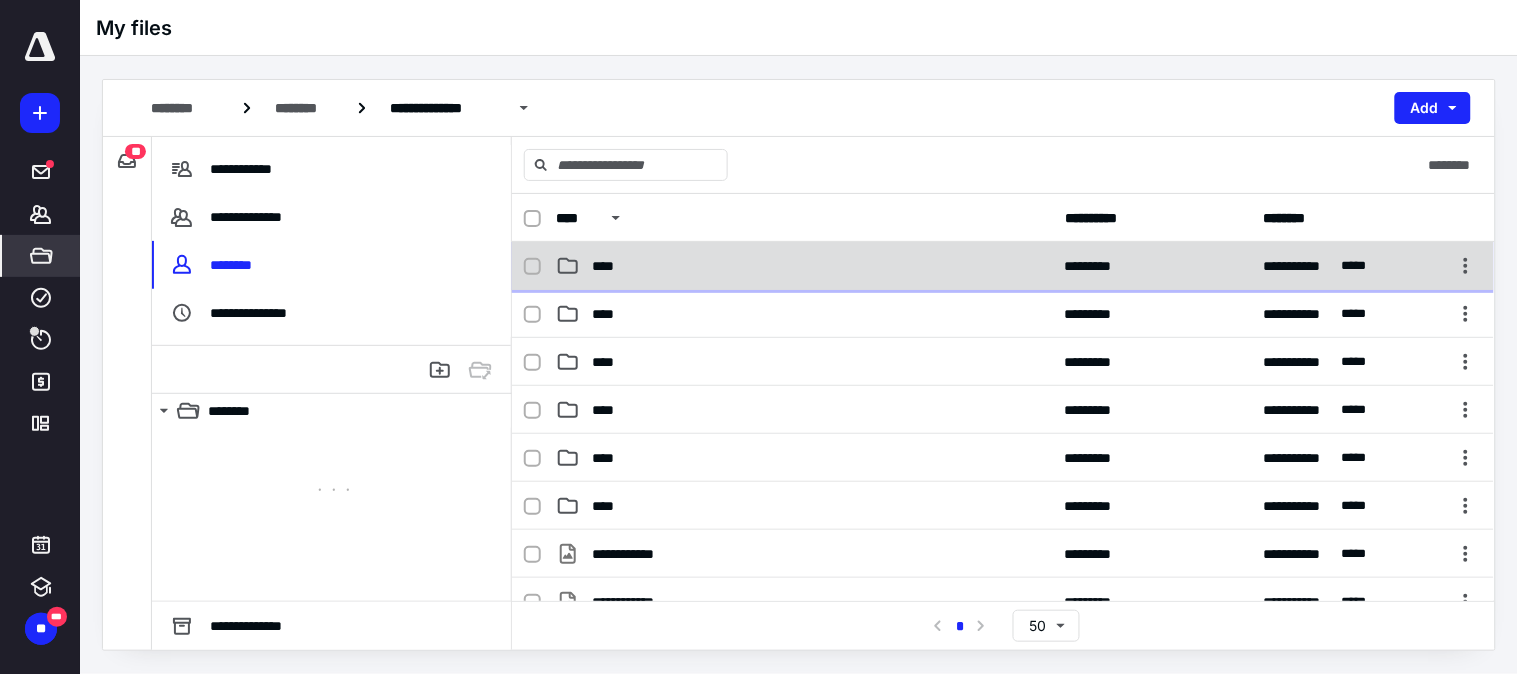 click on "****" at bounding box center [804, 266] 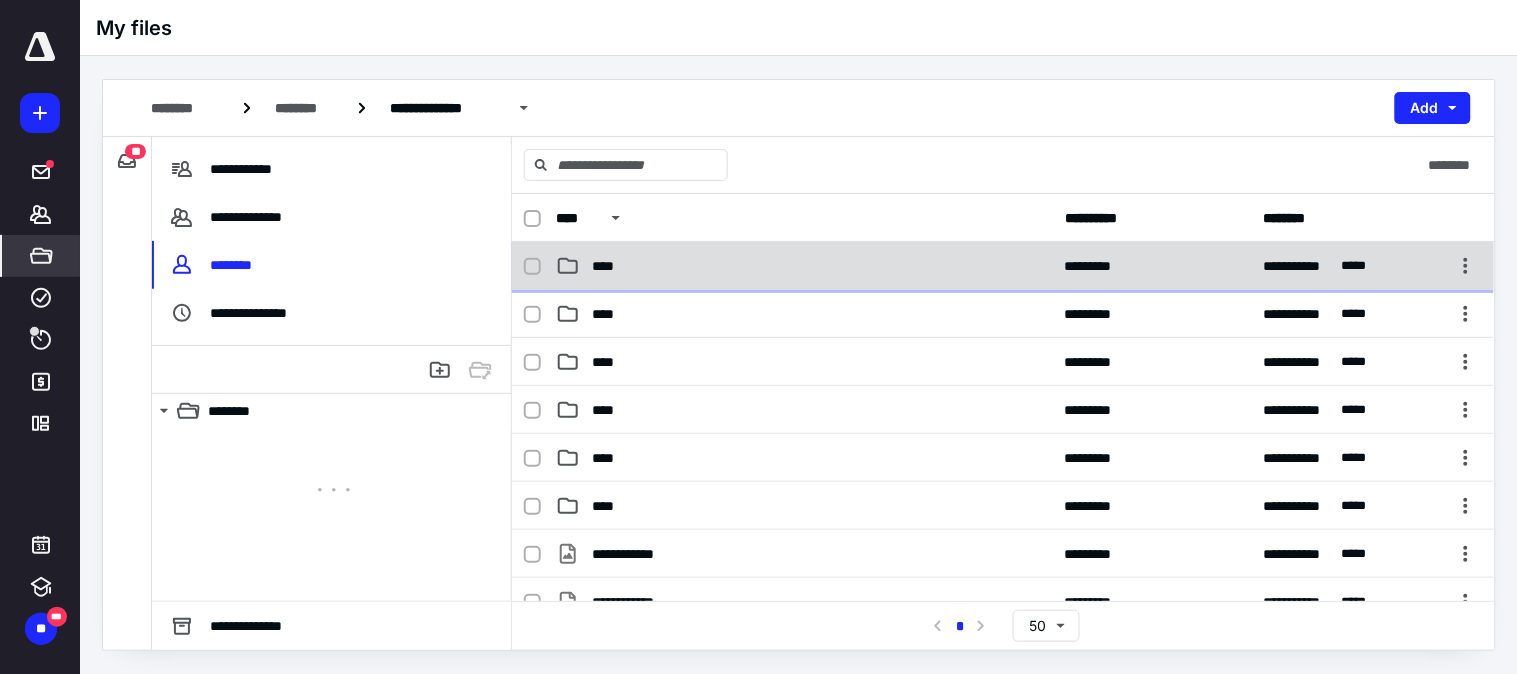 checkbox on "true" 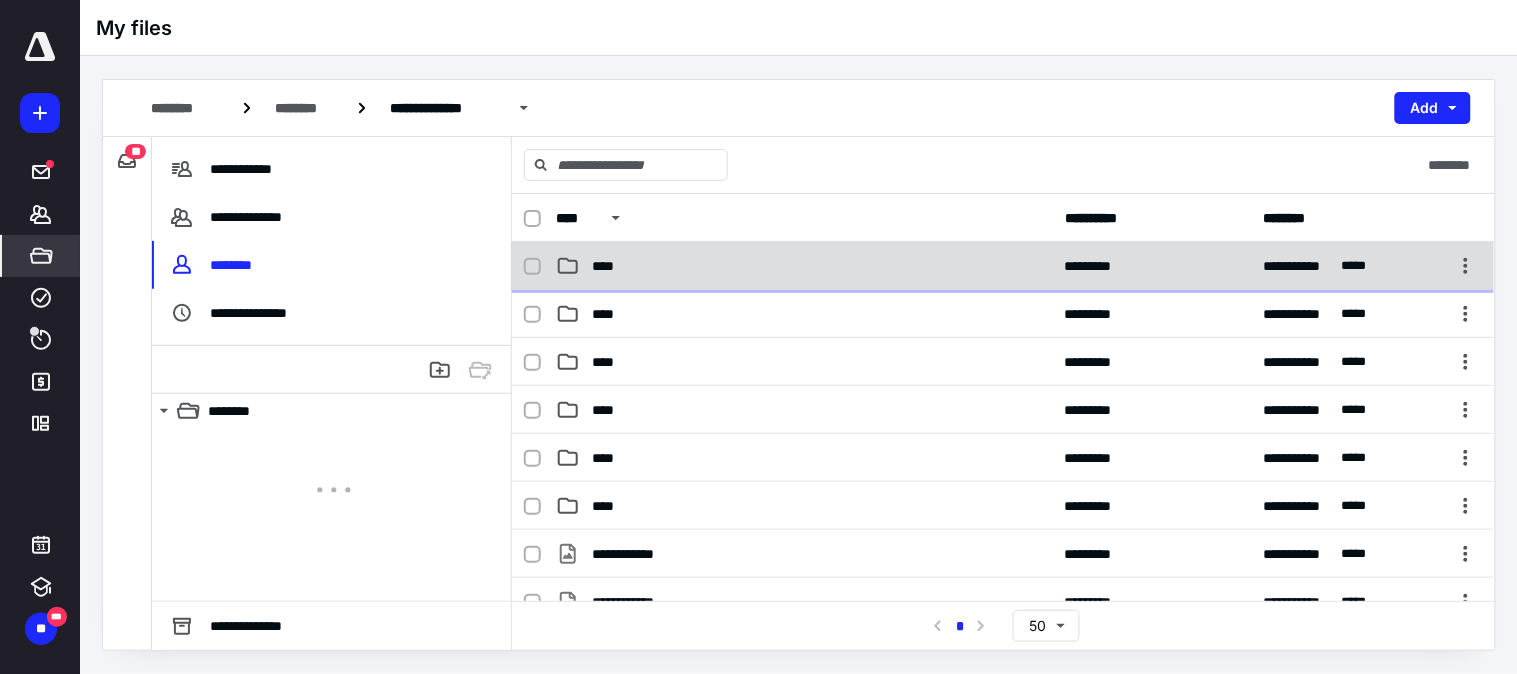 click on "****" at bounding box center [804, 266] 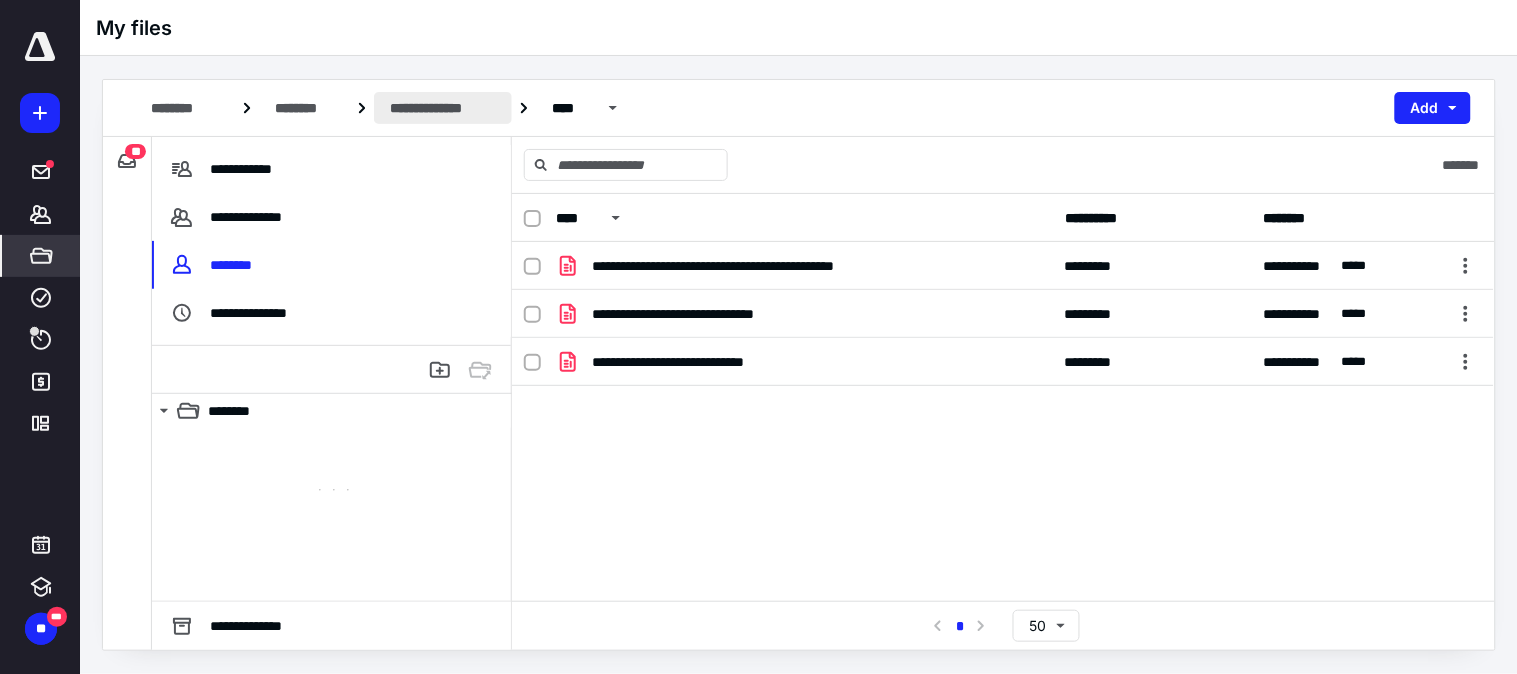 click on "**********" at bounding box center (443, 108) 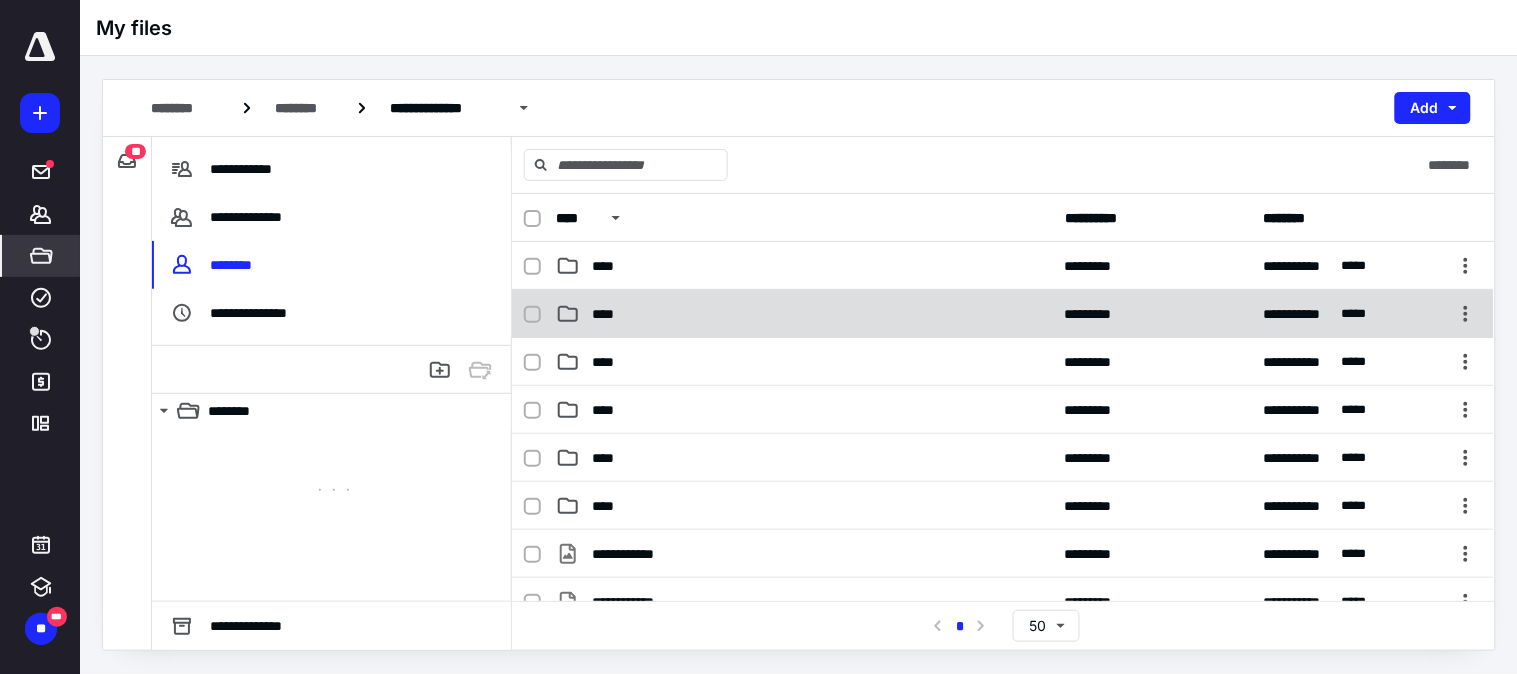 click on "****" at bounding box center [609, 314] 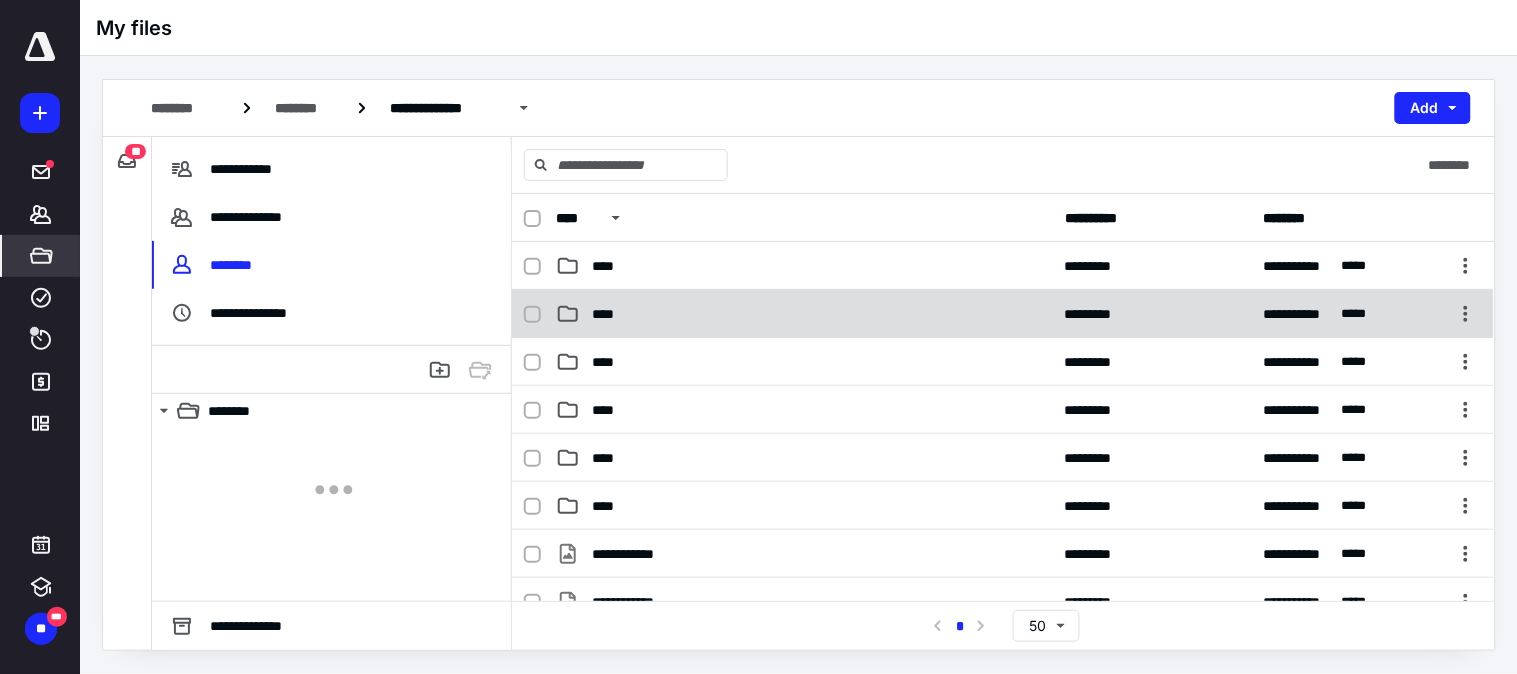 checkbox on "true" 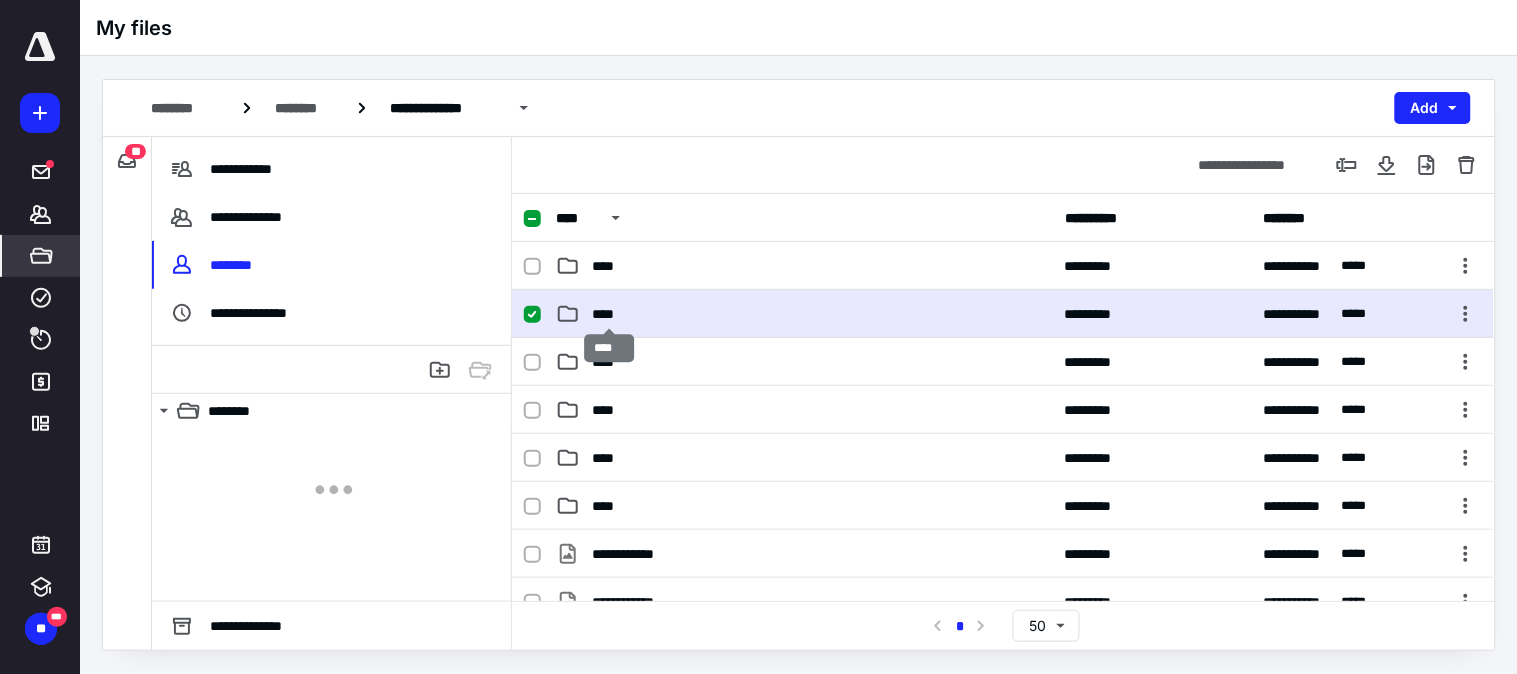 click on "****" at bounding box center [609, 314] 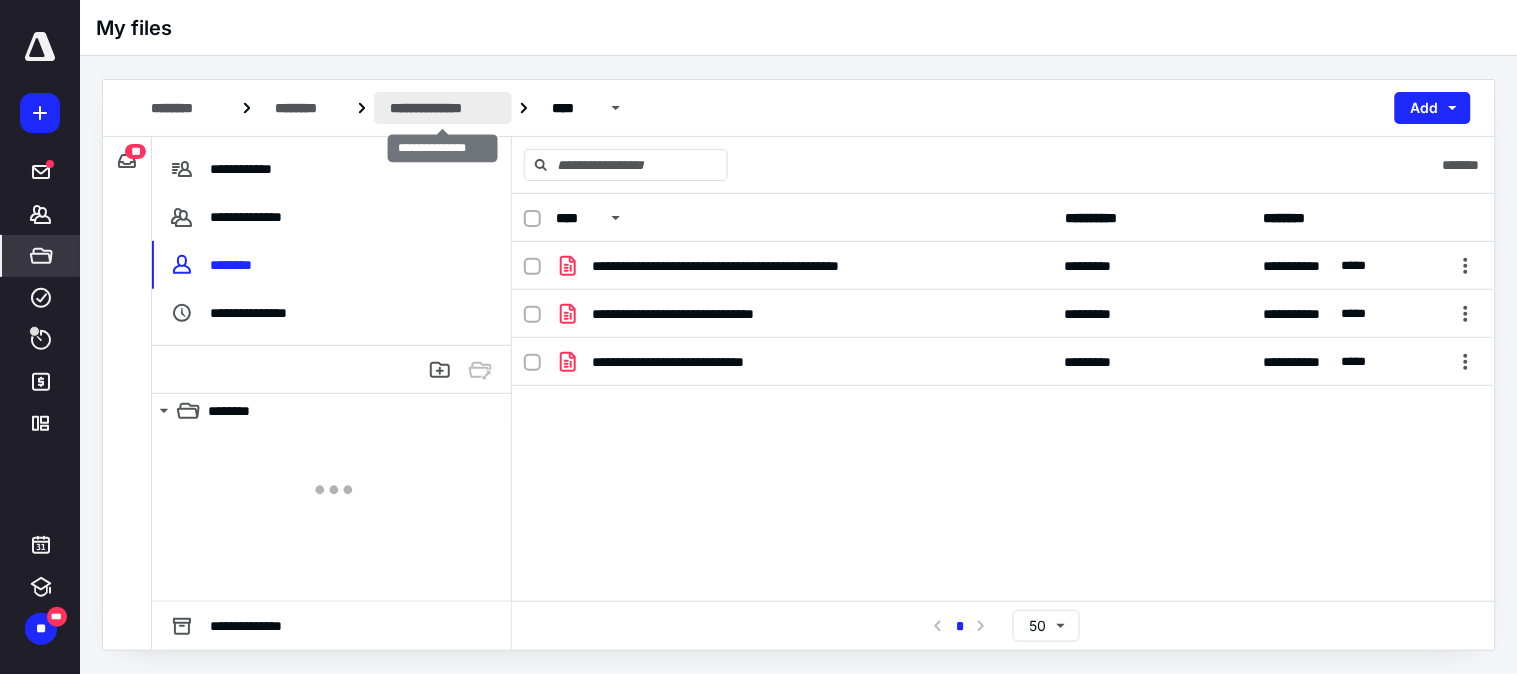 click on "**********" at bounding box center [443, 108] 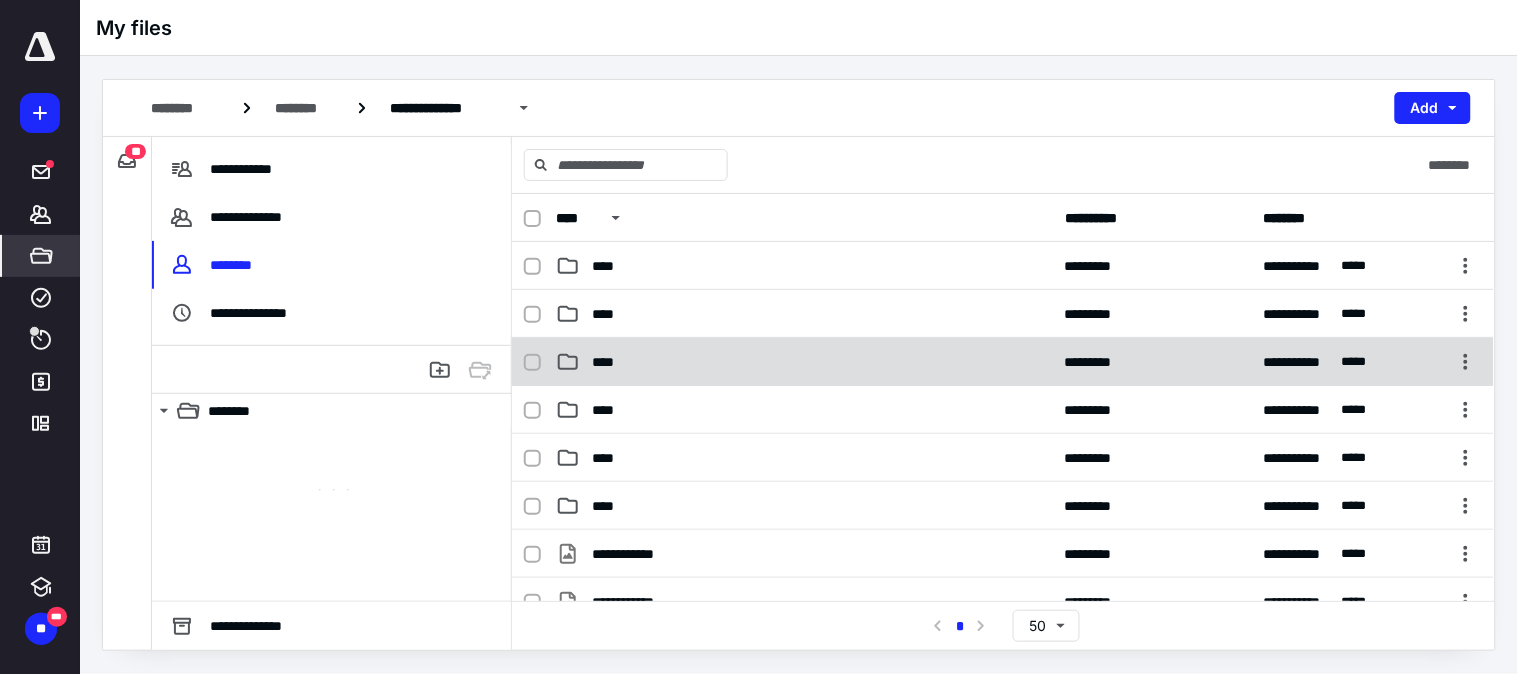 click on "****" at bounding box center [804, 362] 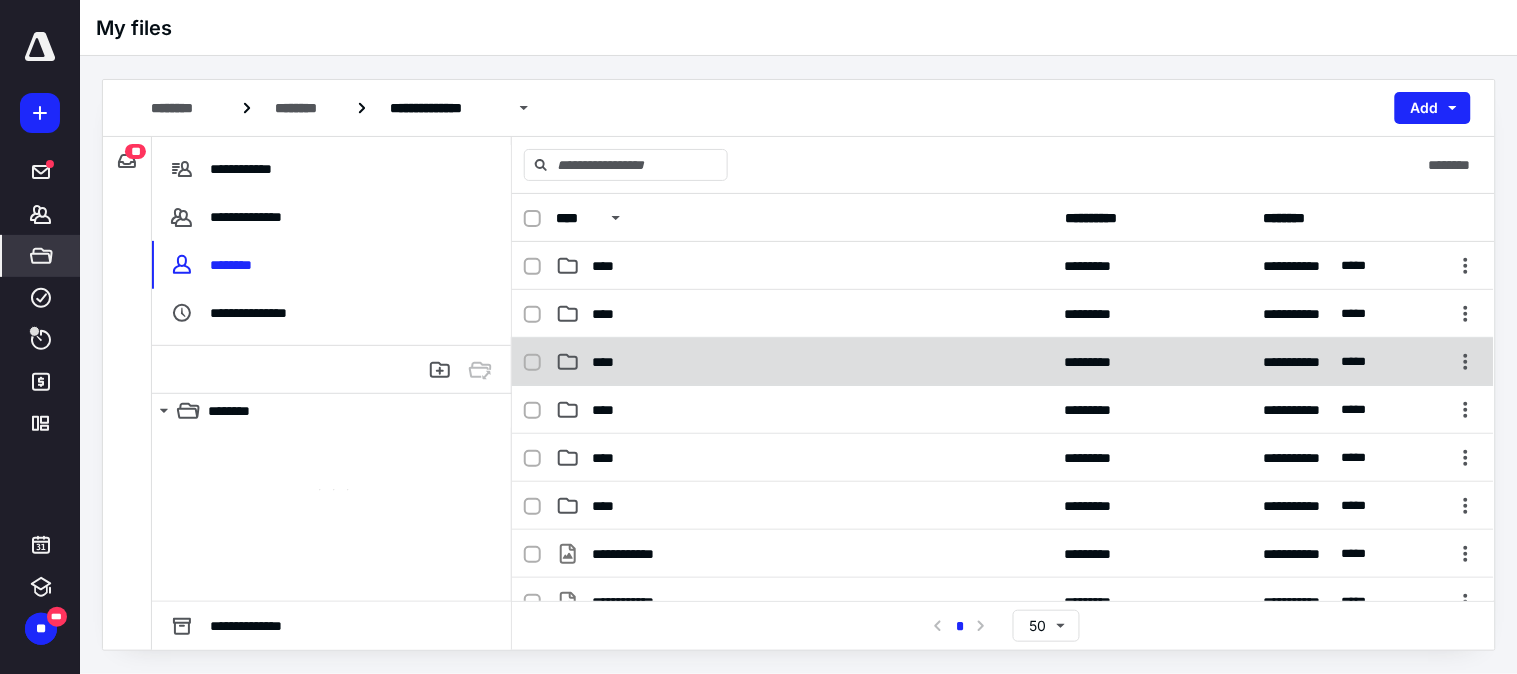 checkbox on "true" 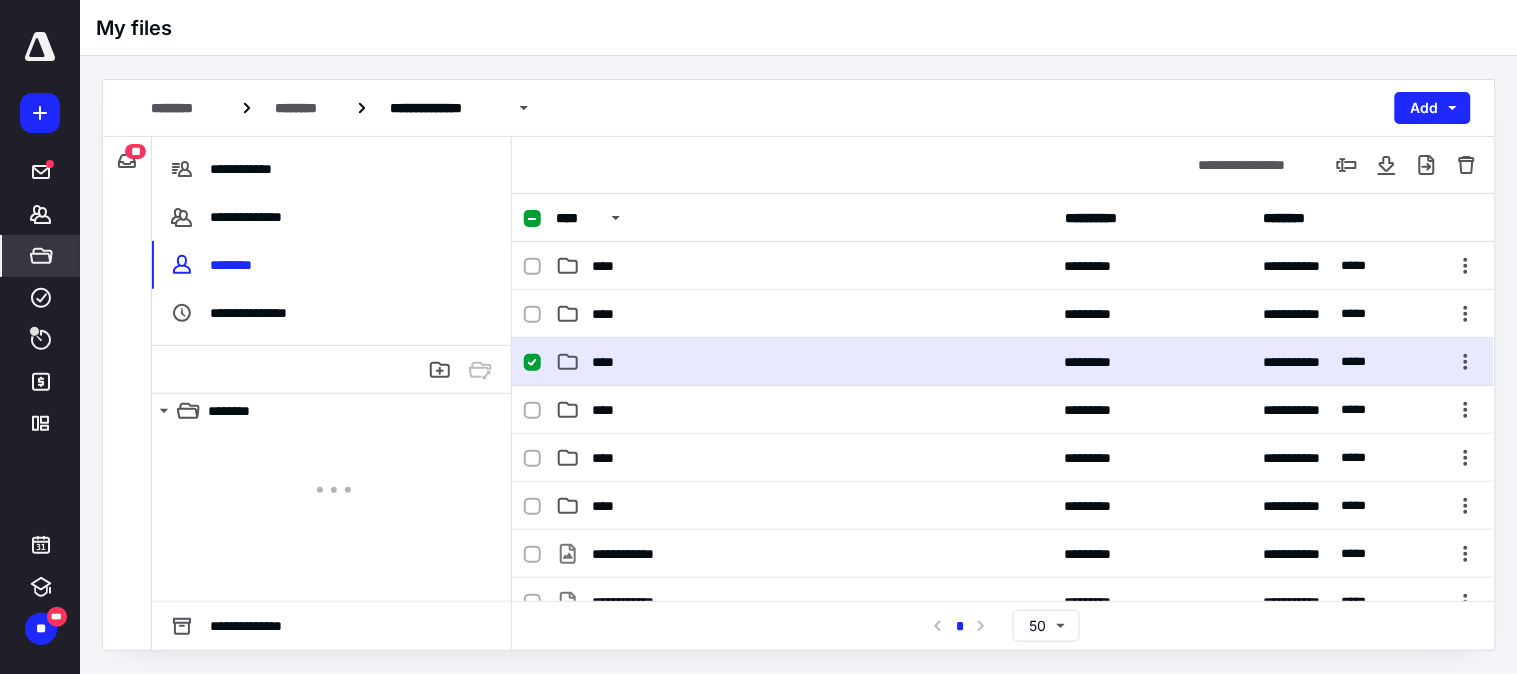 click on "****" at bounding box center (804, 362) 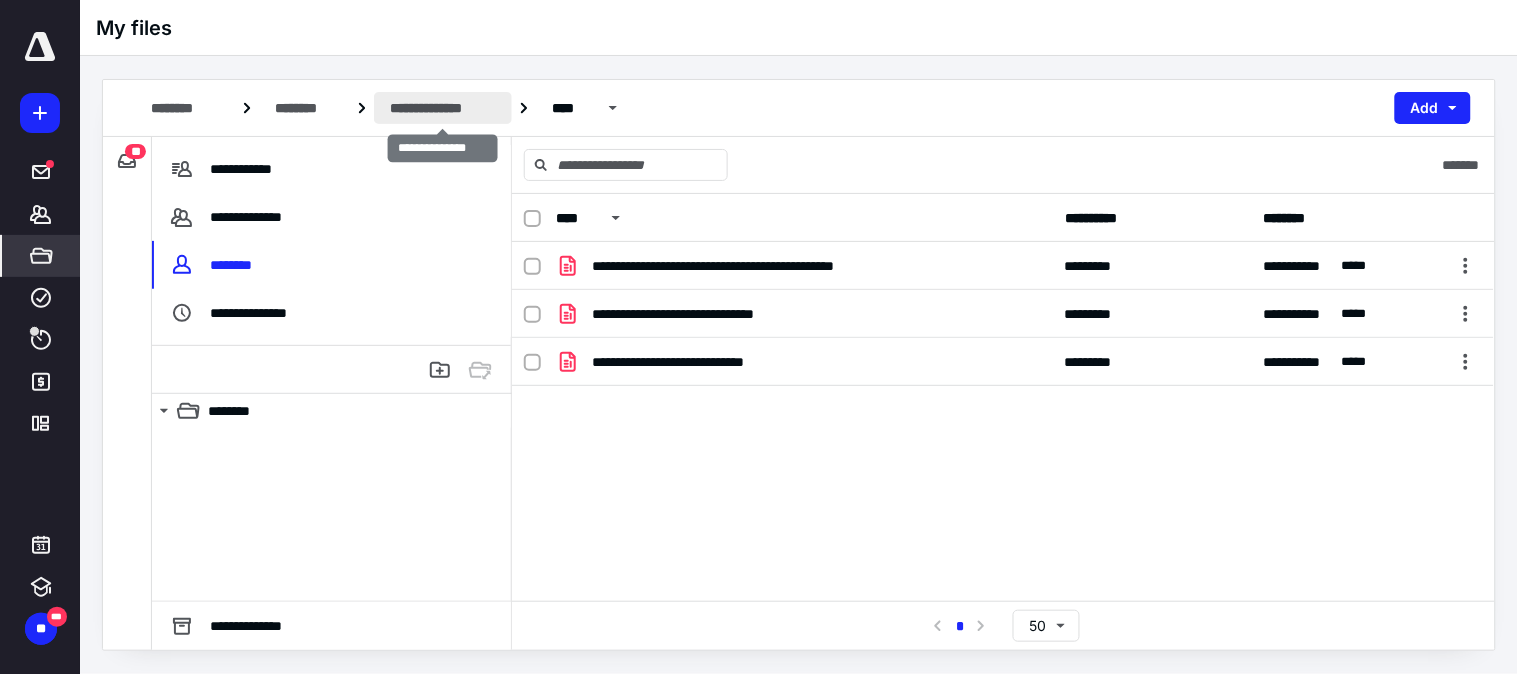 click on "**********" at bounding box center [443, 108] 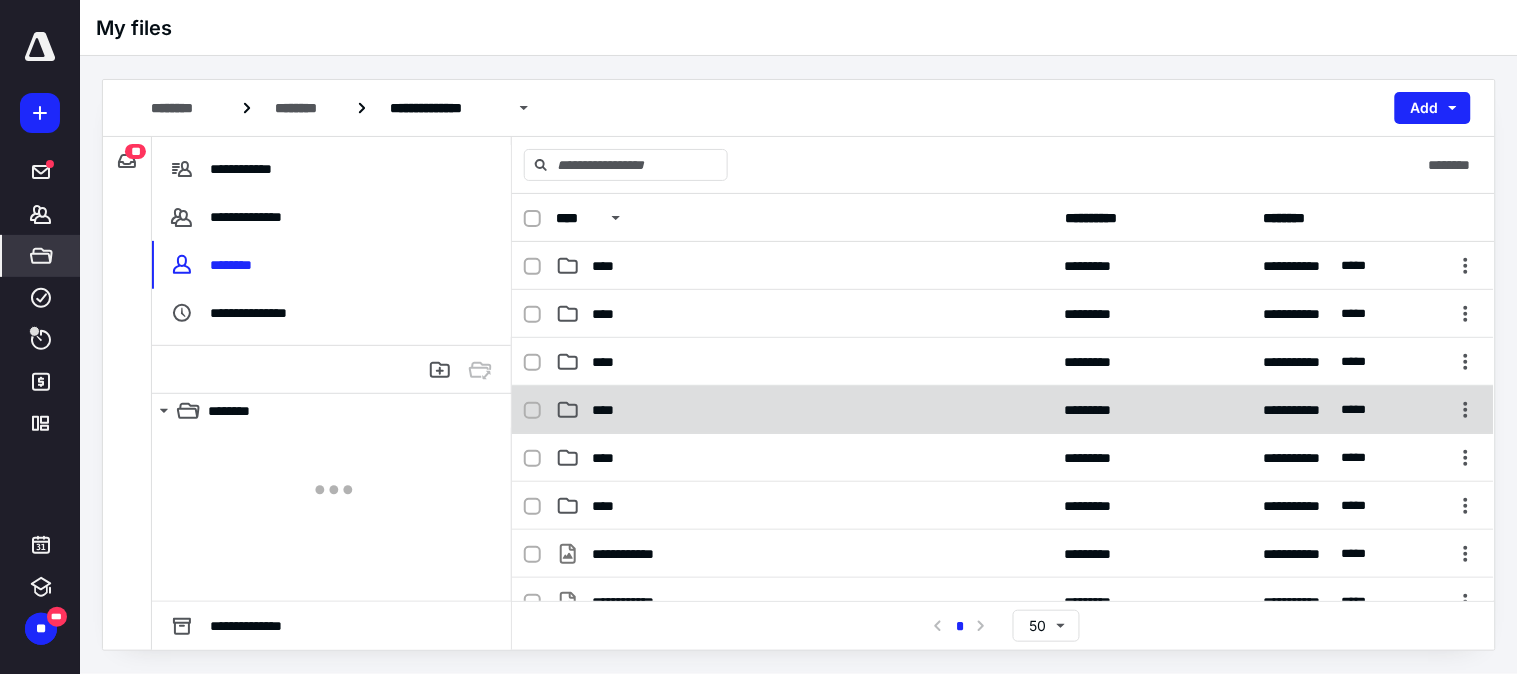 click on "****" at bounding box center [804, 410] 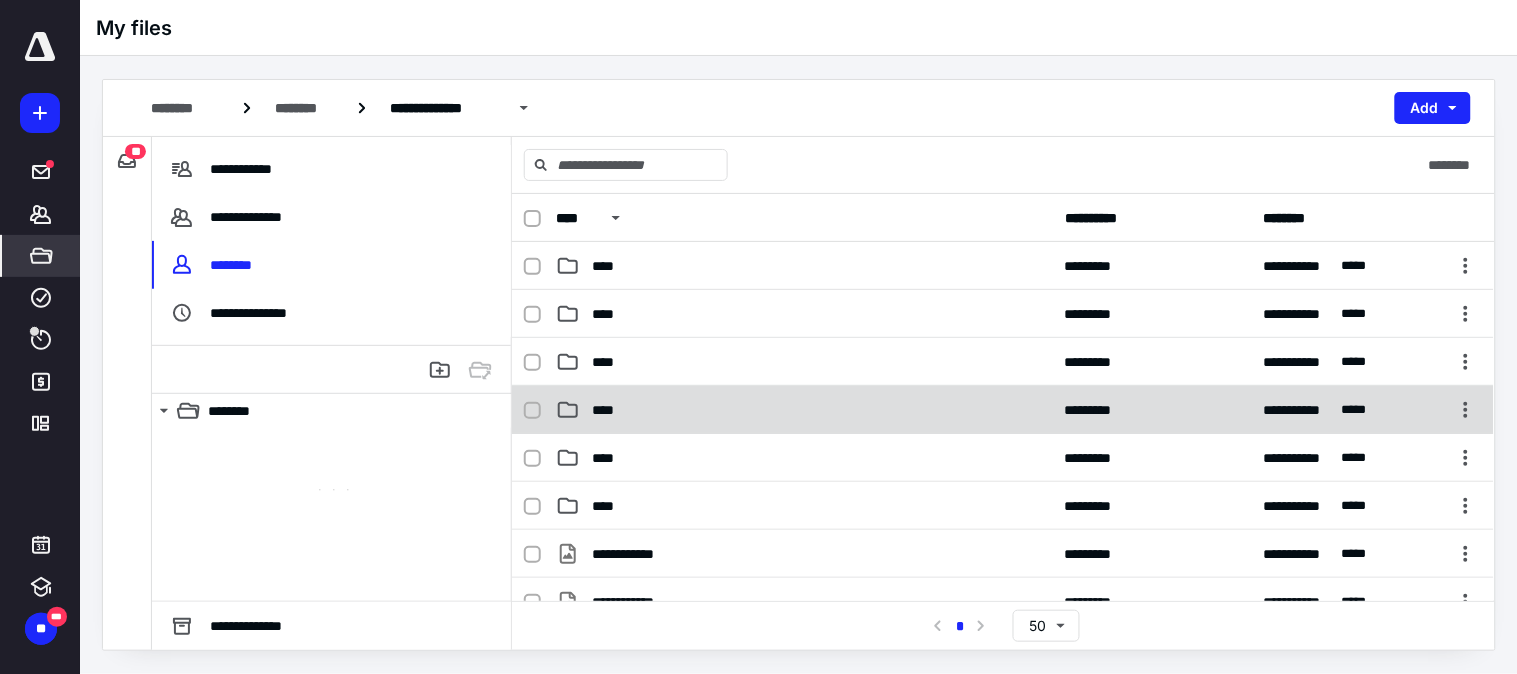 checkbox on "true" 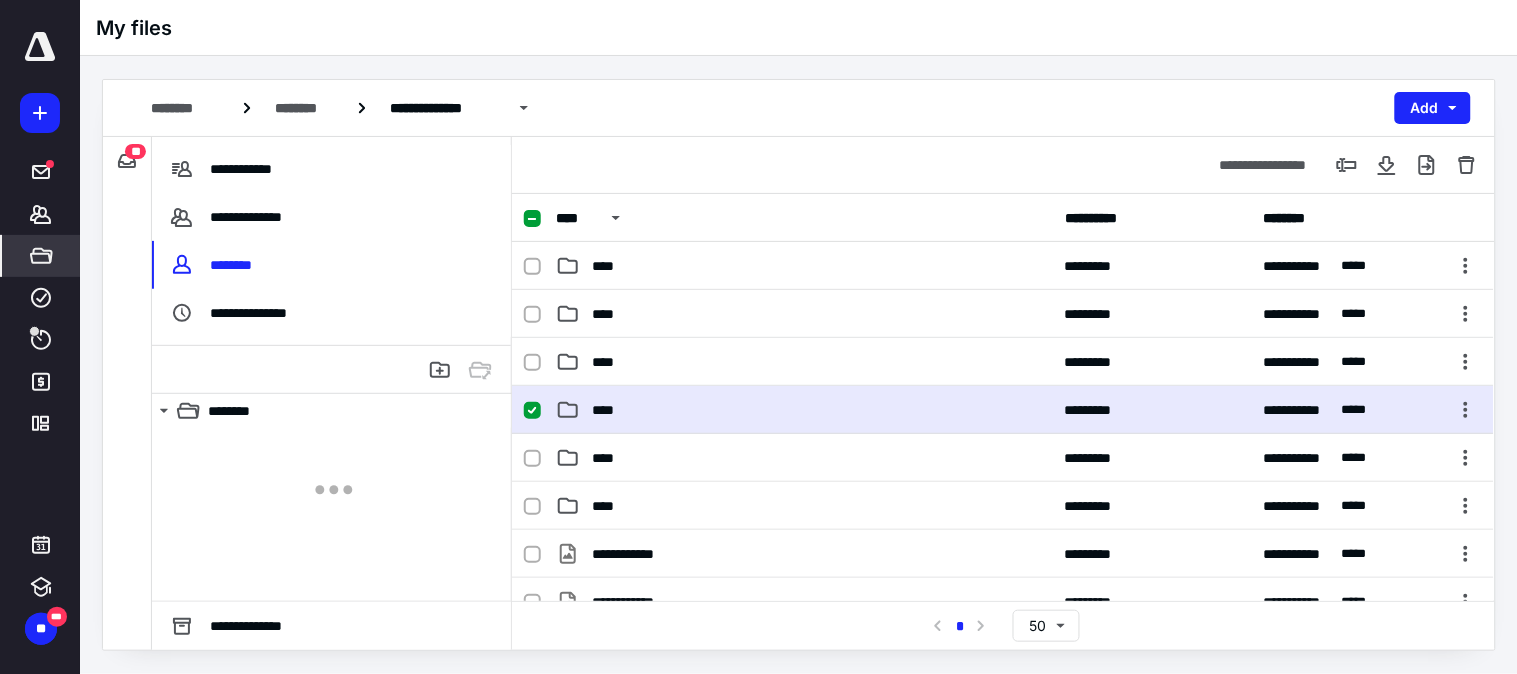 click on "****" at bounding box center [804, 410] 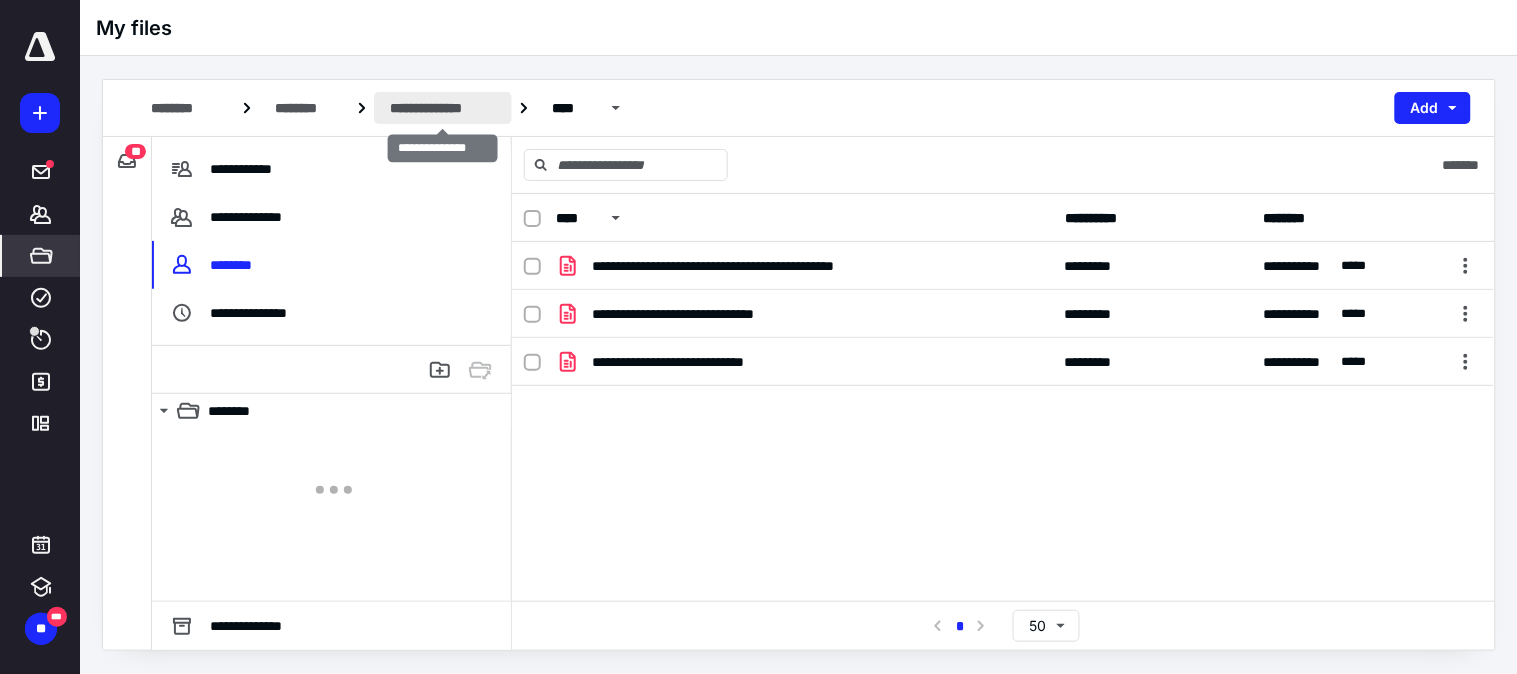 click on "**********" at bounding box center [443, 108] 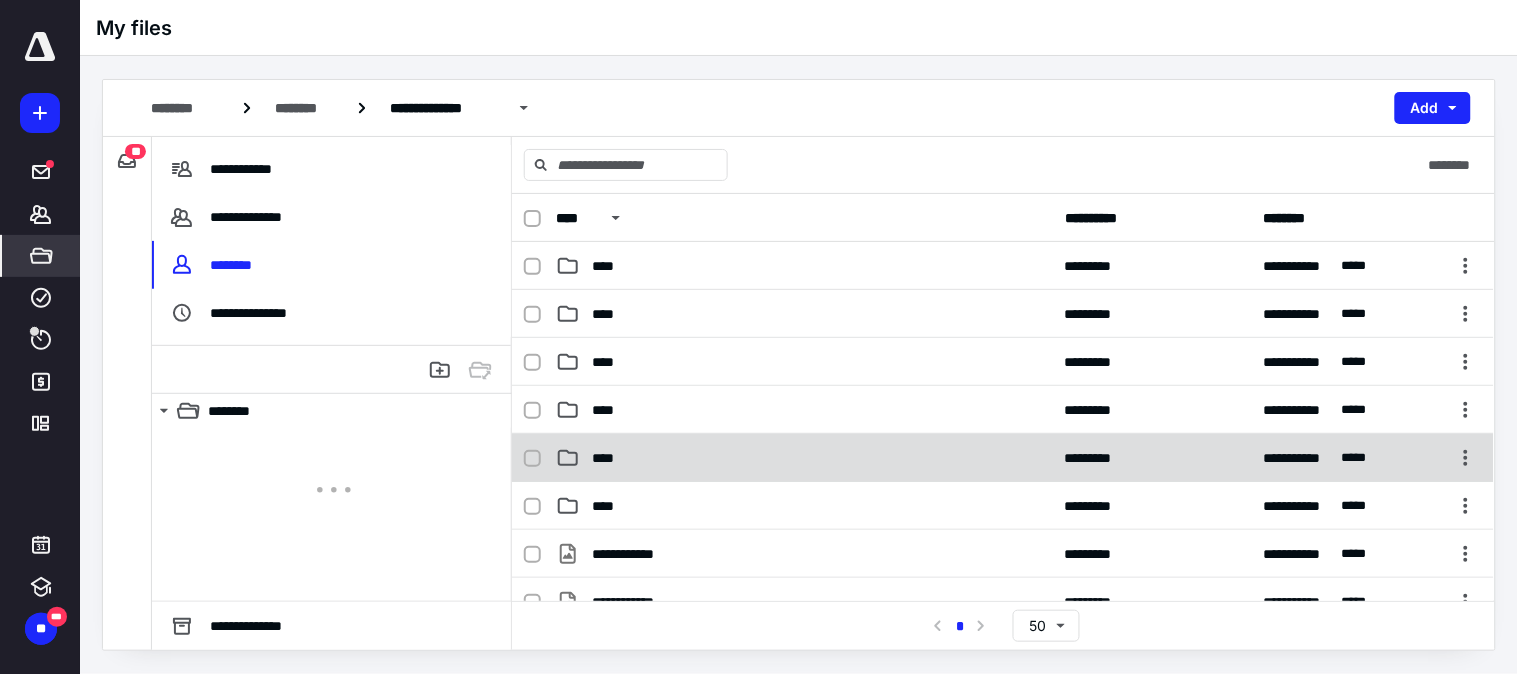 click on "****" at bounding box center [804, 458] 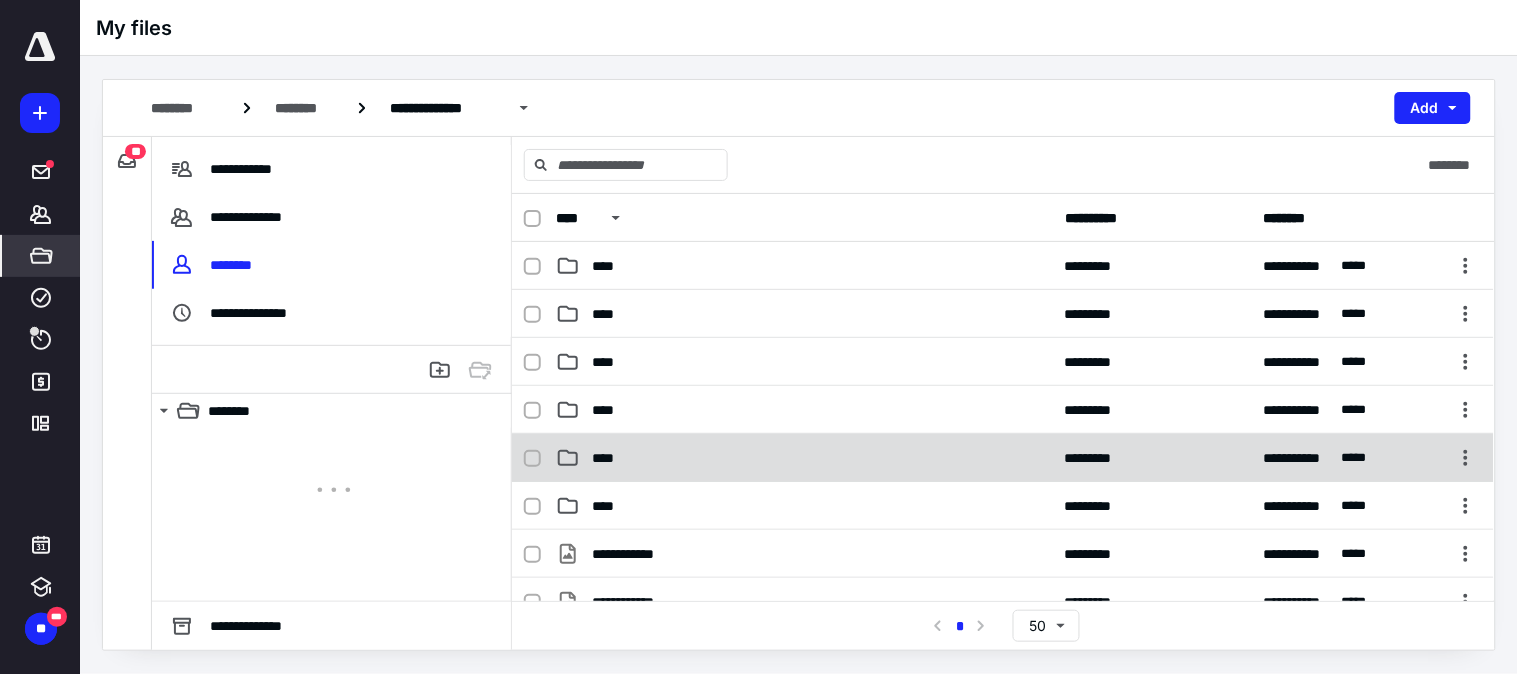 checkbox on "true" 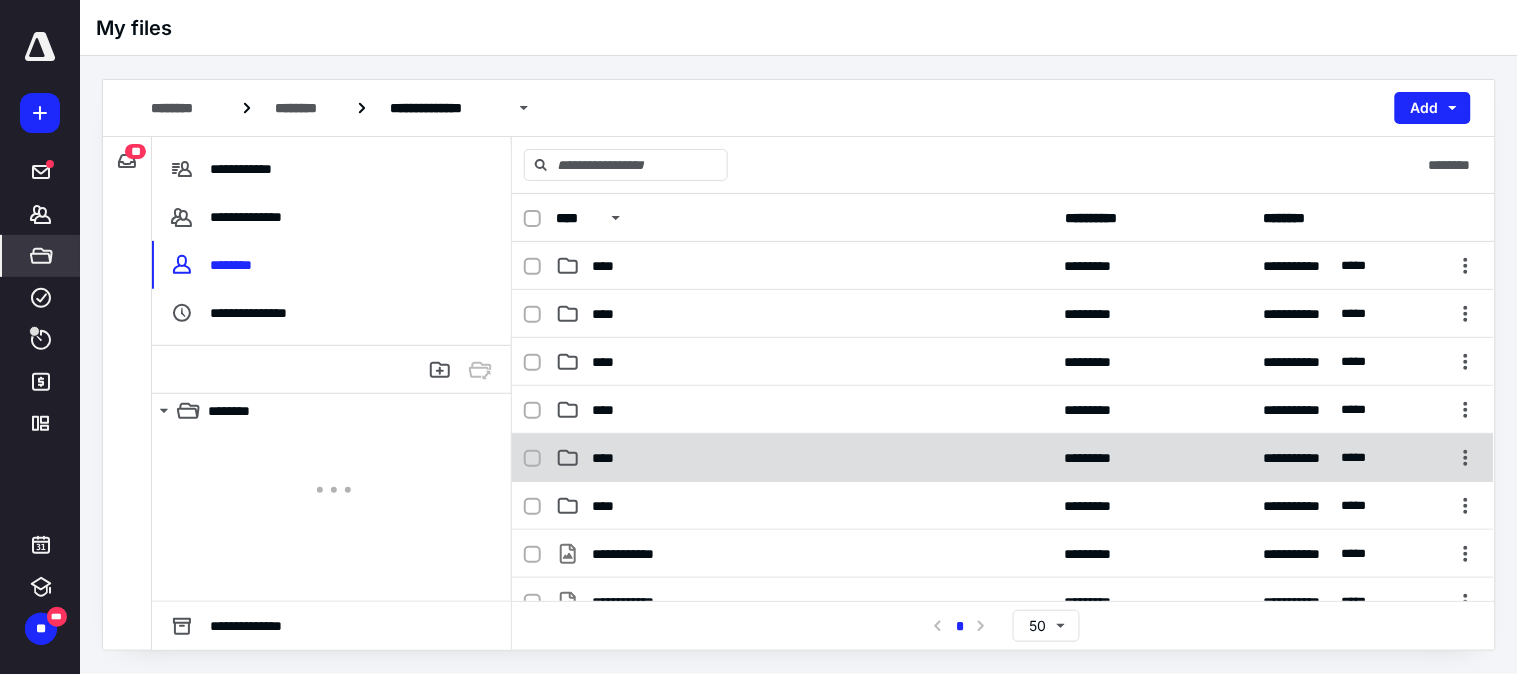 click on "****" at bounding box center (804, 458) 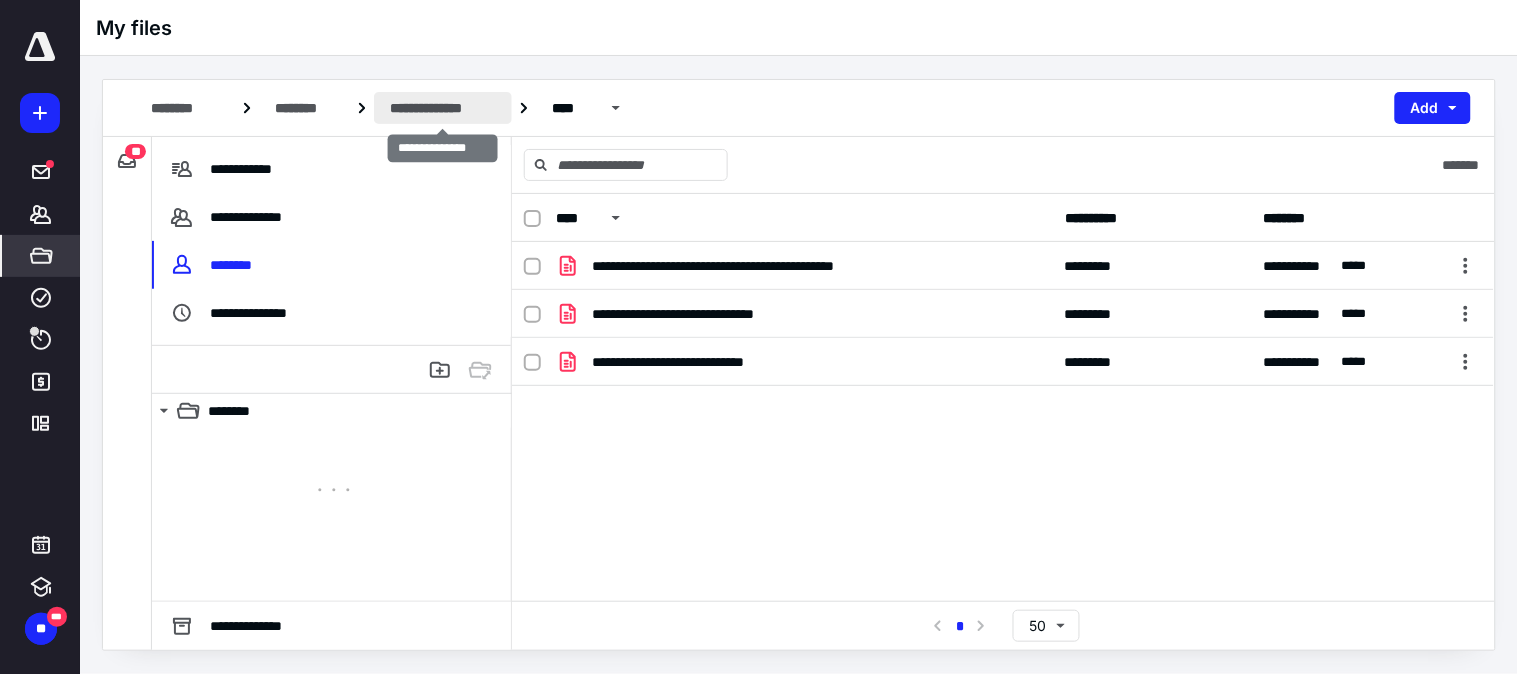 click on "**********" at bounding box center (443, 108) 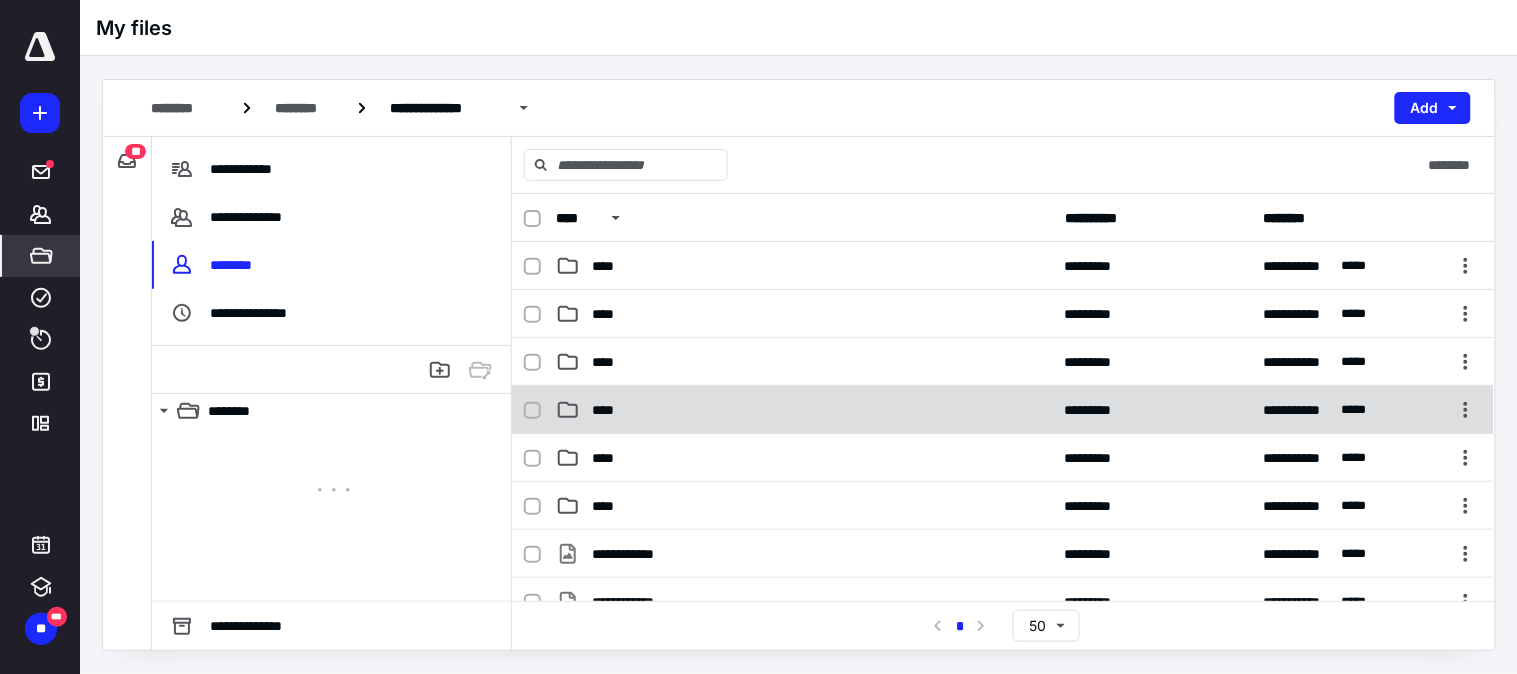 click on "****" at bounding box center (804, 410) 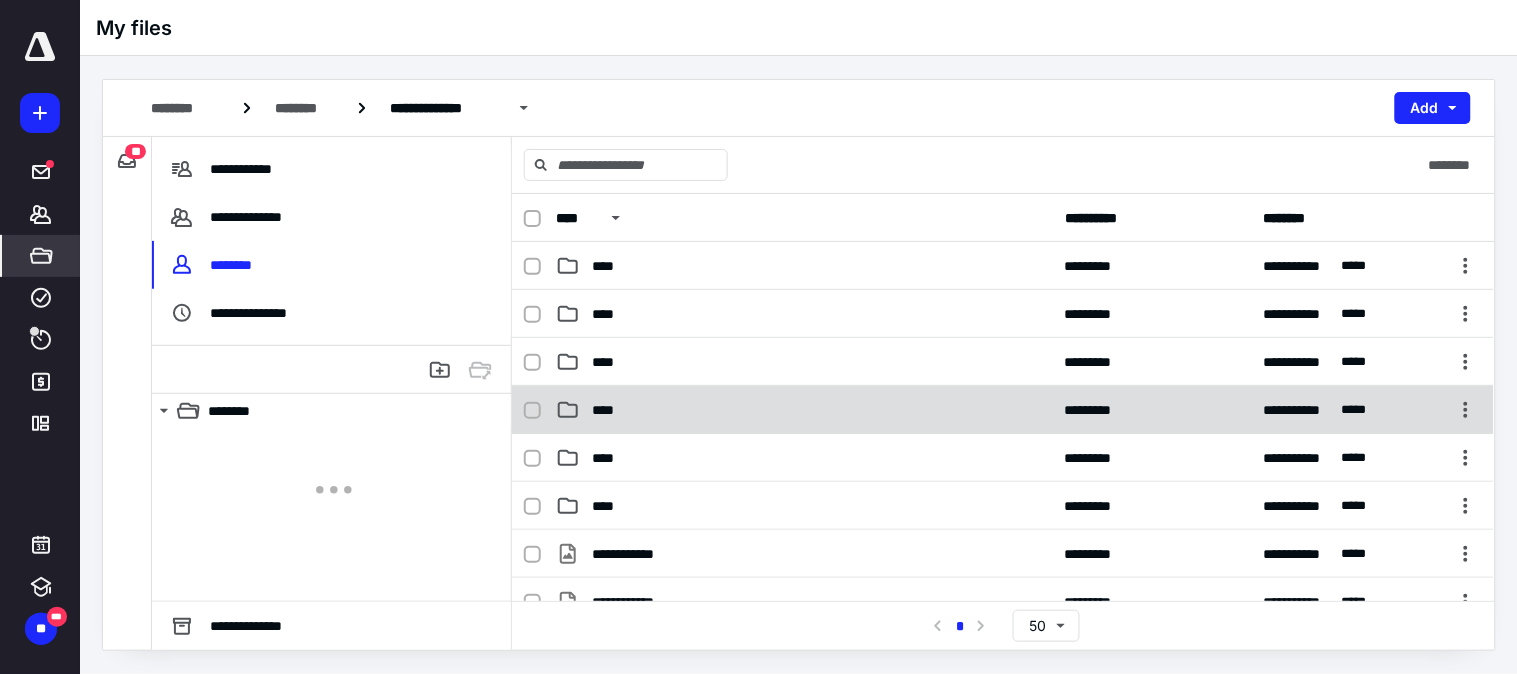 checkbox on "true" 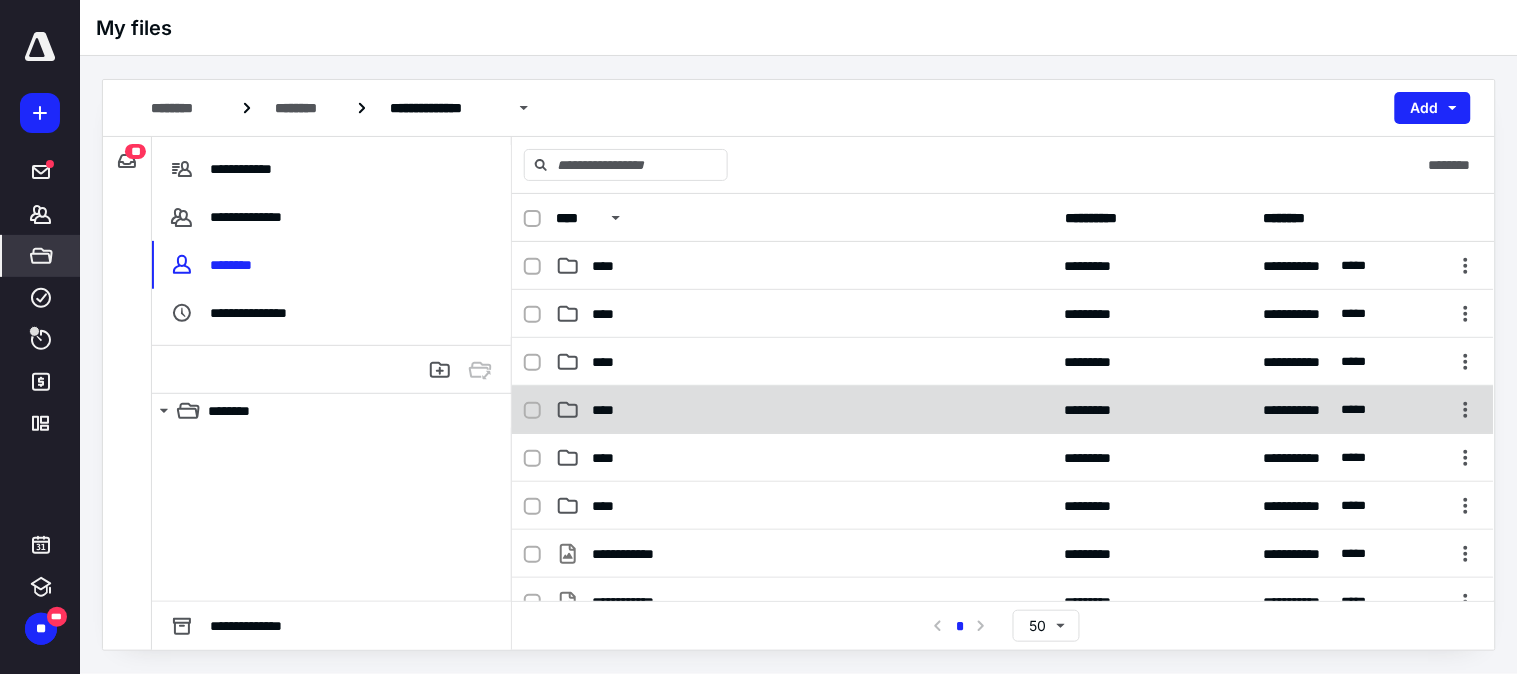 click on "****" at bounding box center (804, 410) 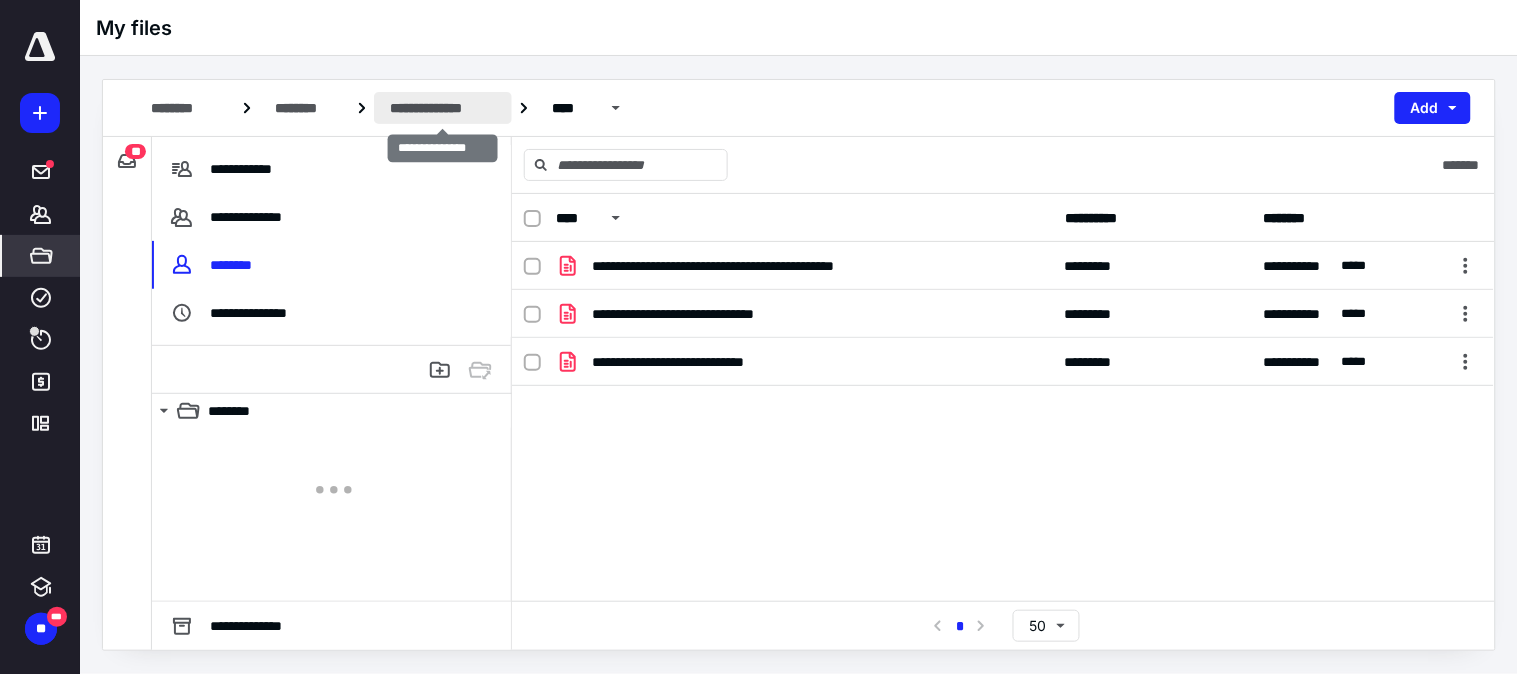 click on "**********" at bounding box center [443, 108] 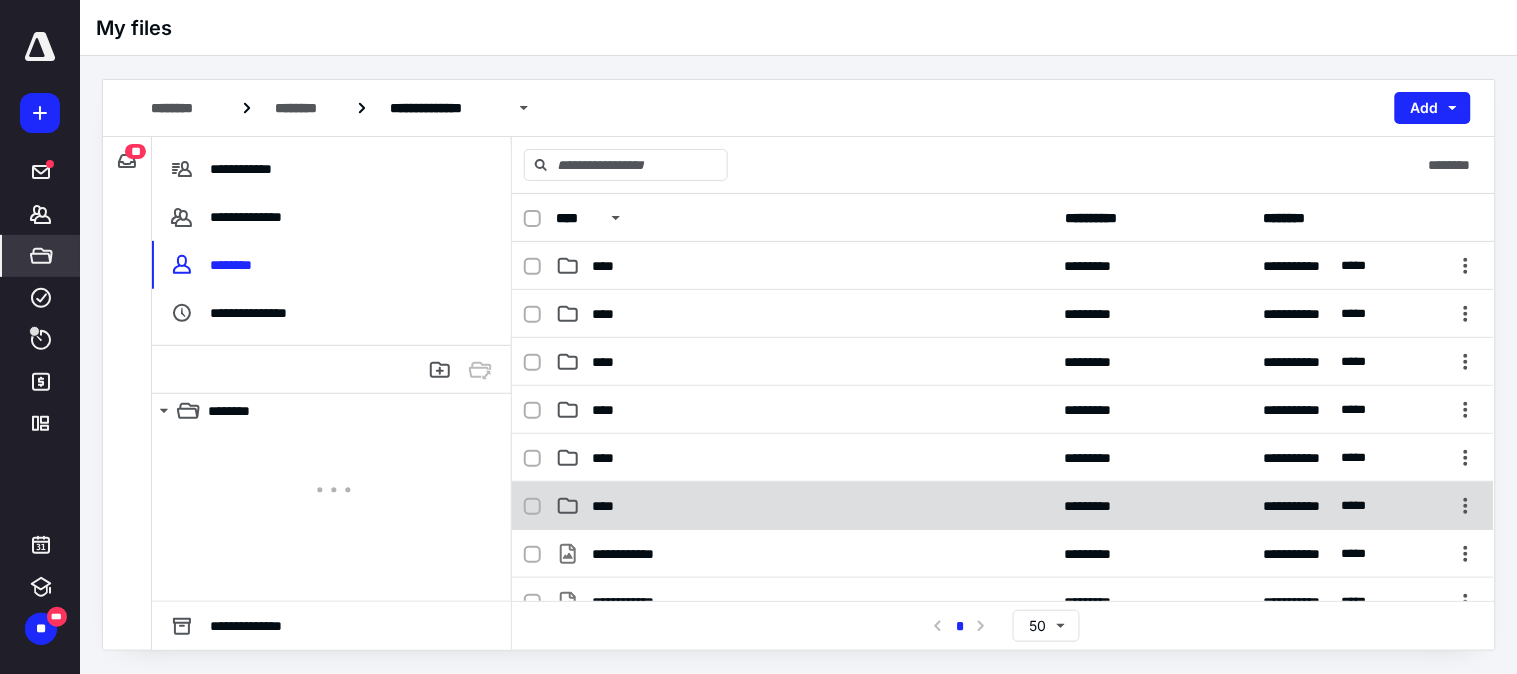click on "**********" at bounding box center (1003, 506) 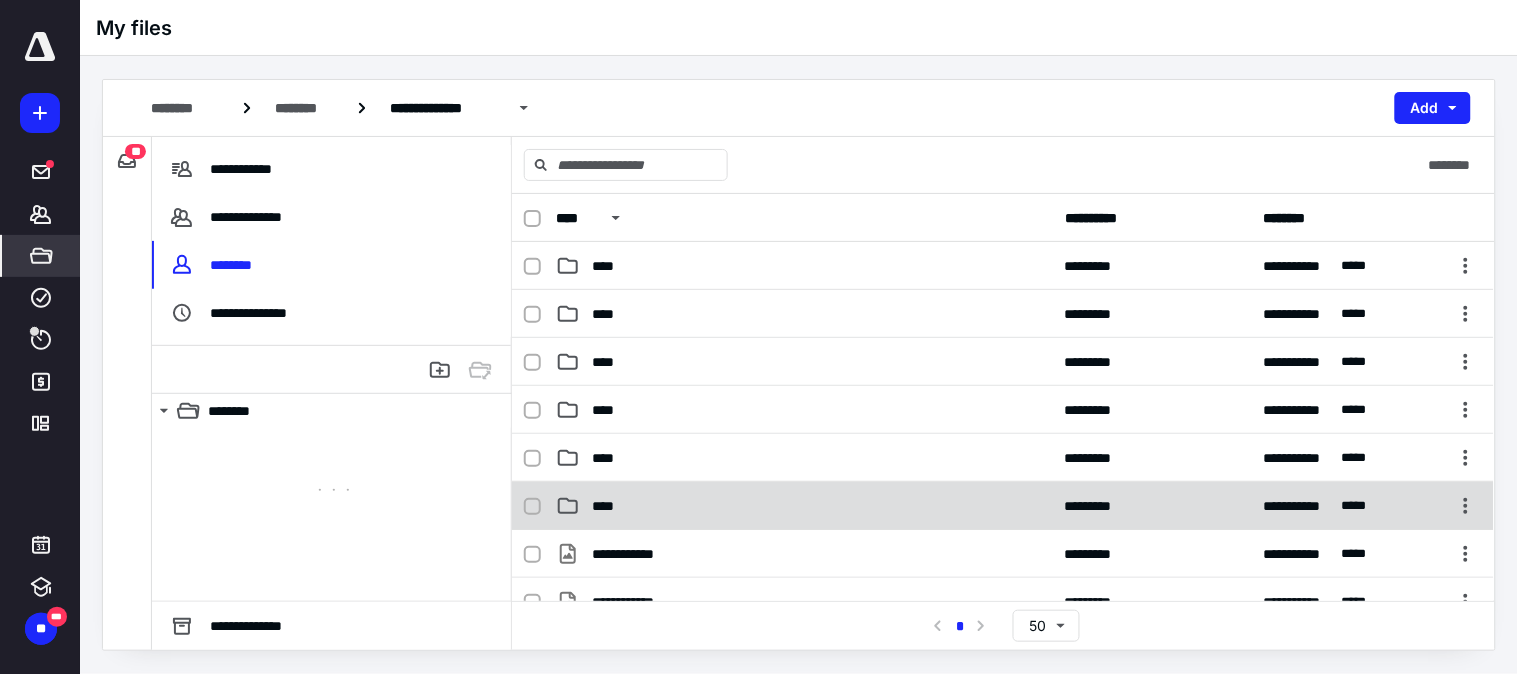checkbox on "true" 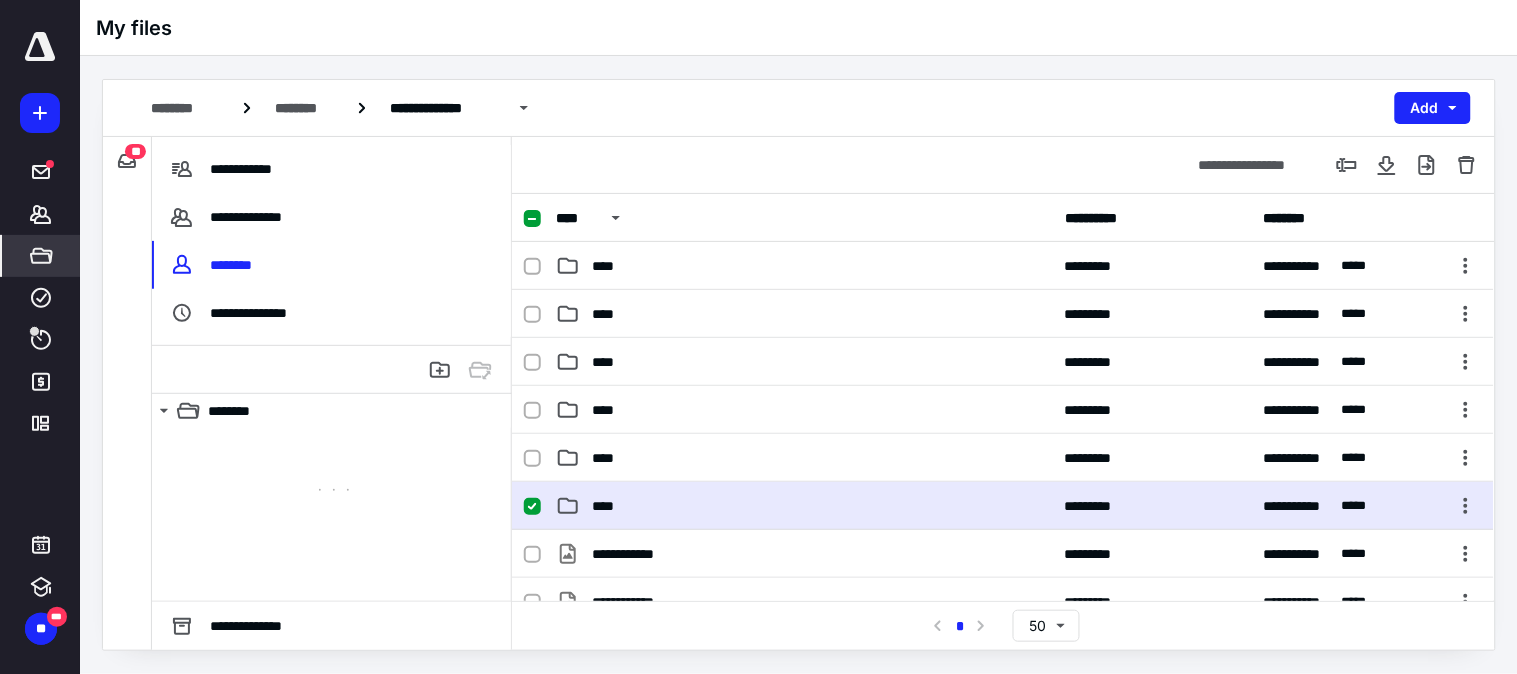 click on "**********" at bounding box center (1003, 506) 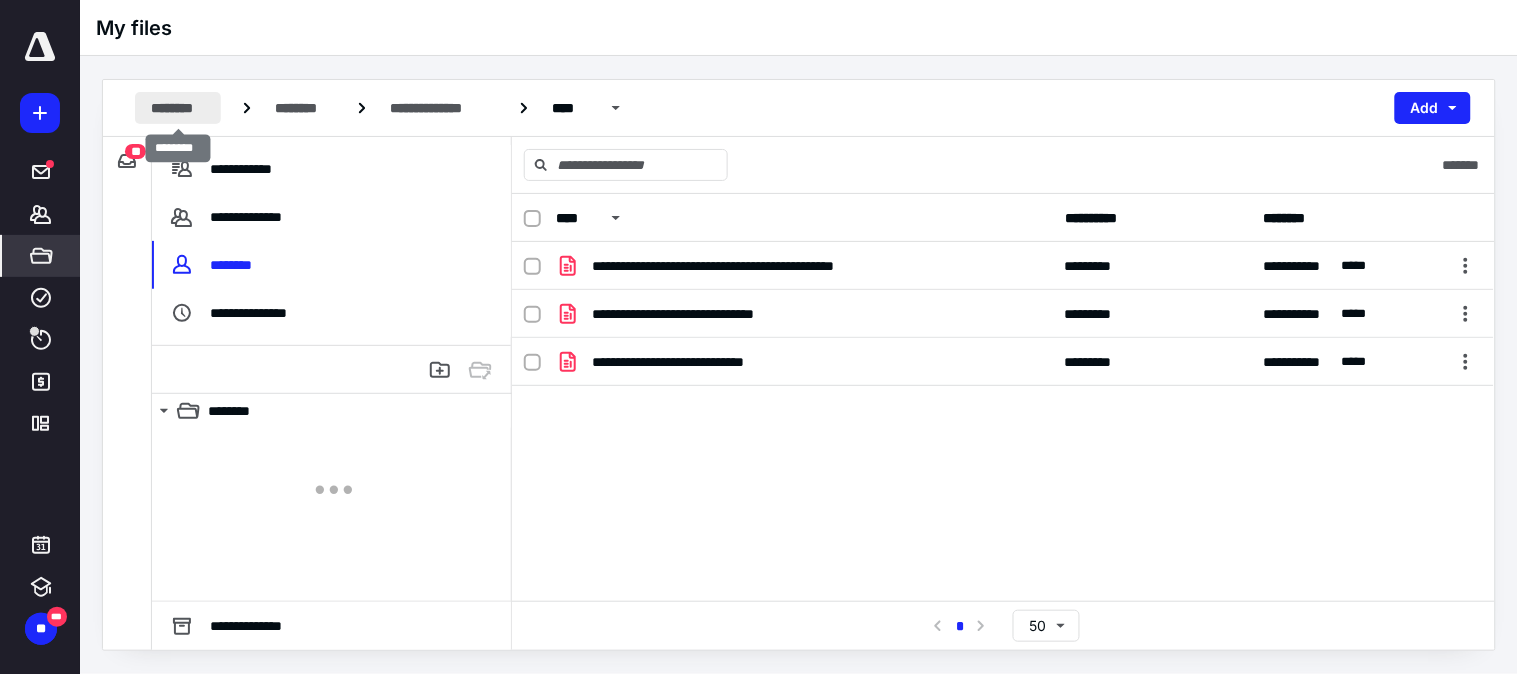 click on "********" at bounding box center [178, 108] 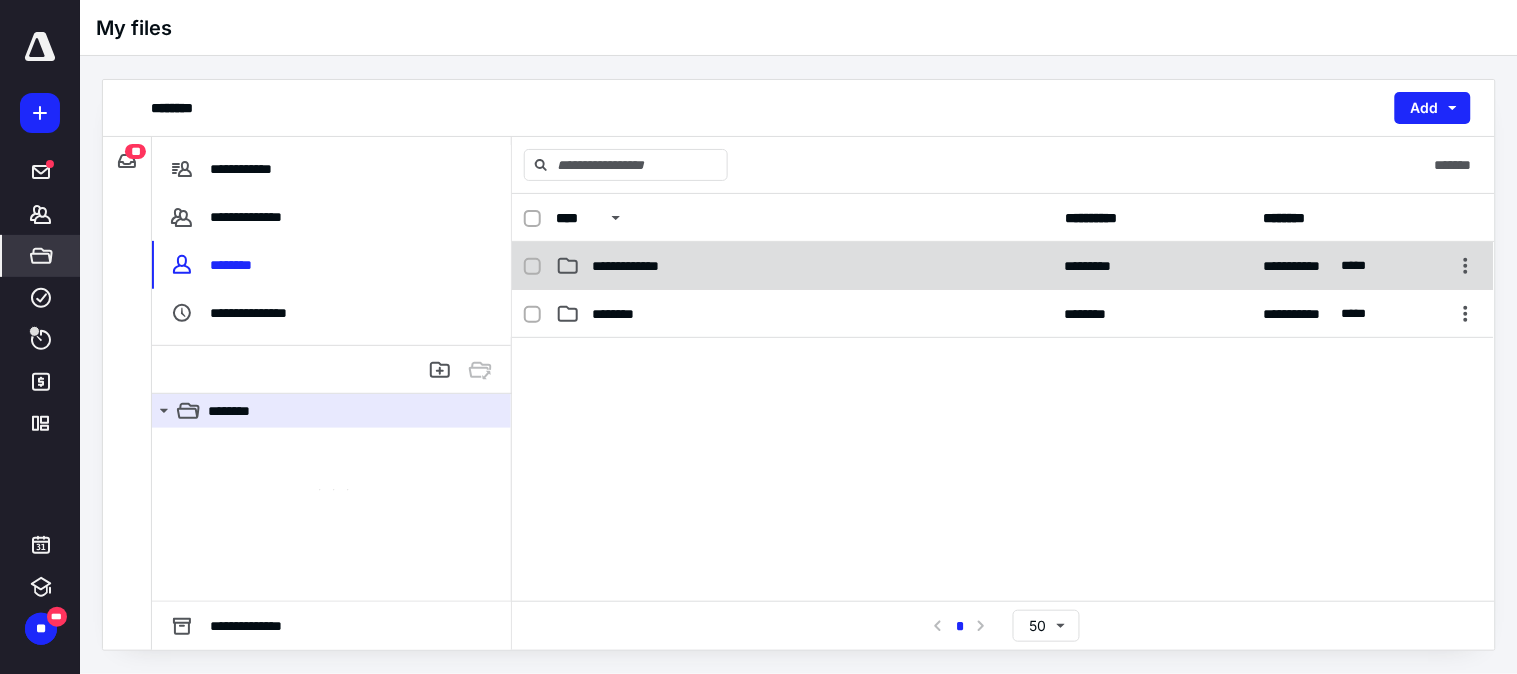 click on "**********" at bounding box center (804, 266) 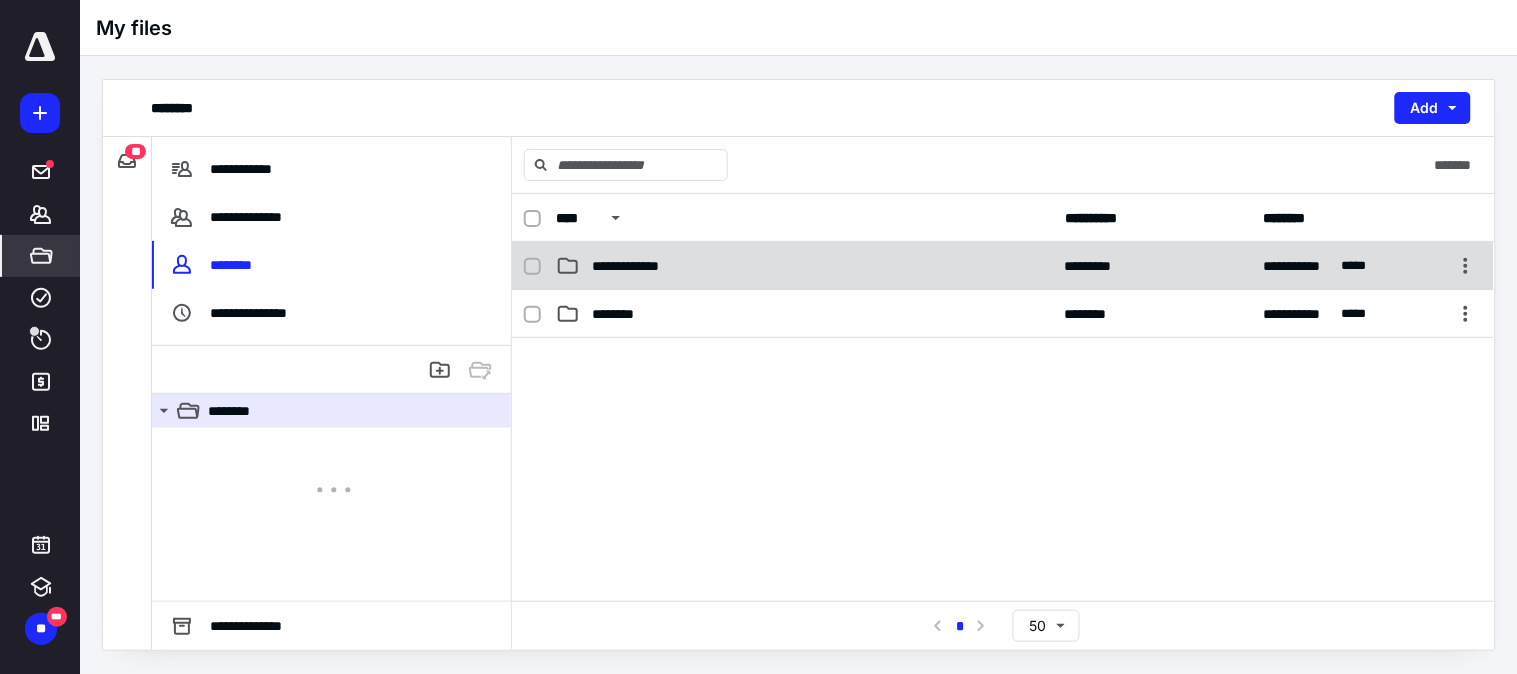 checkbox on "true" 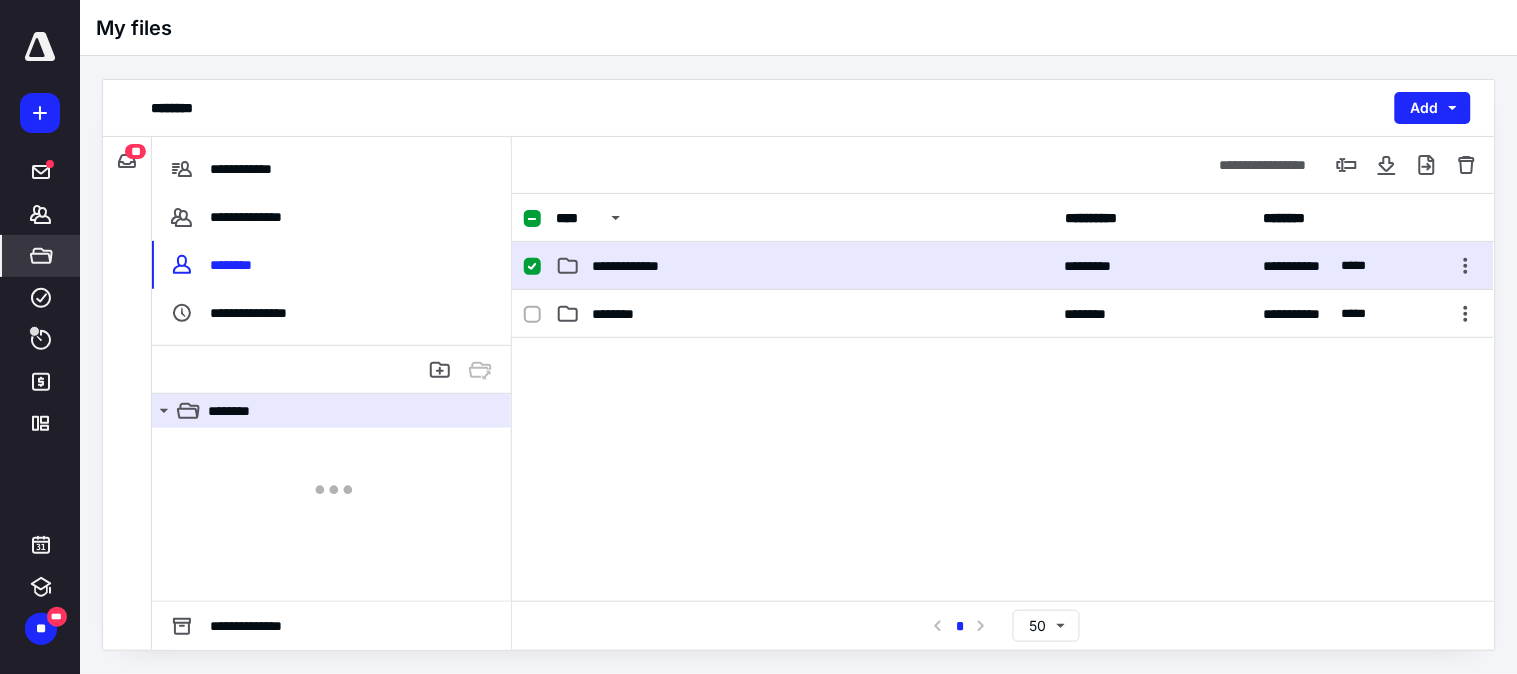 click on "**********" at bounding box center [804, 266] 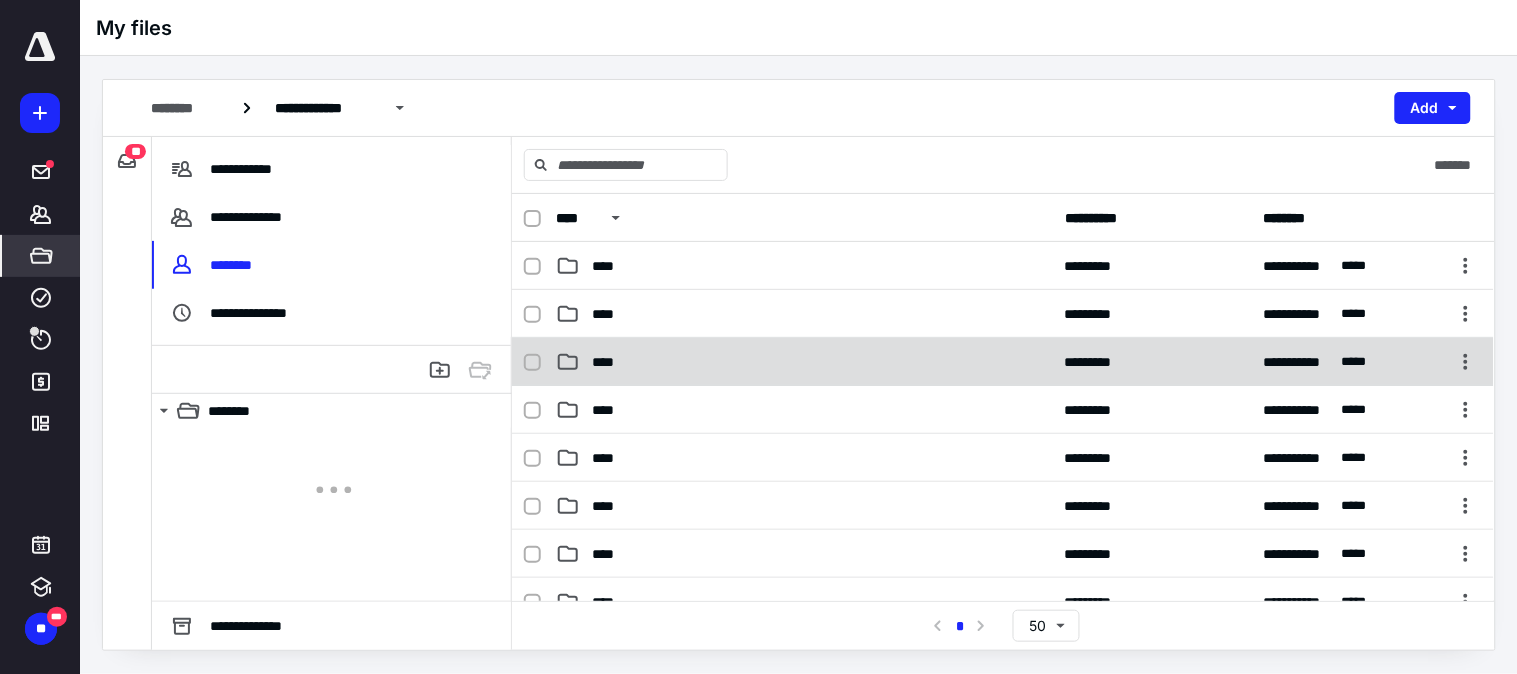 click on "****" at bounding box center [804, 362] 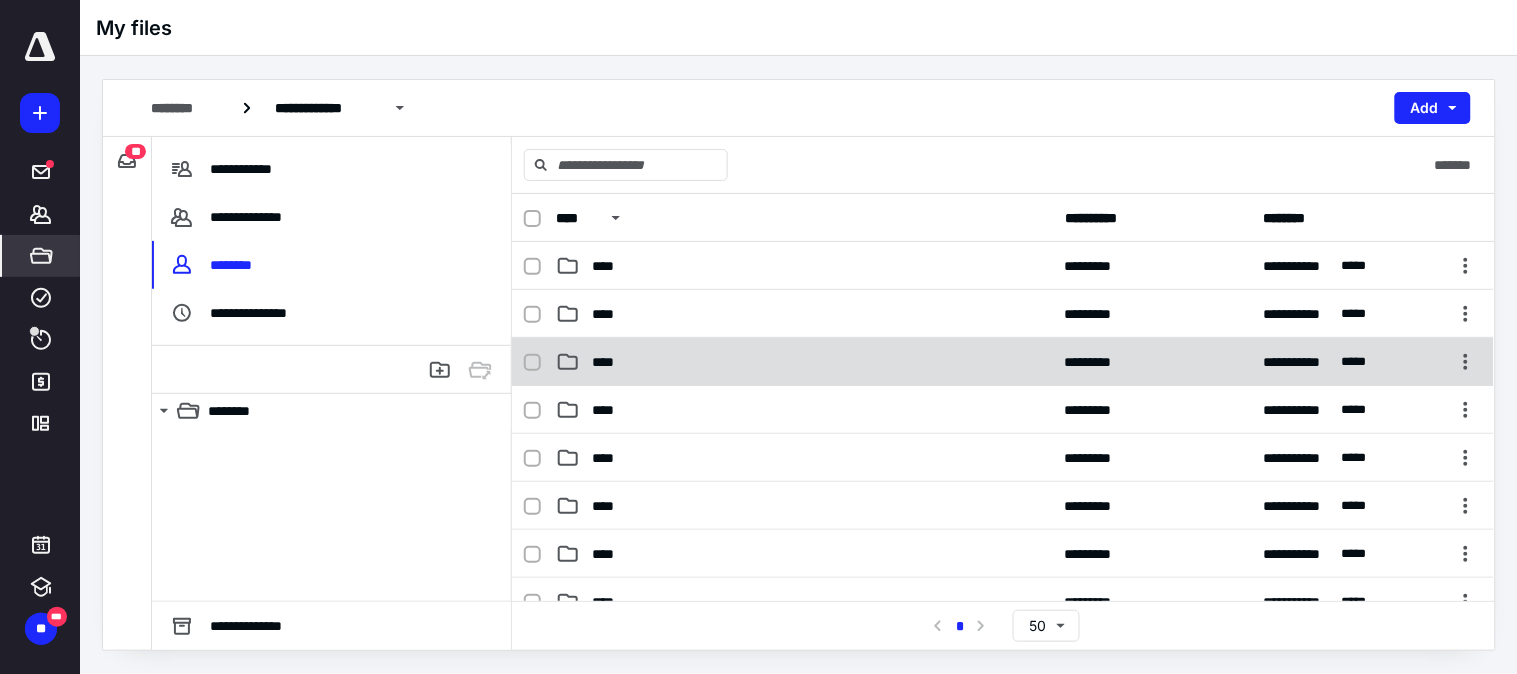 checkbox on "true" 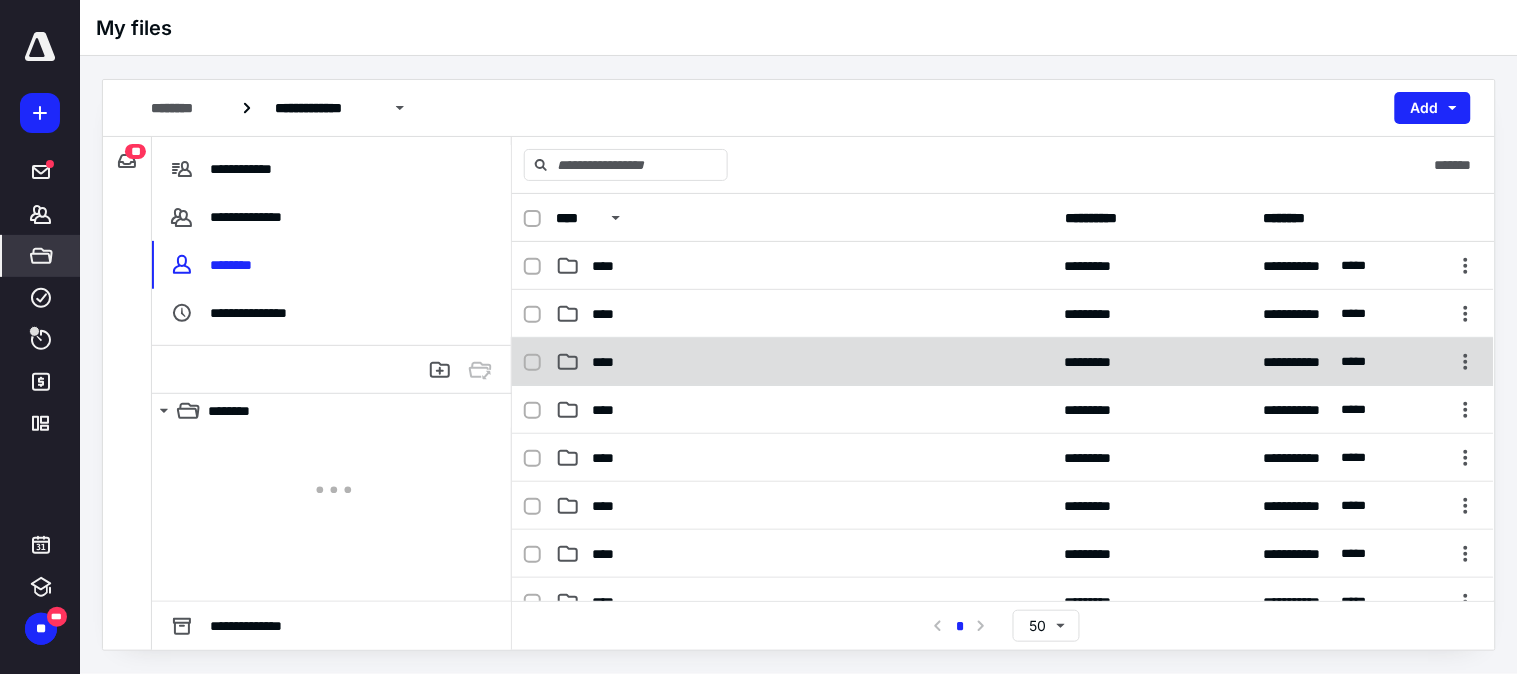 click on "****" at bounding box center [804, 362] 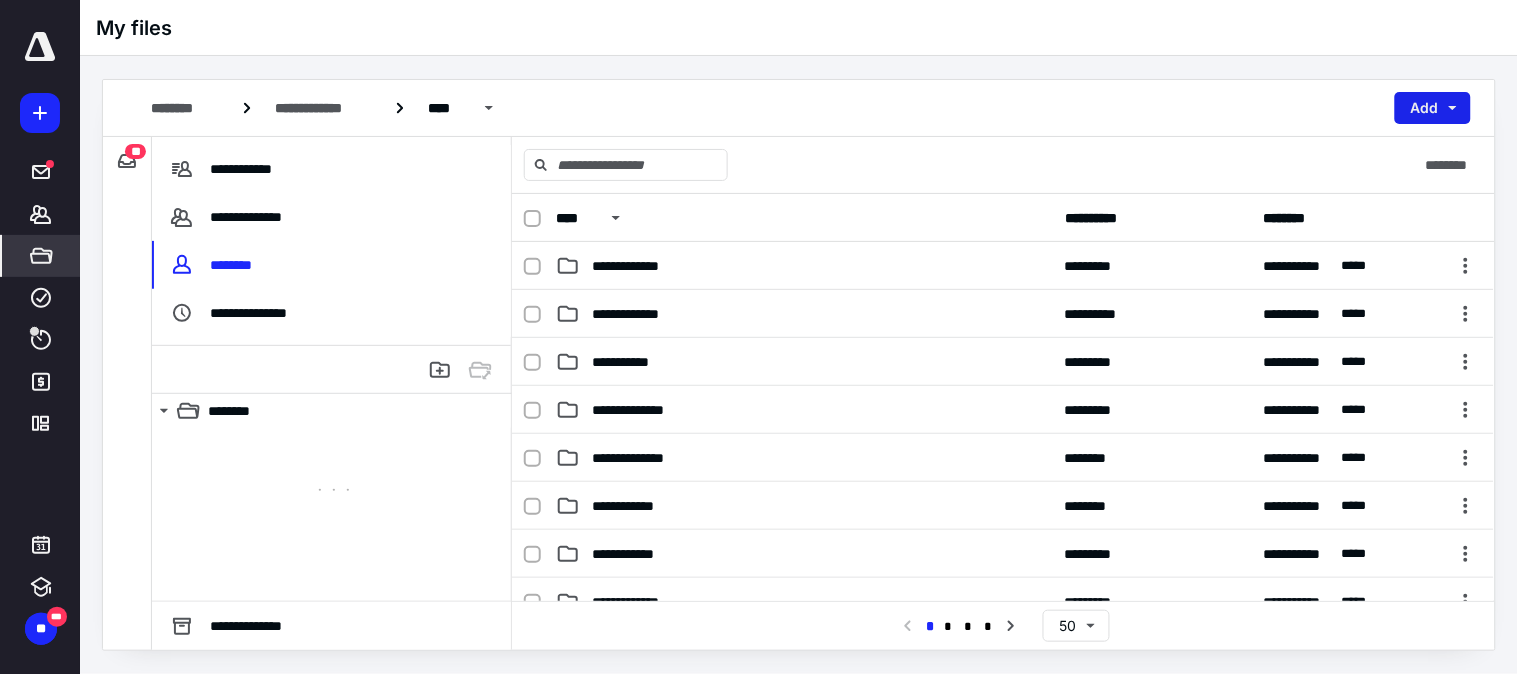 click on "Add" at bounding box center (1433, 108) 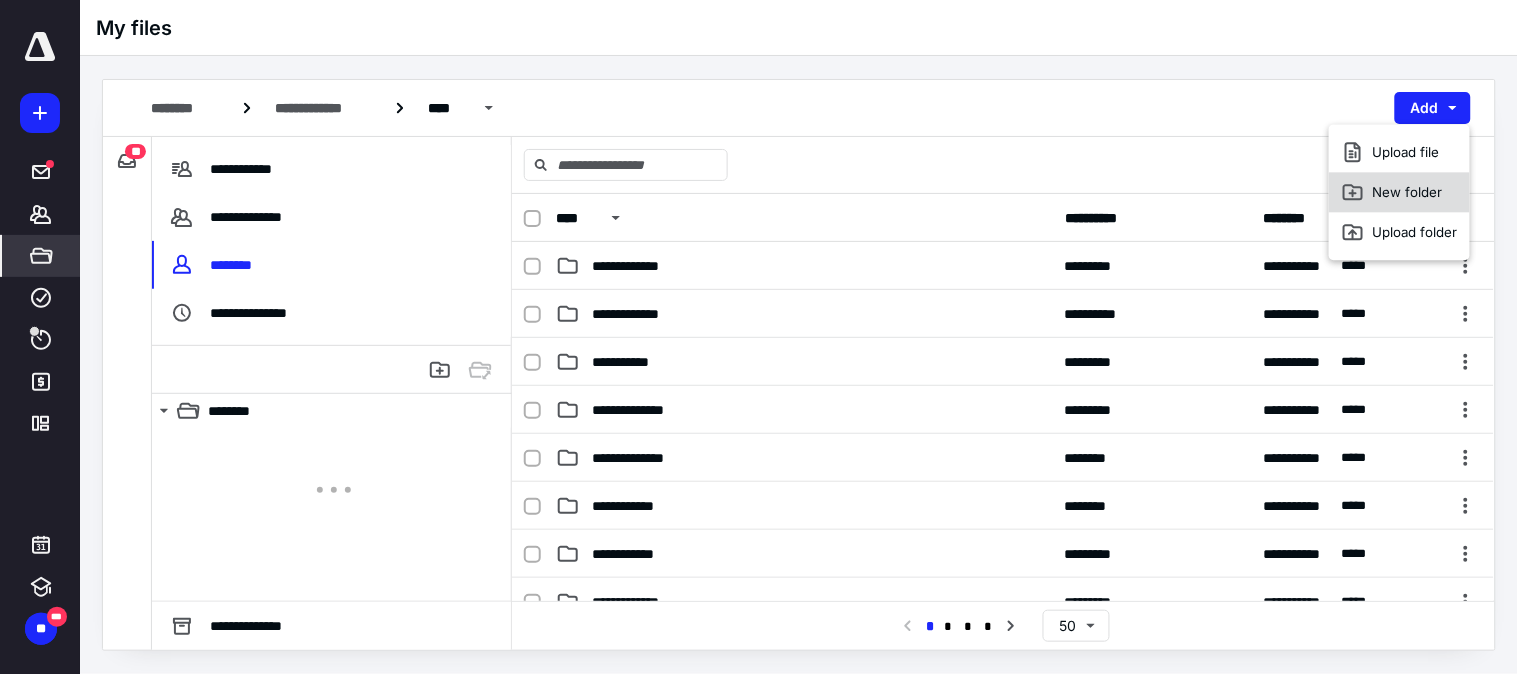 click on "New folder" at bounding box center (1399, 192) 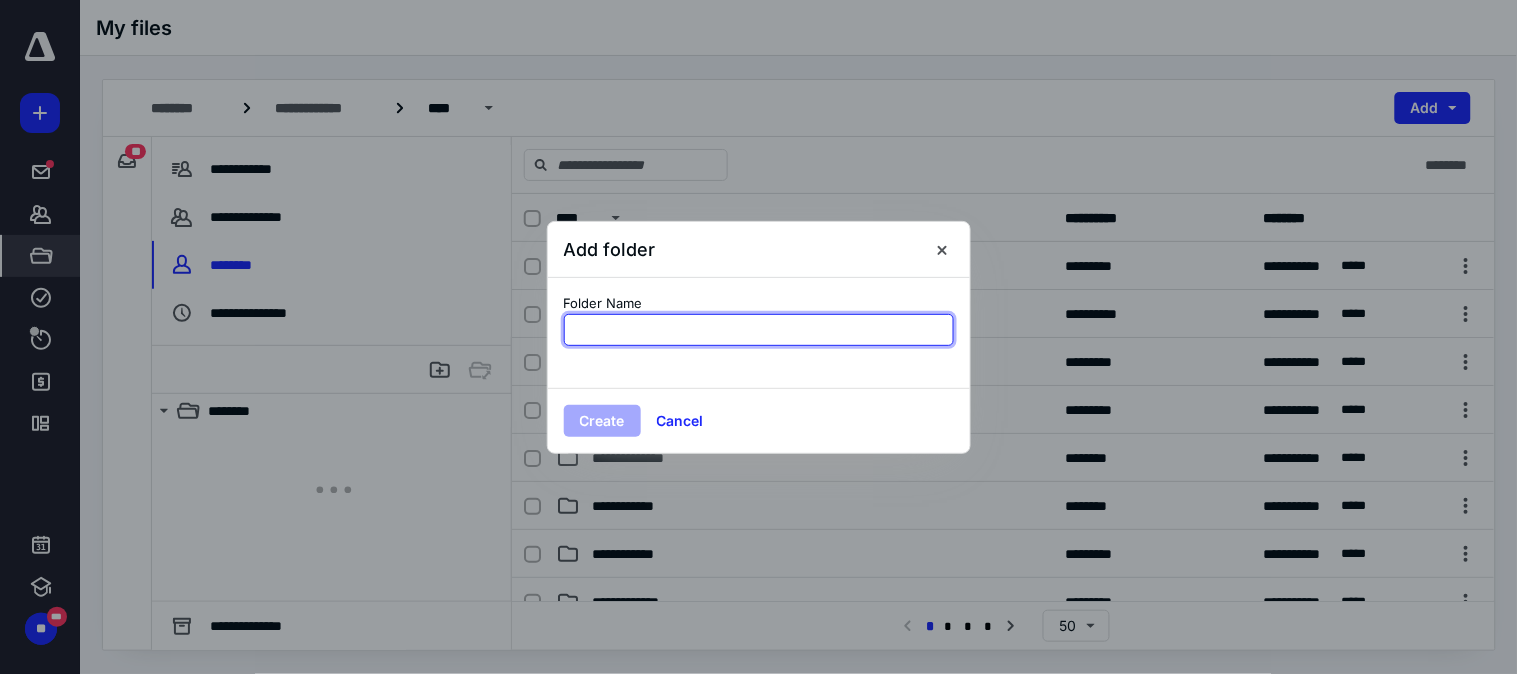 click at bounding box center [759, 330] 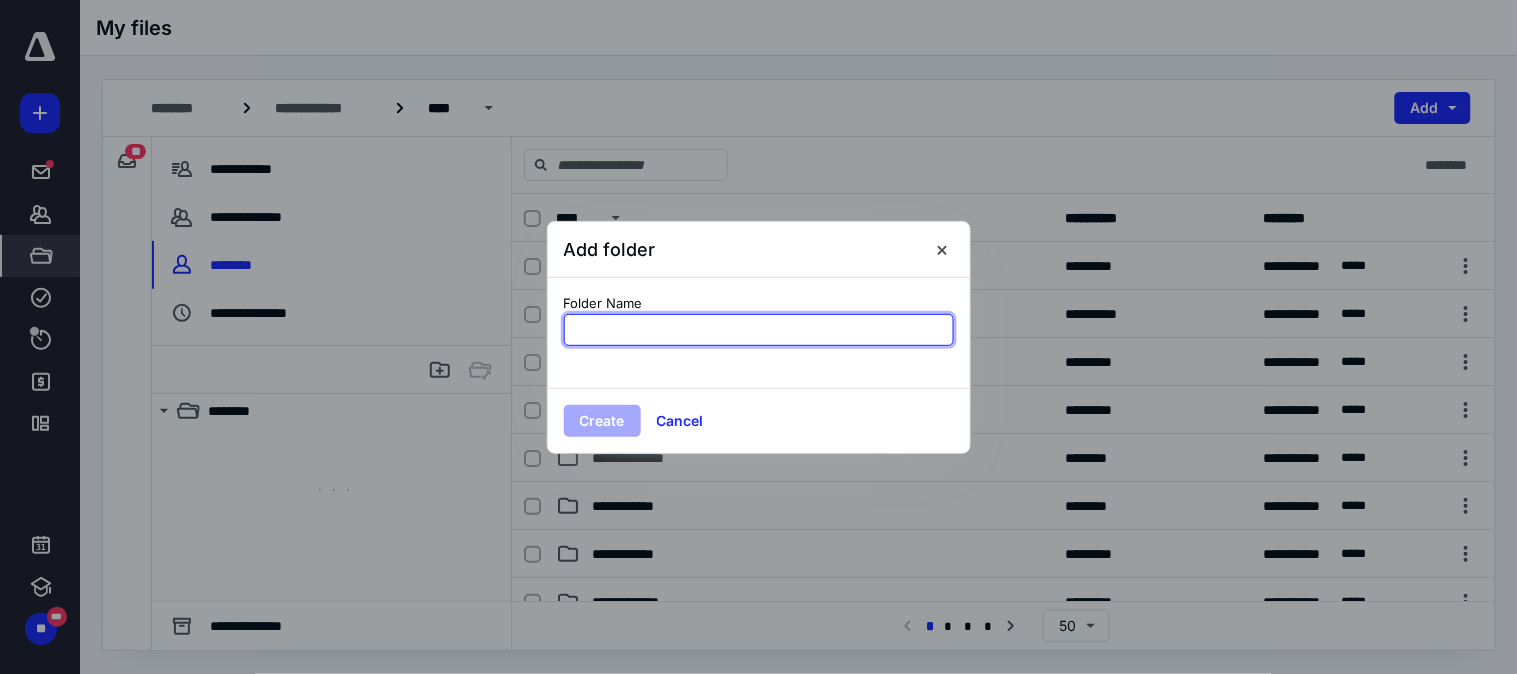 click at bounding box center (759, 330) 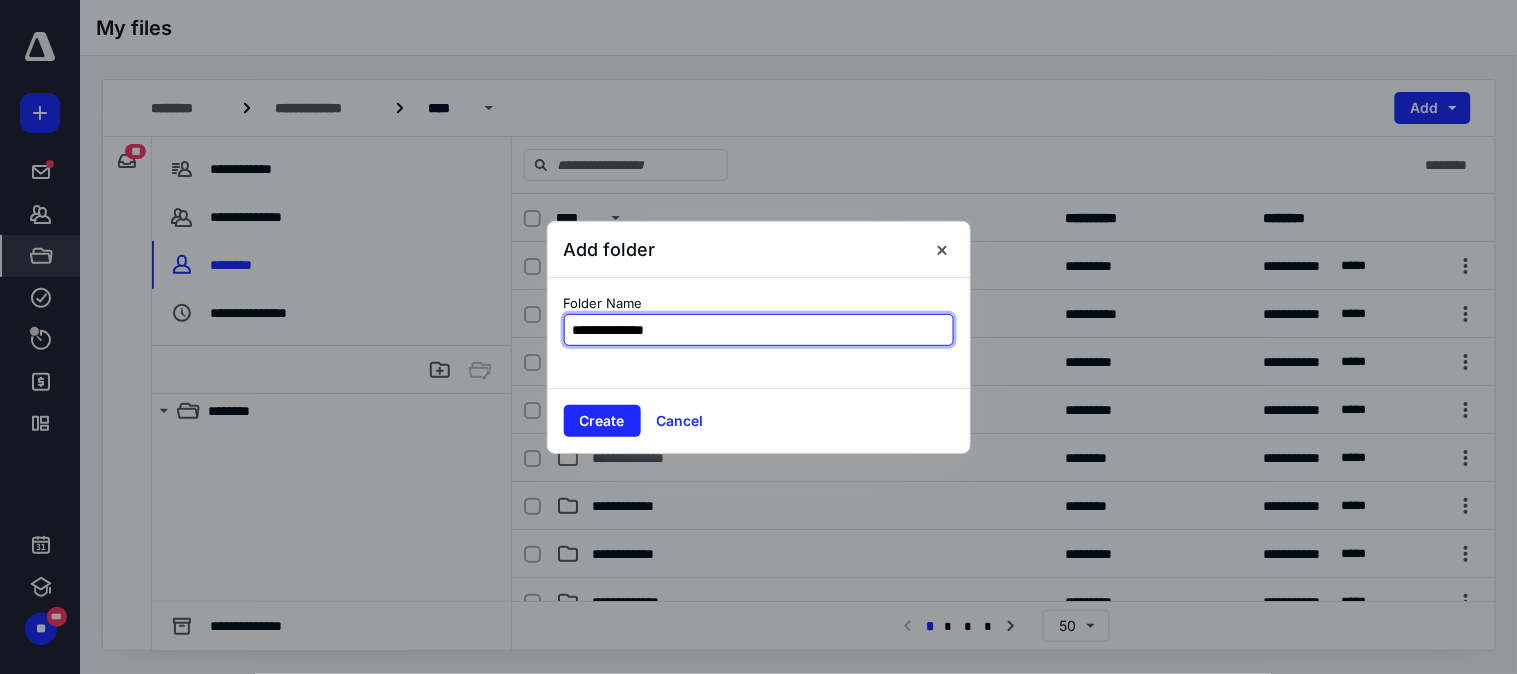 type on "**********" 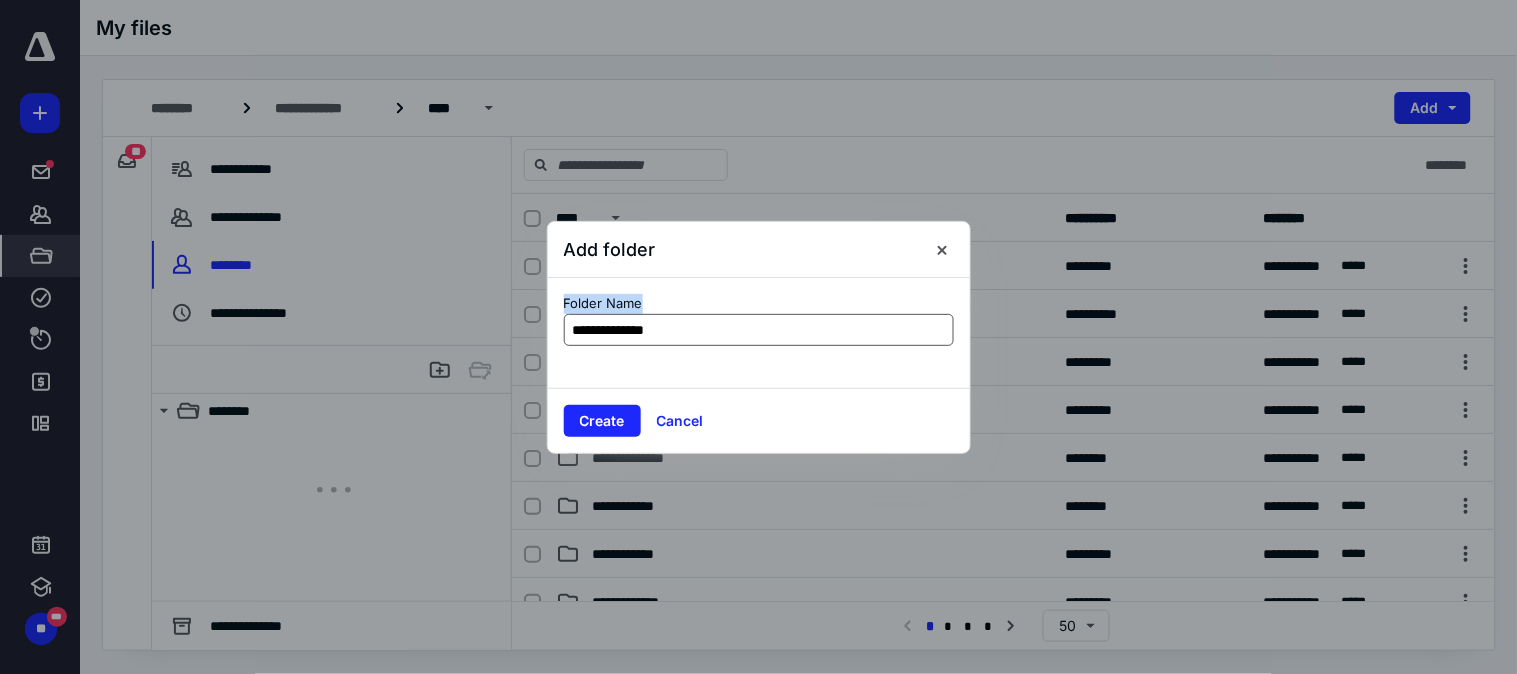 drag, startPoint x: 733, startPoint y: 254, endPoint x: 713, endPoint y: 334, distance: 82.46211 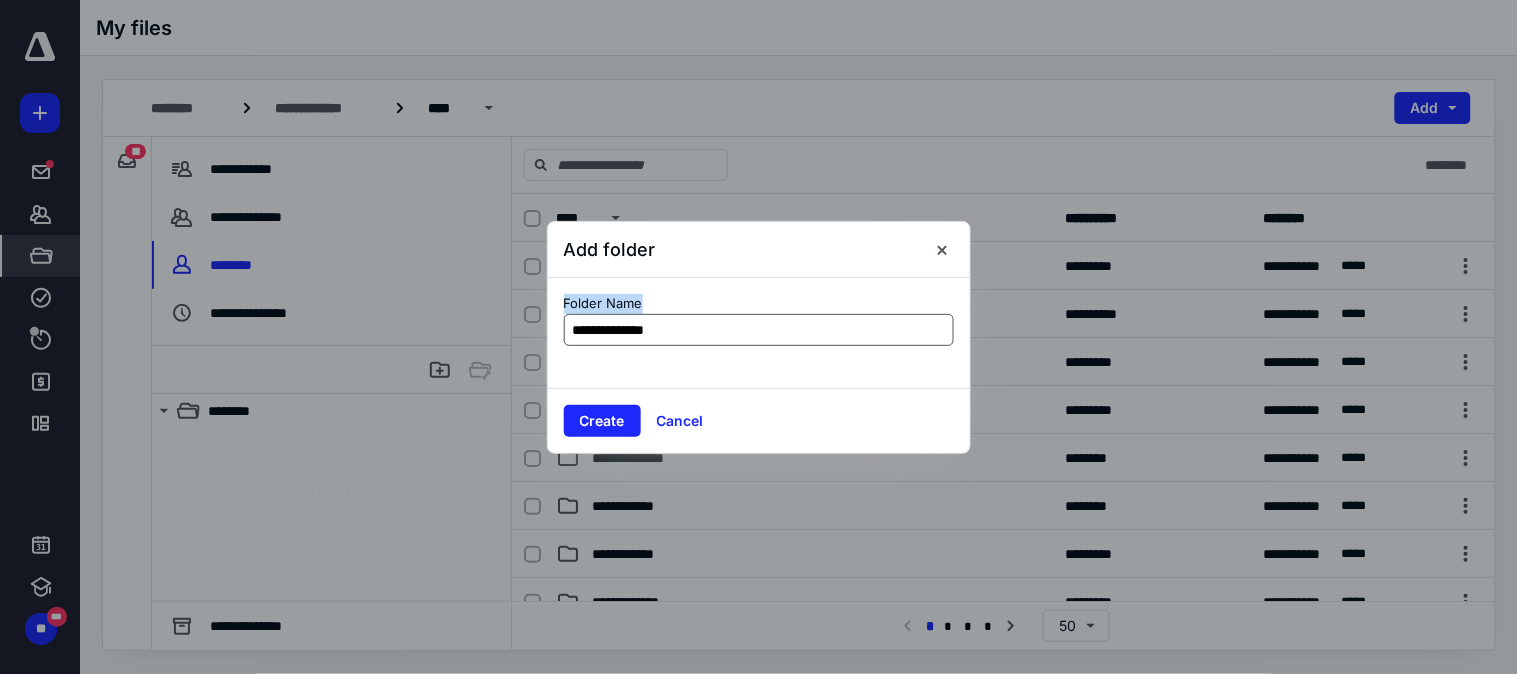 click on "**********" at bounding box center [759, 337] 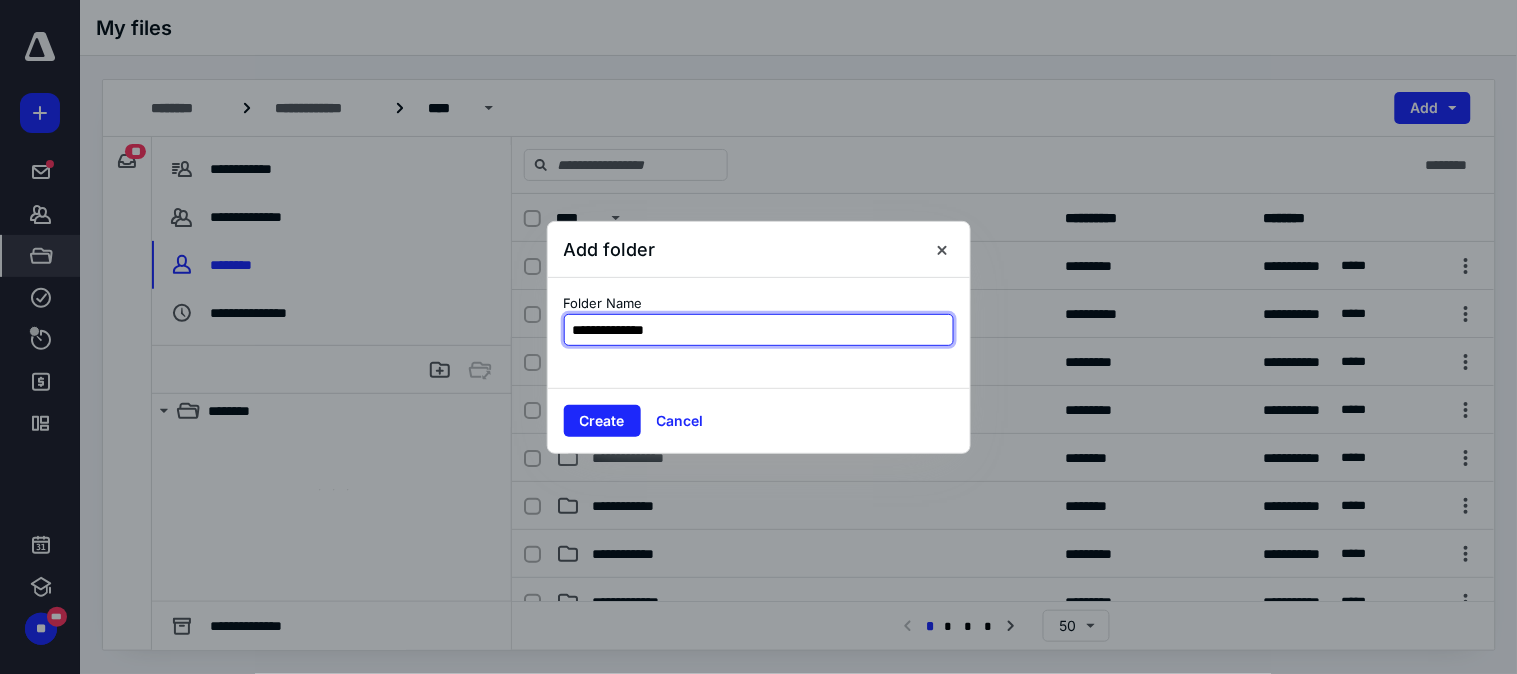drag, startPoint x: 713, startPoint y: 334, endPoint x: 493, endPoint y: 352, distance: 220.73514 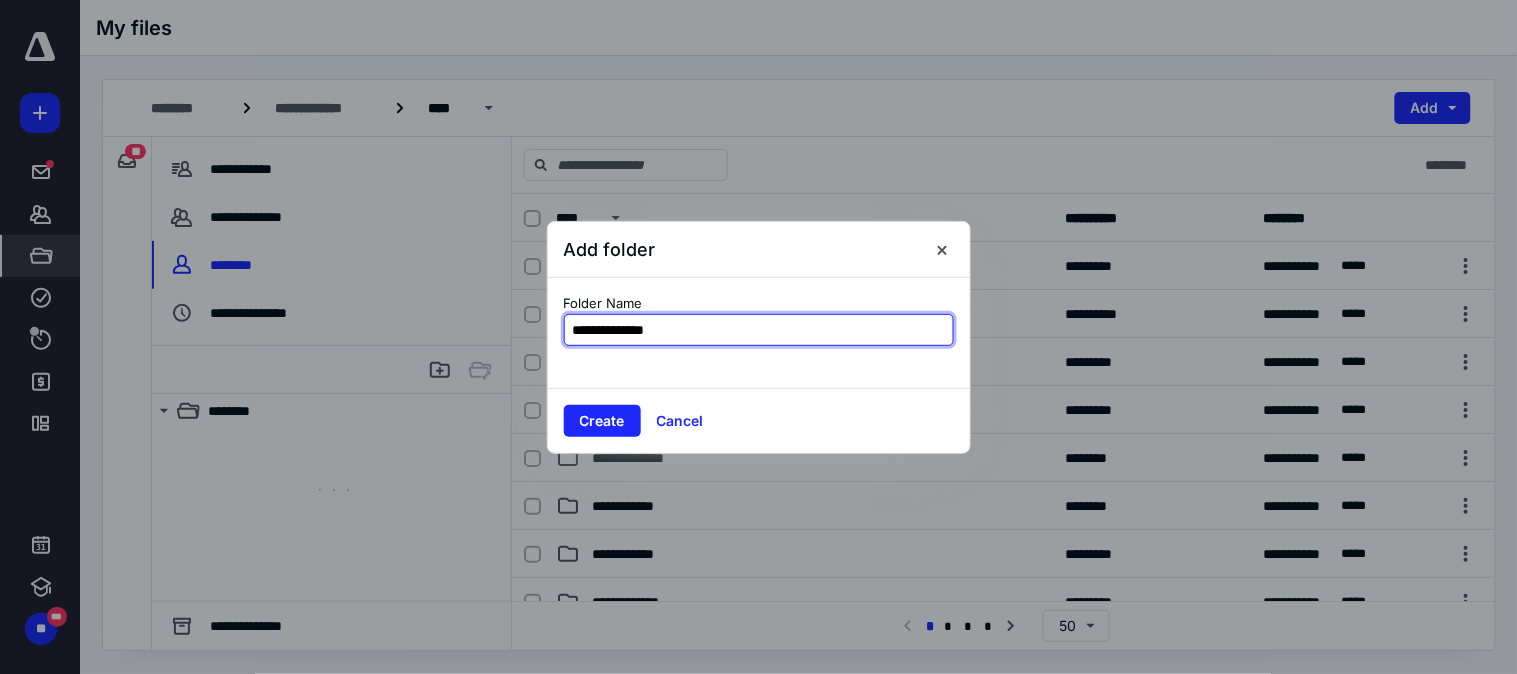 click on "**********" at bounding box center (758, 337) 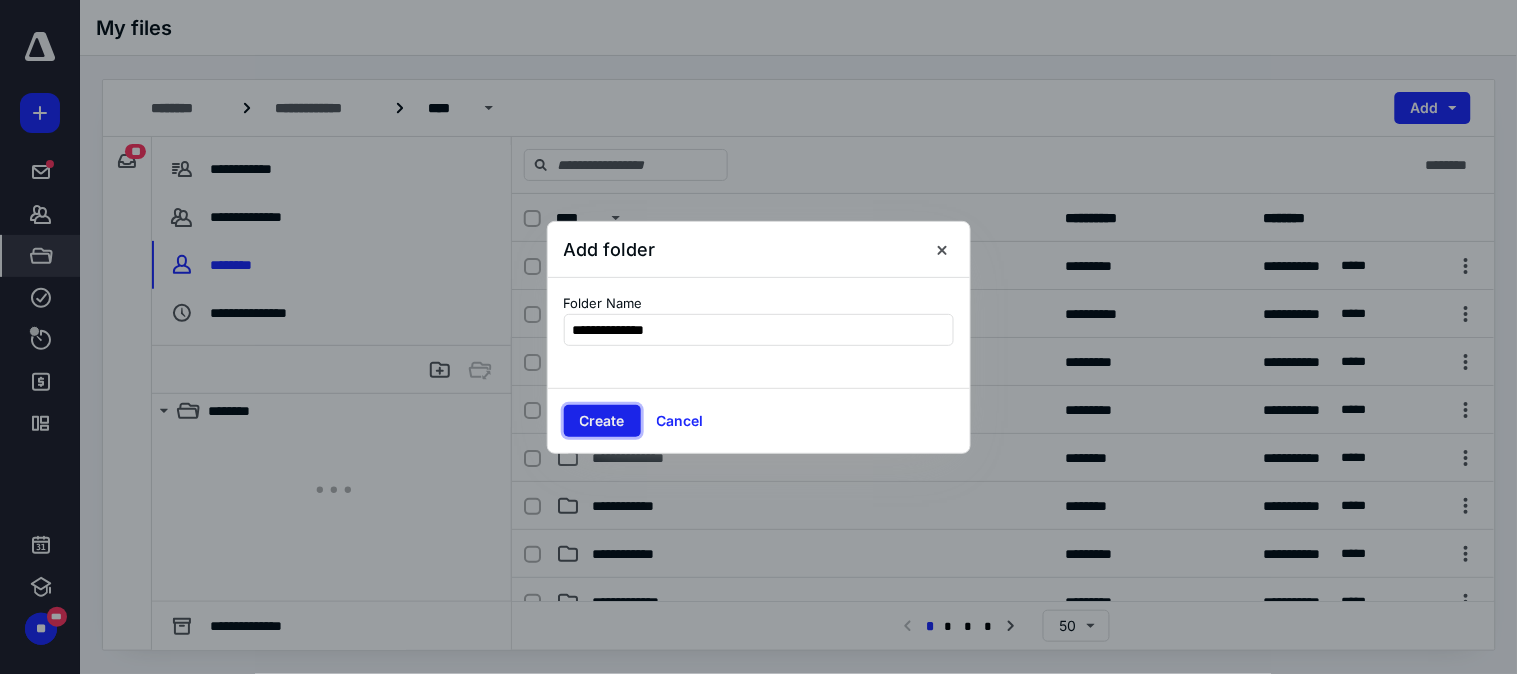 click on "Create" at bounding box center [602, 421] 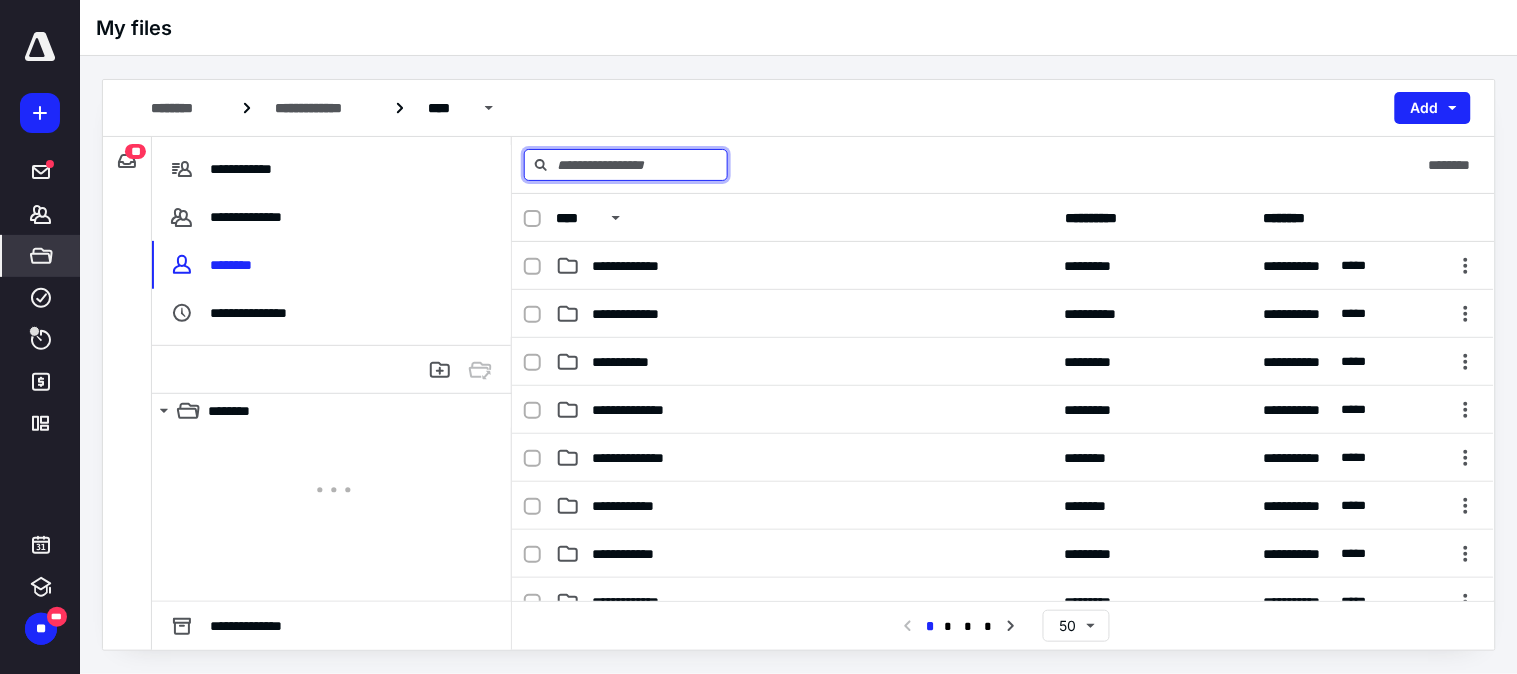 click at bounding box center (626, 165) 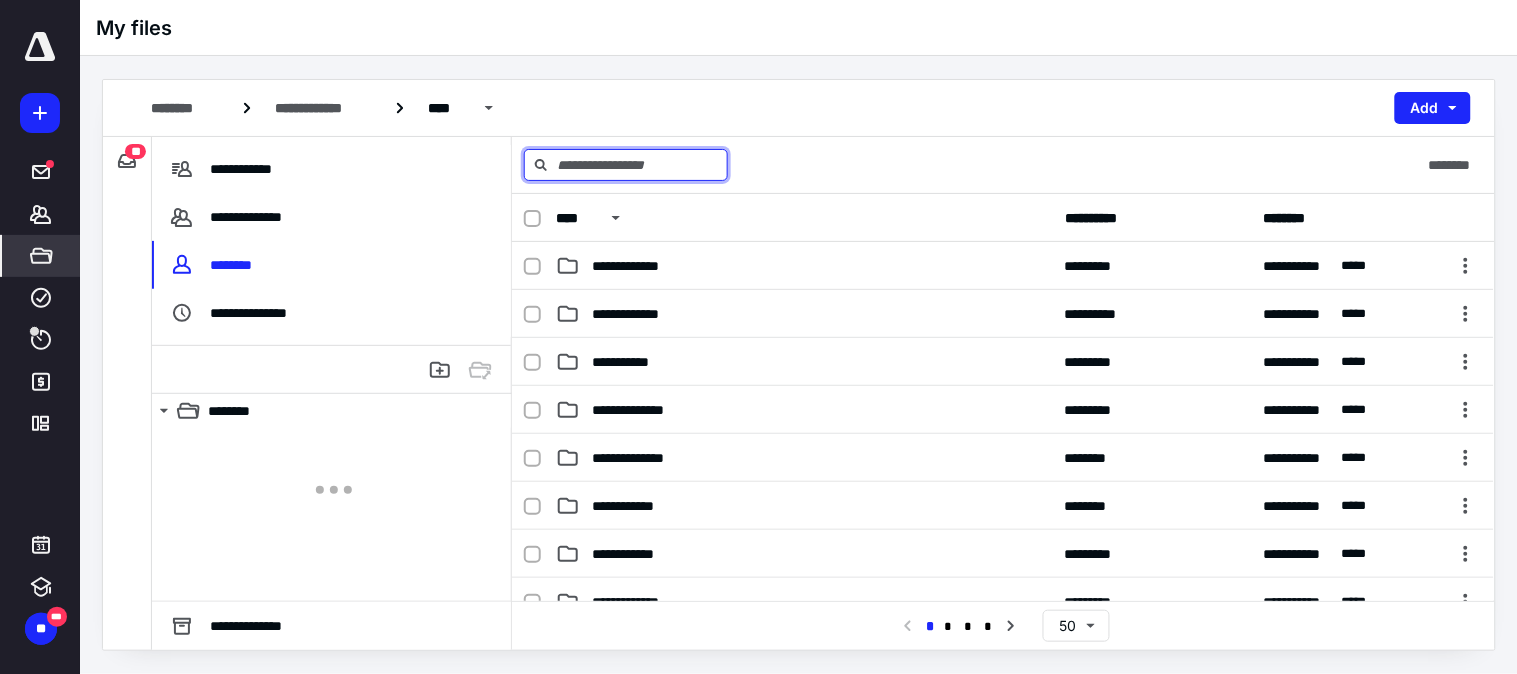 paste on "**********" 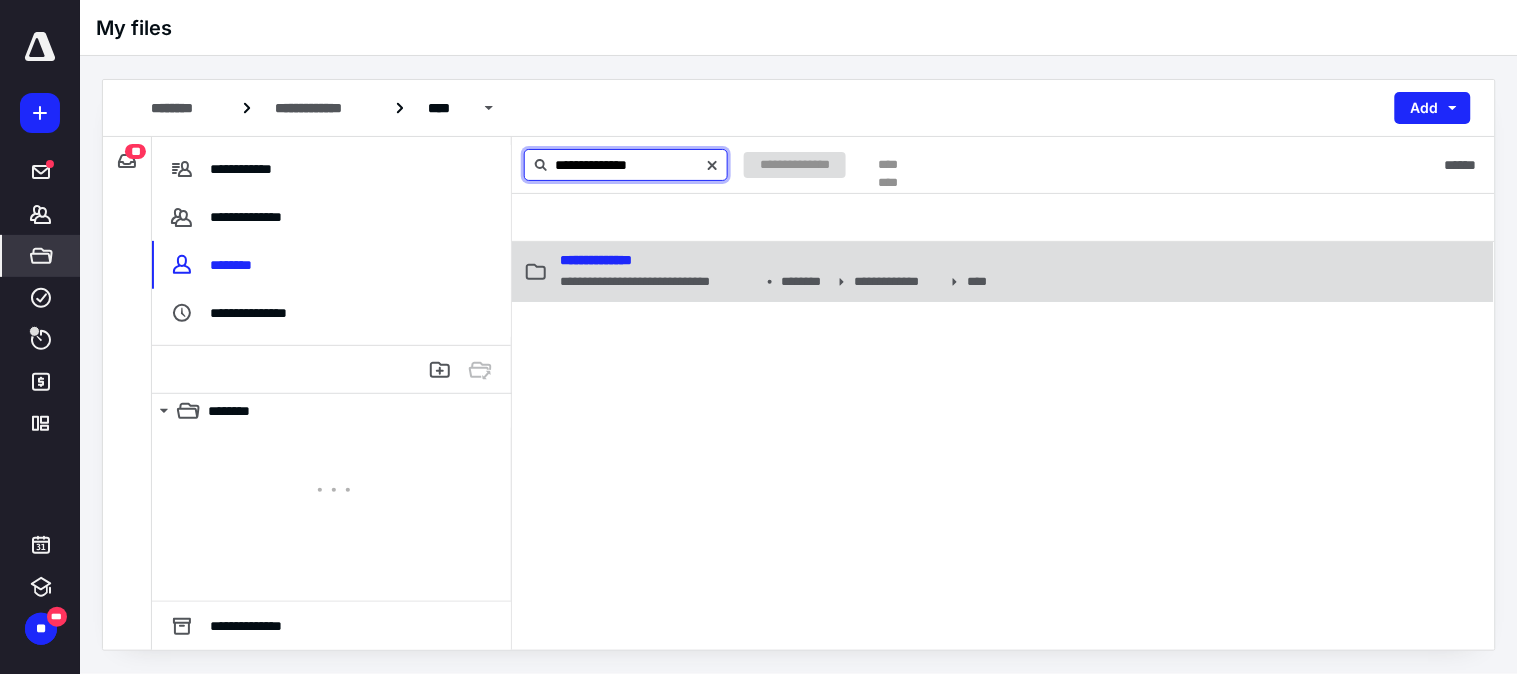 type on "**********" 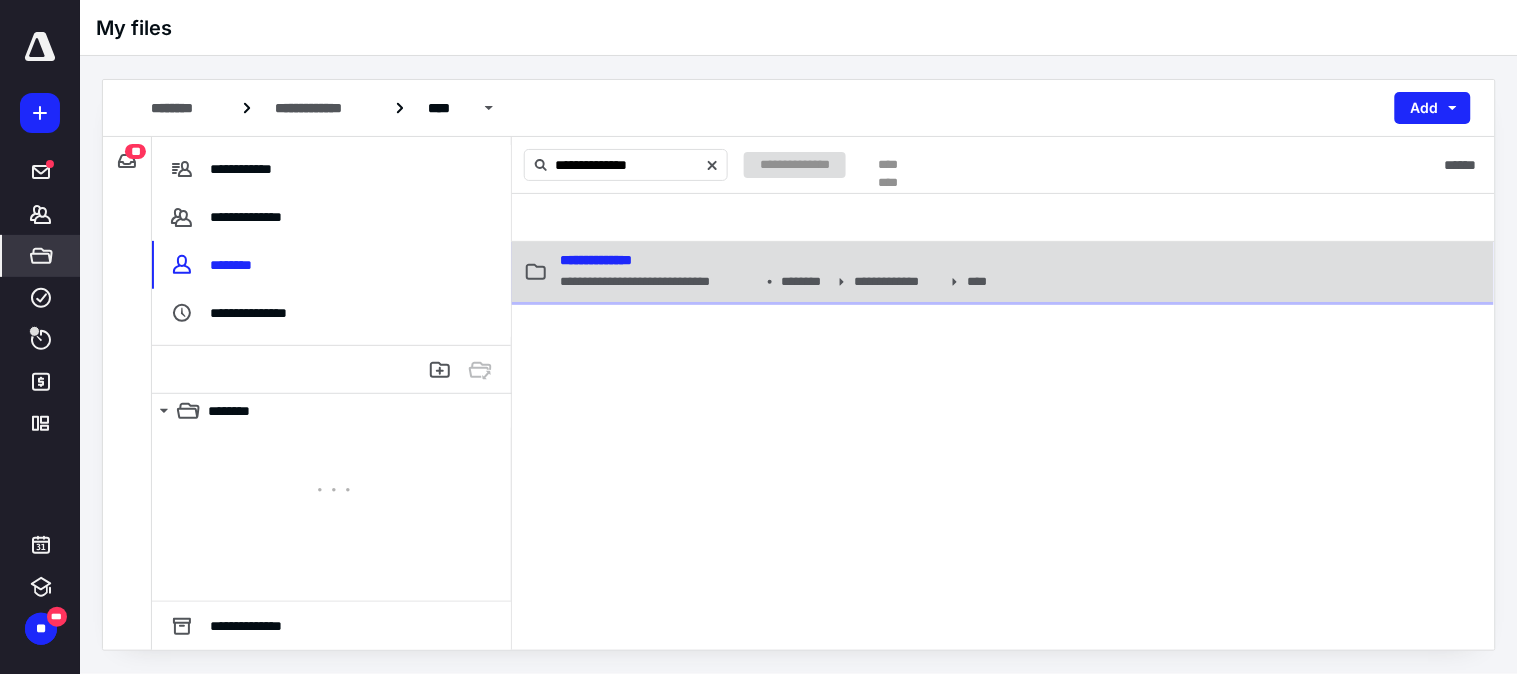 click on "**********" at bounding box center [596, 260] 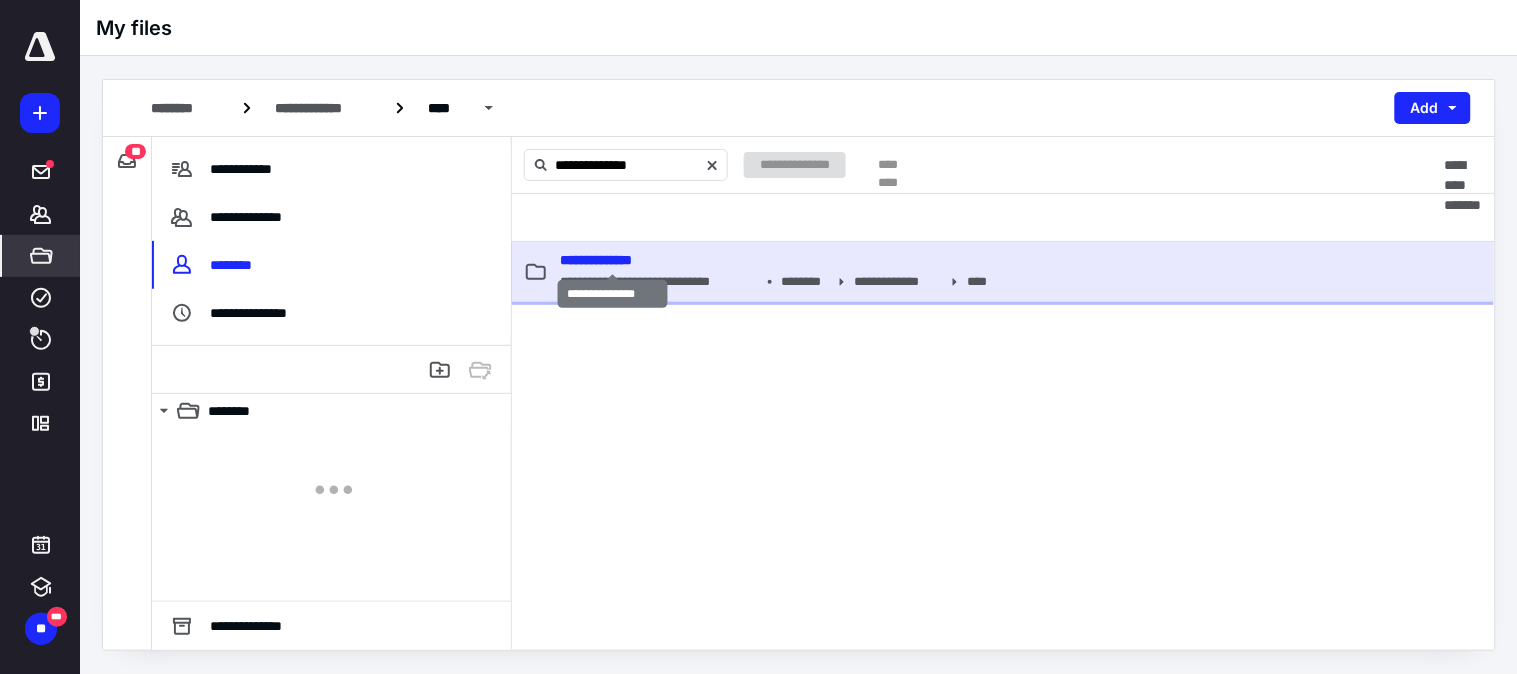 click on "**********" at bounding box center [596, 260] 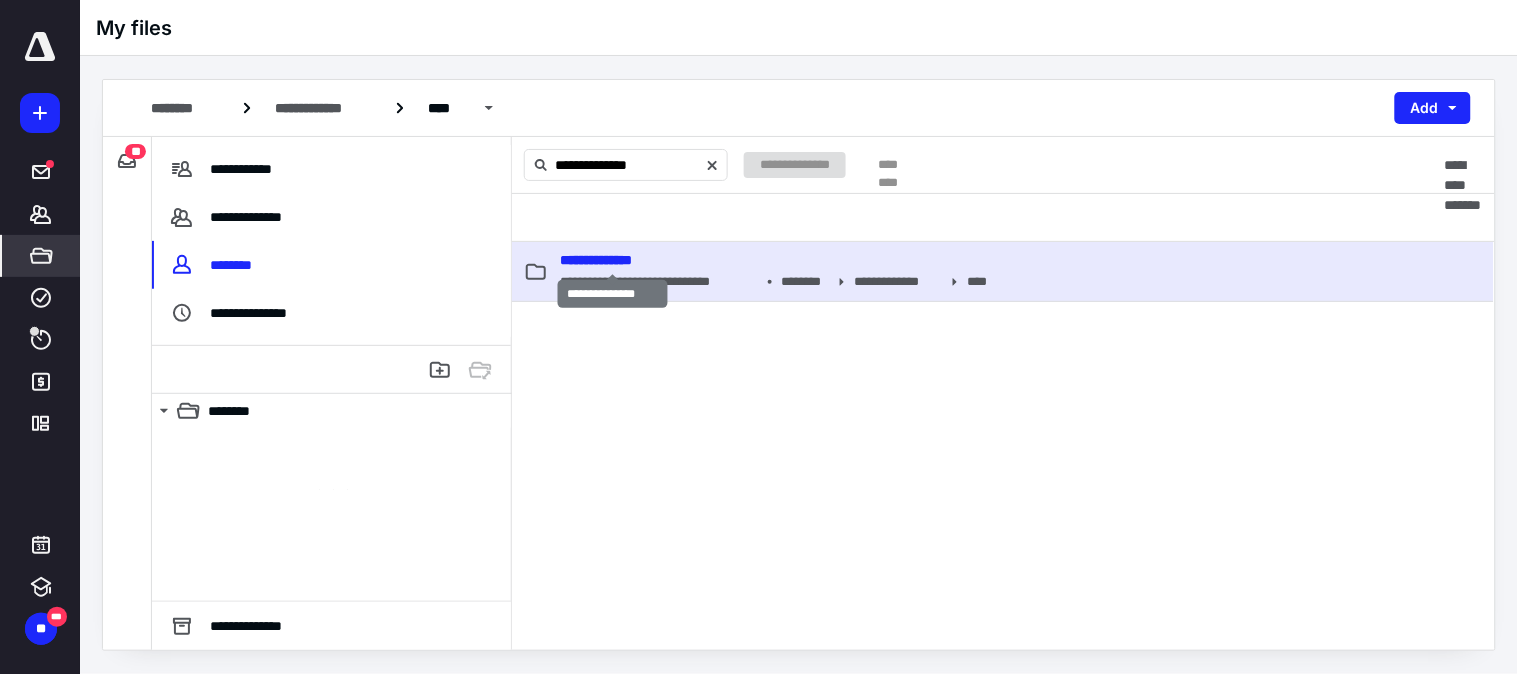 type 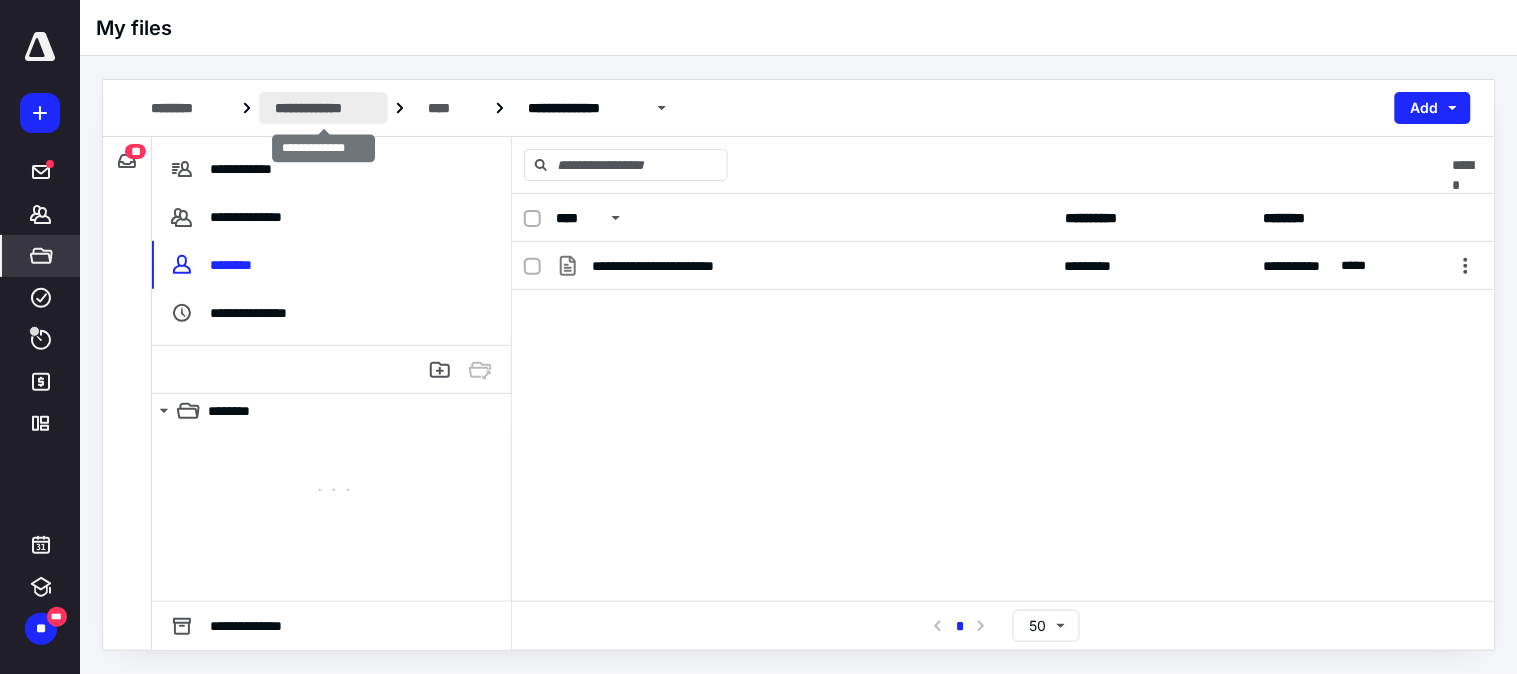 click on "**********" at bounding box center [323, 108] 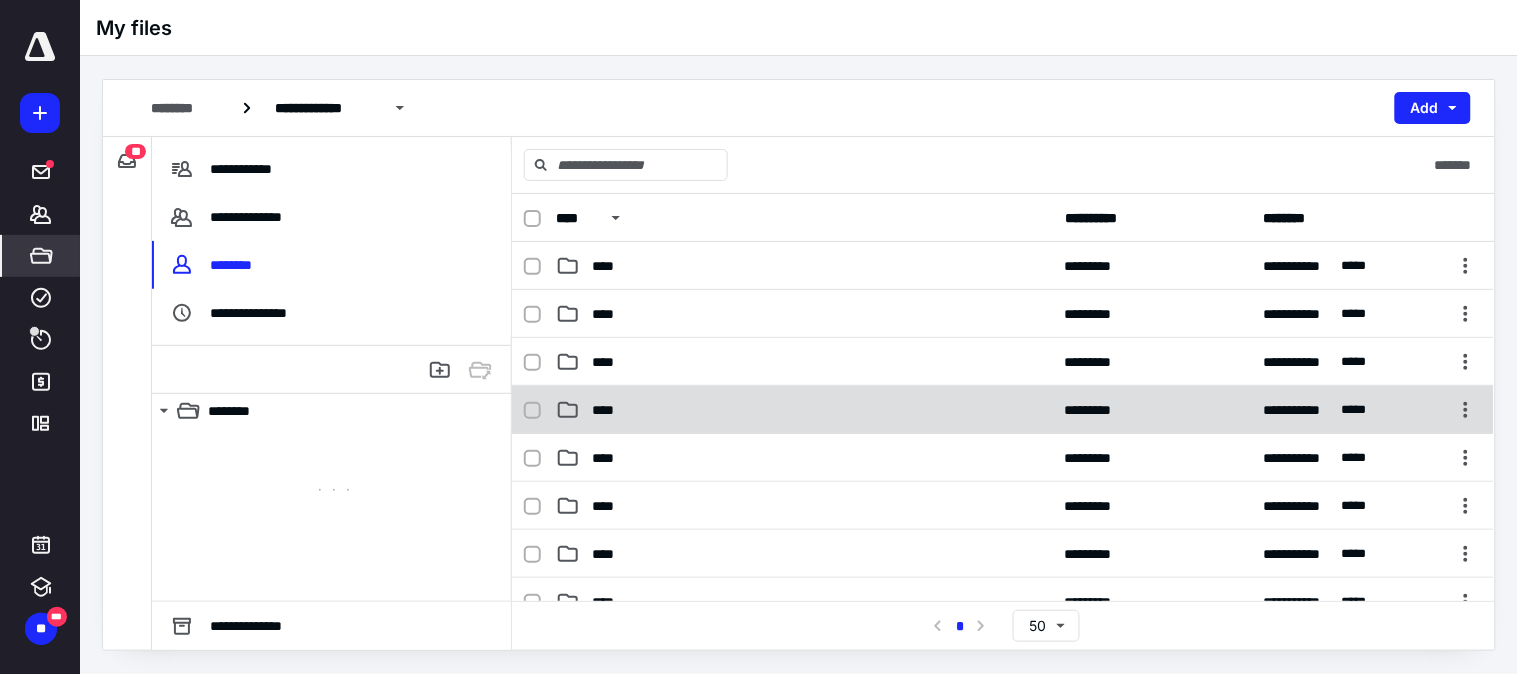 click on "**********" at bounding box center (1003, 410) 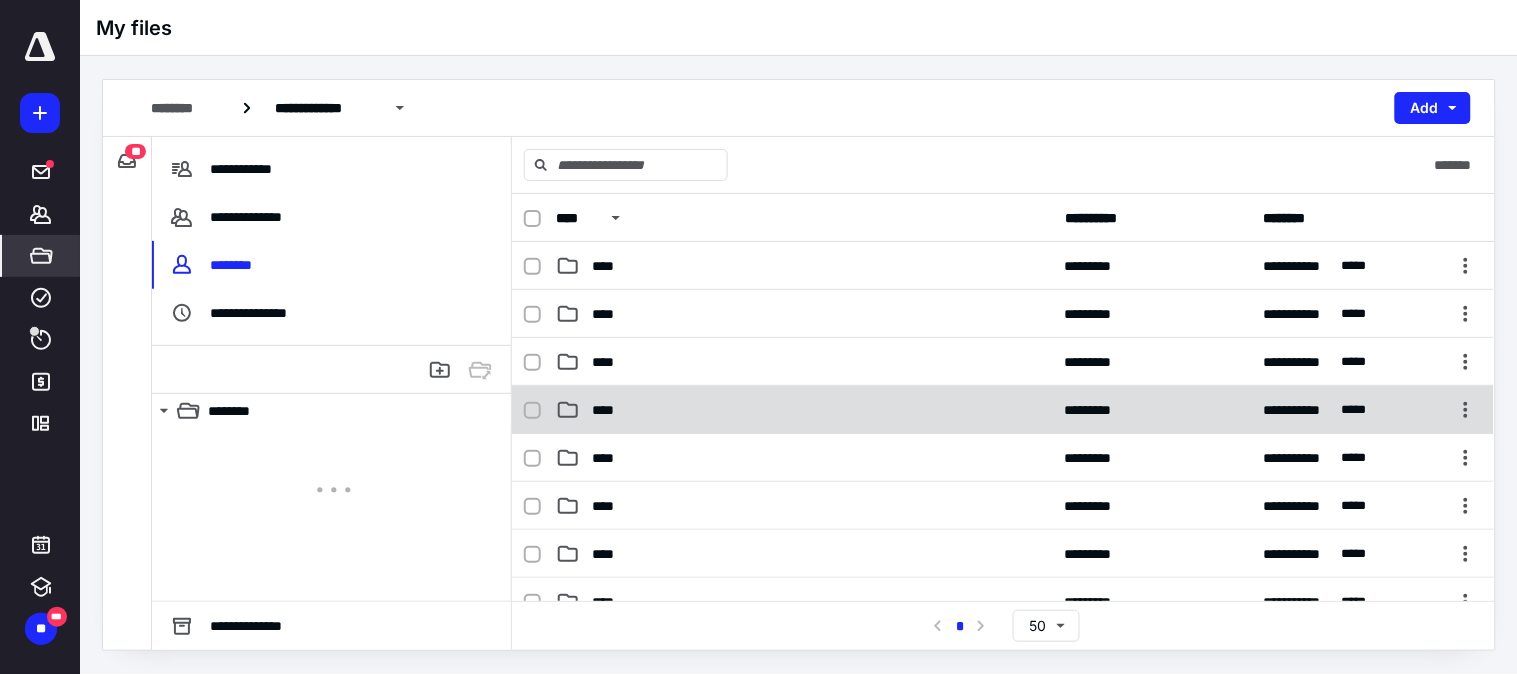 checkbox on "true" 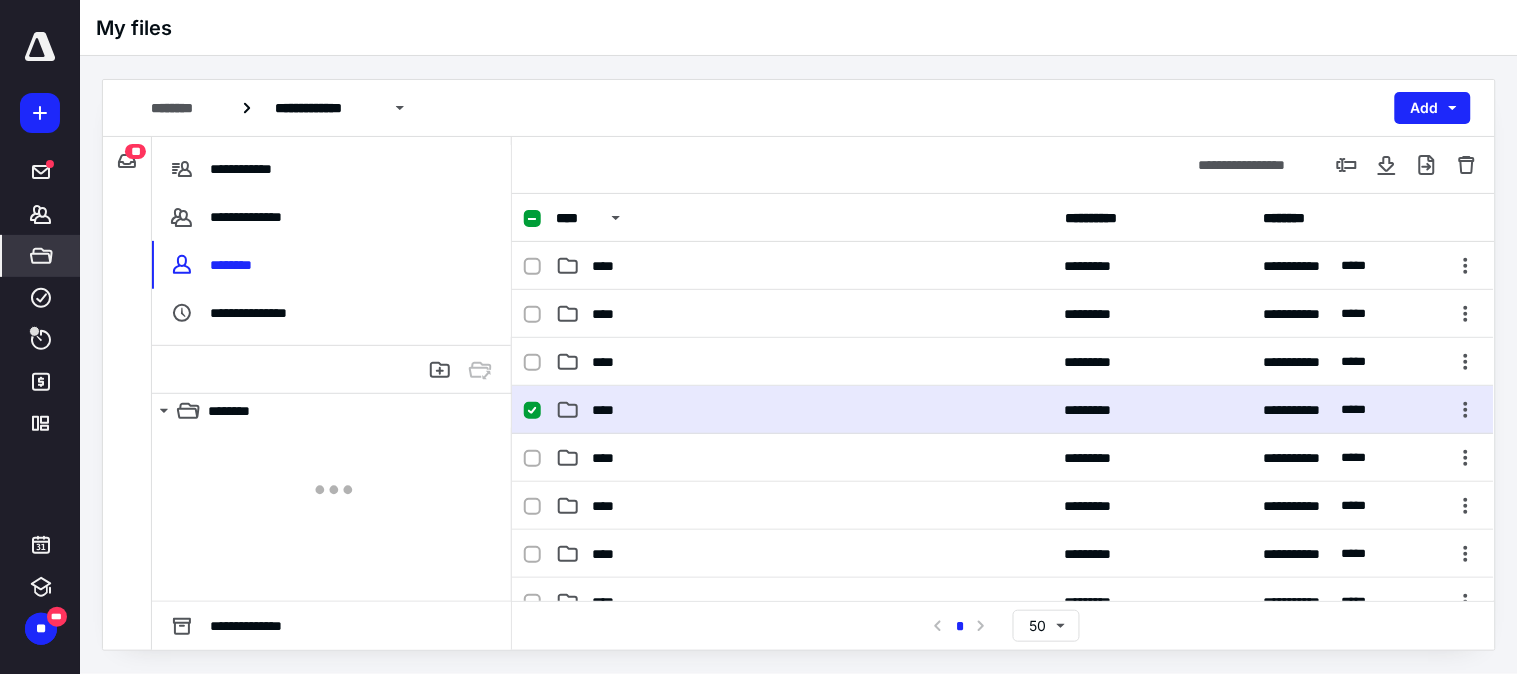 click on "**********" at bounding box center (1003, 410) 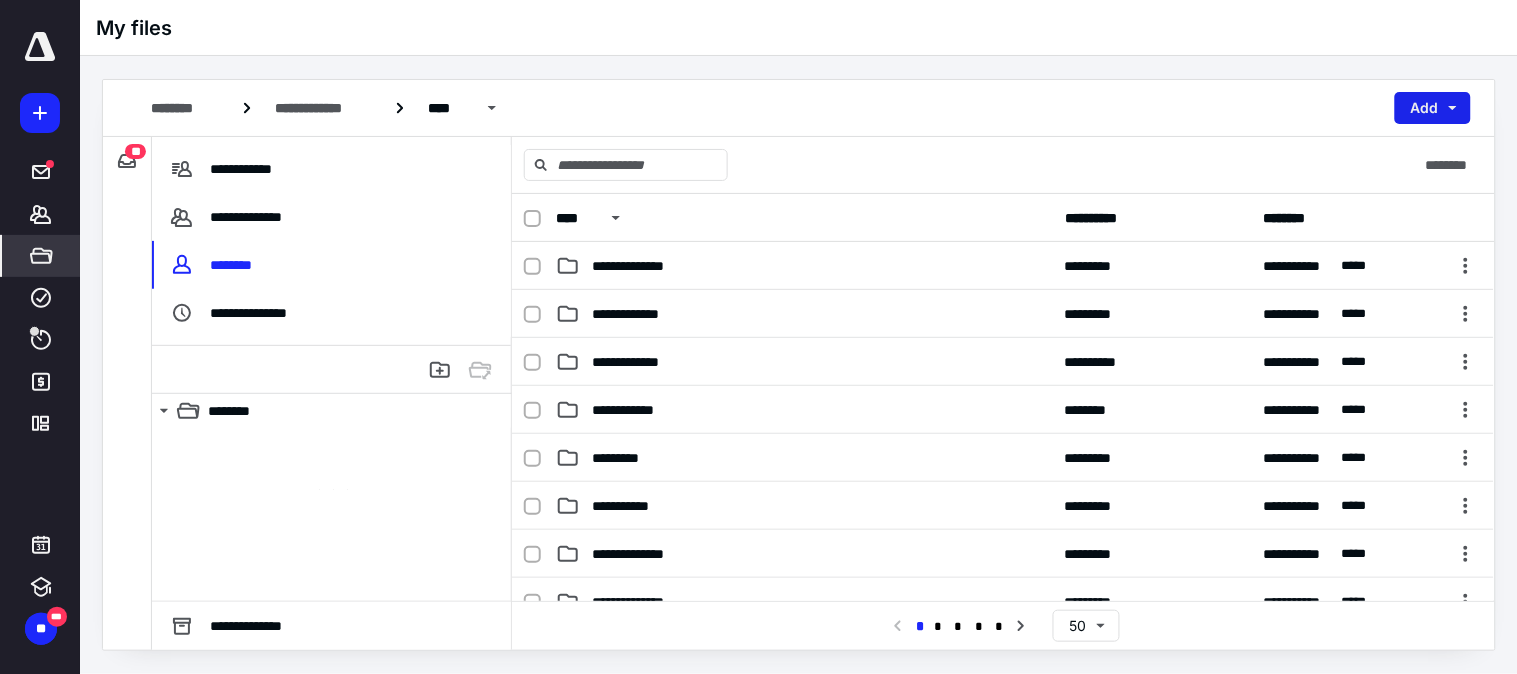 click on "Add" at bounding box center [1433, 108] 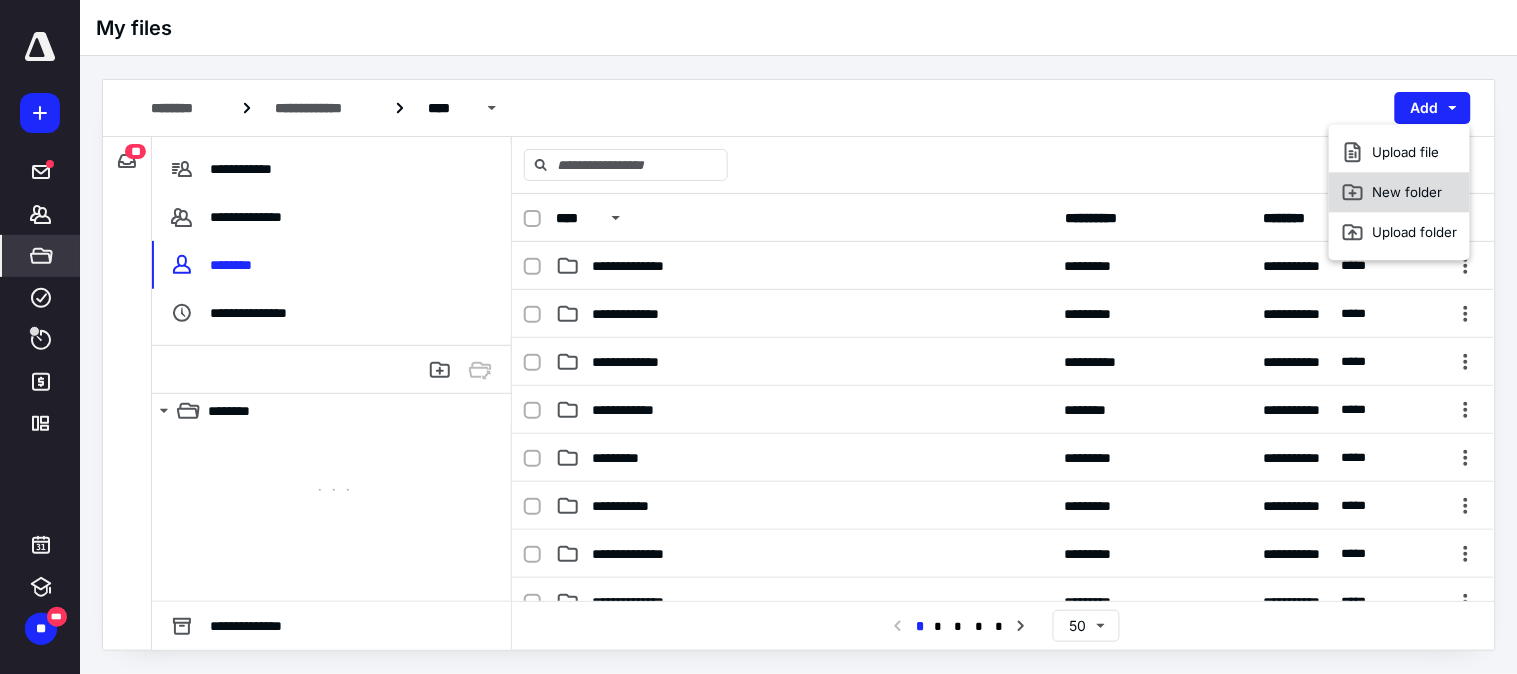 click on "New folder" at bounding box center (1399, 192) 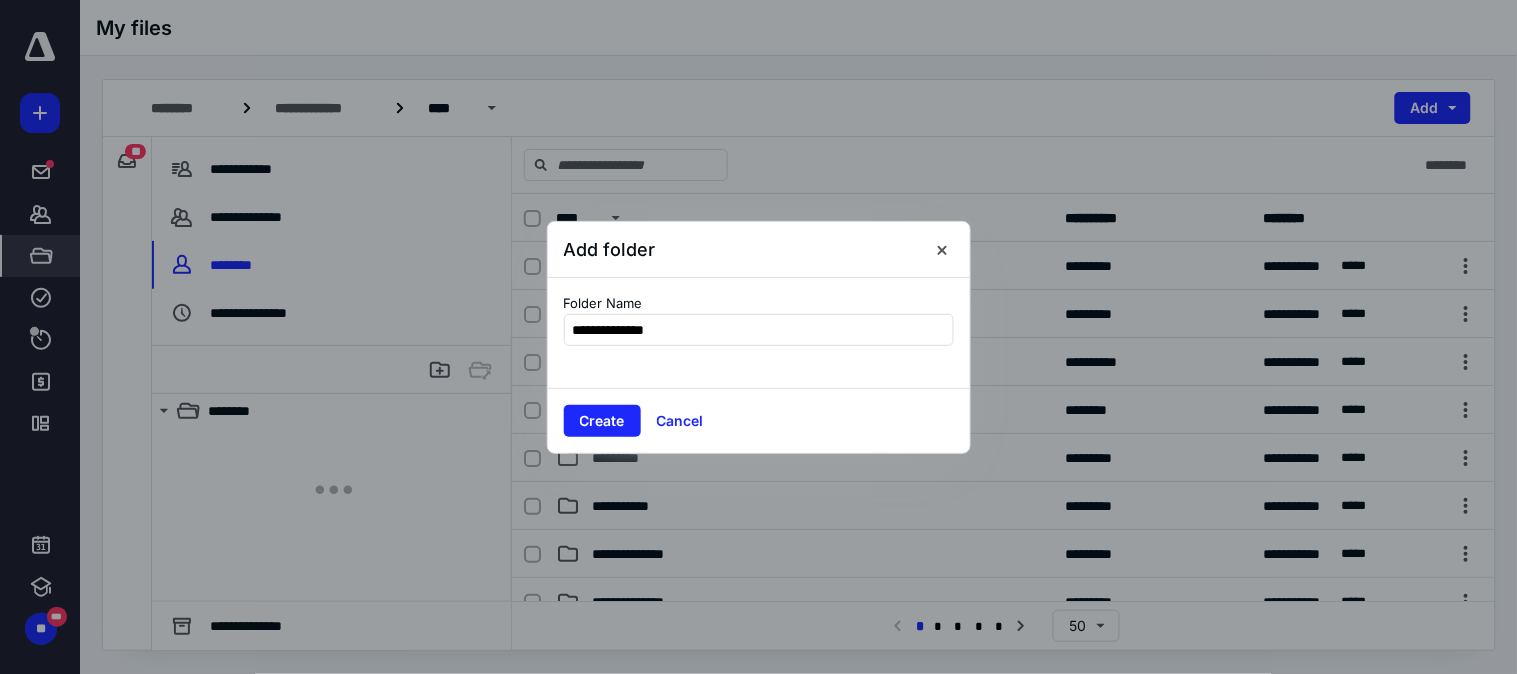 type on "**********" 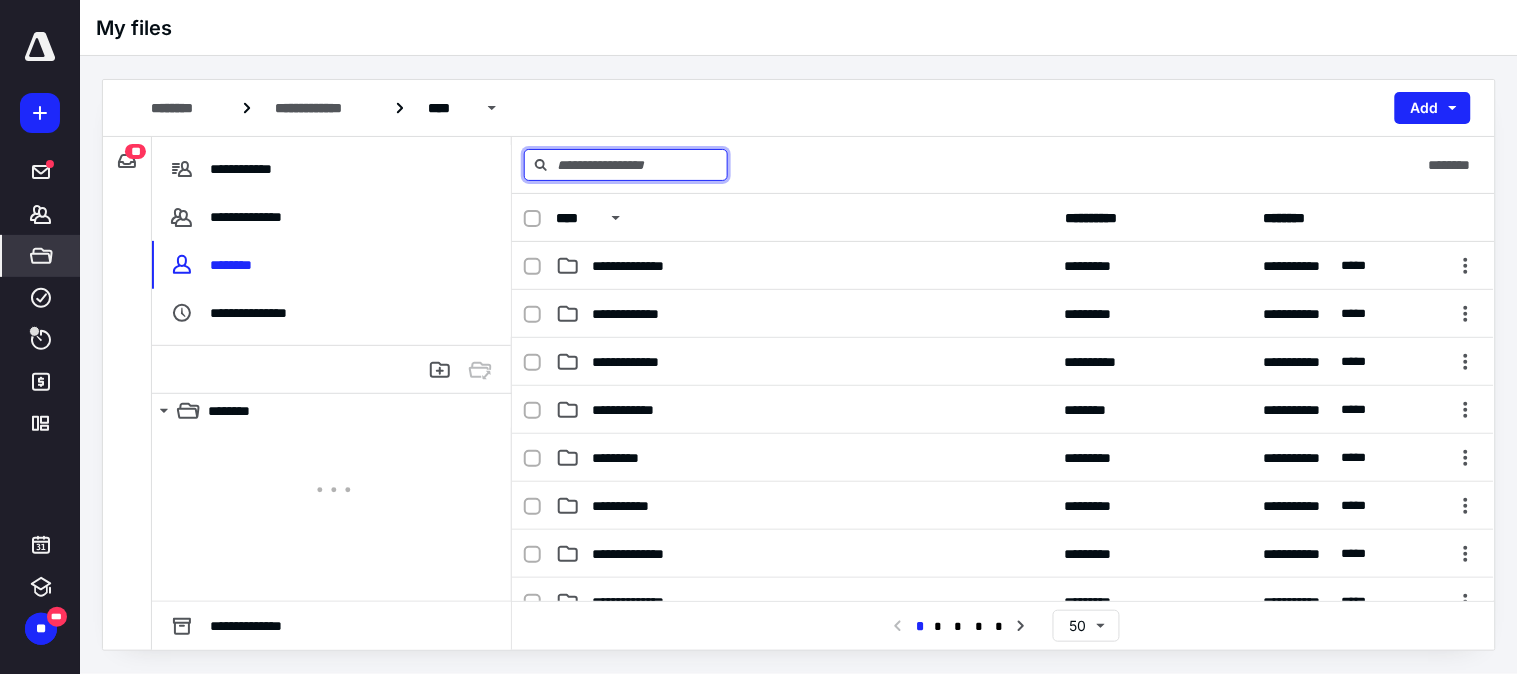 click at bounding box center (626, 165) 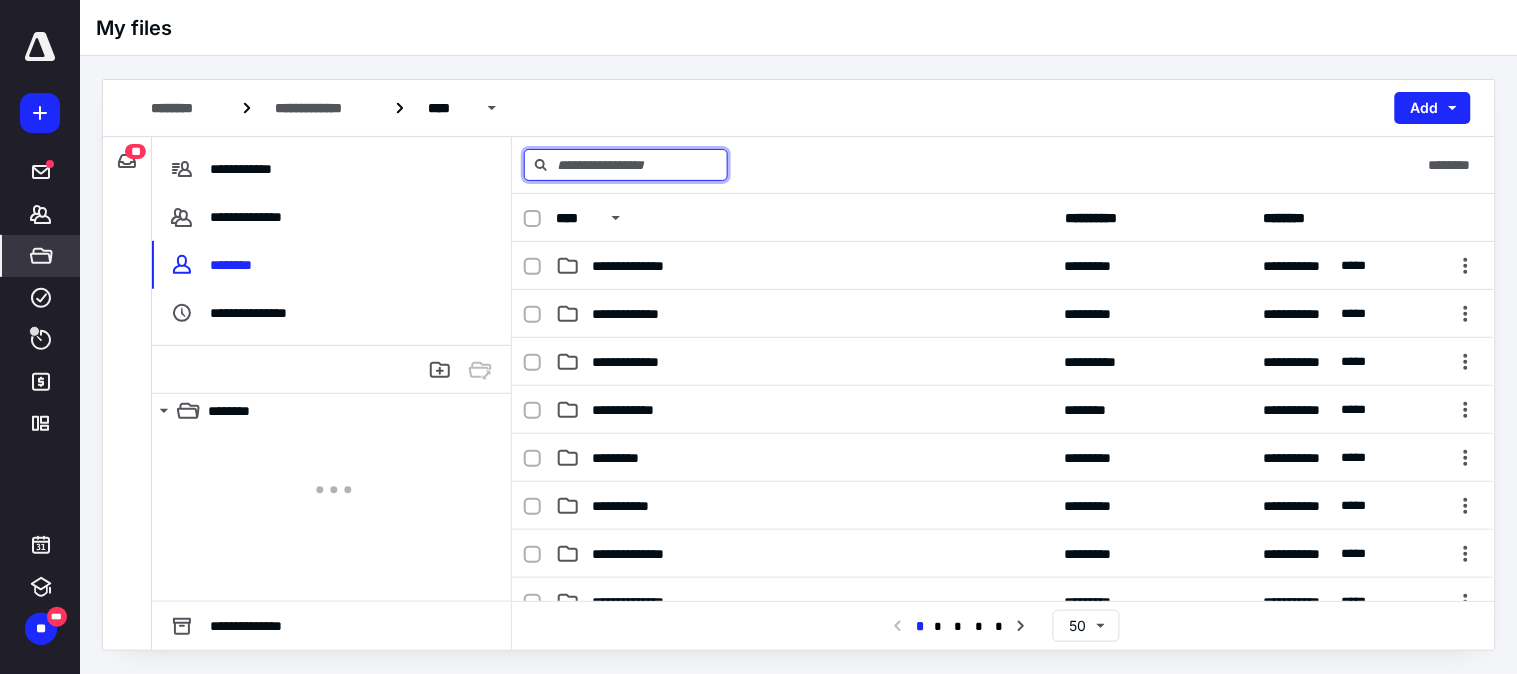 paste on "**********" 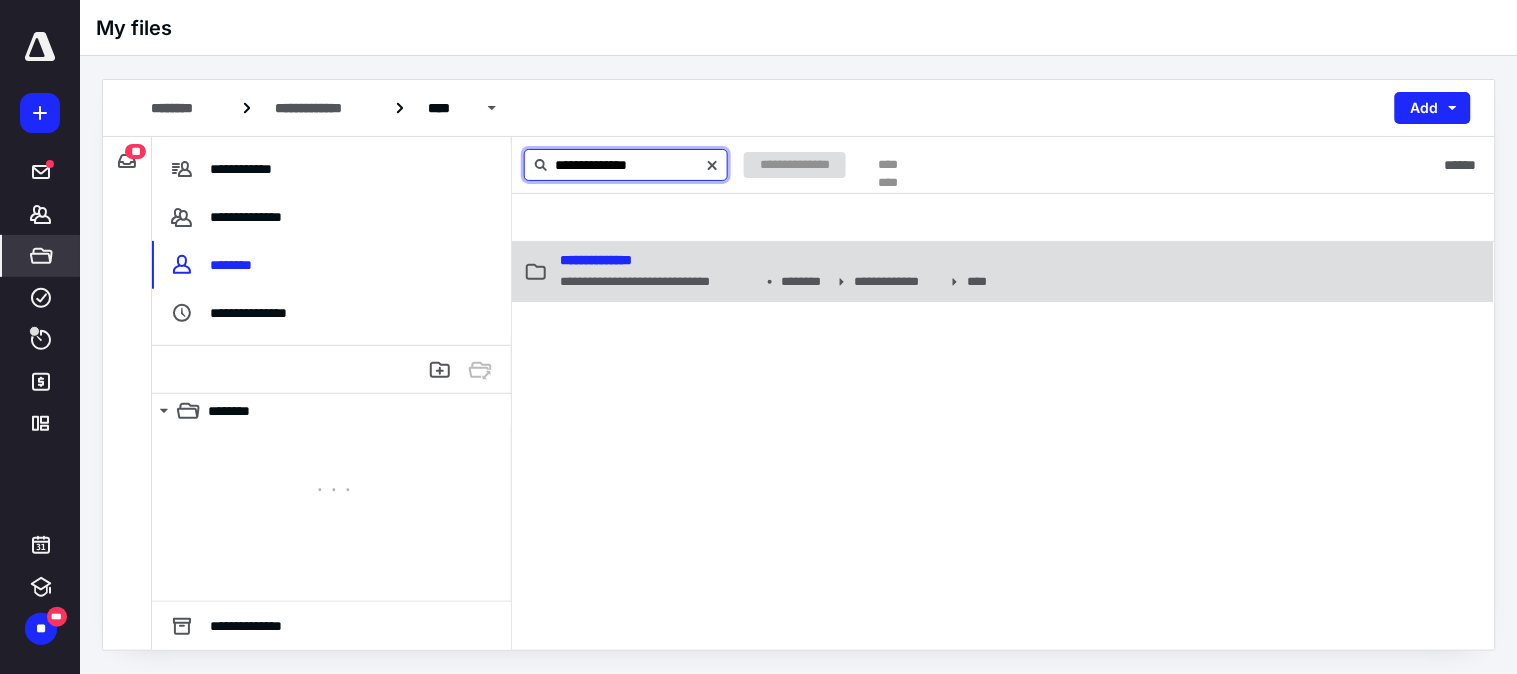 type on "**********" 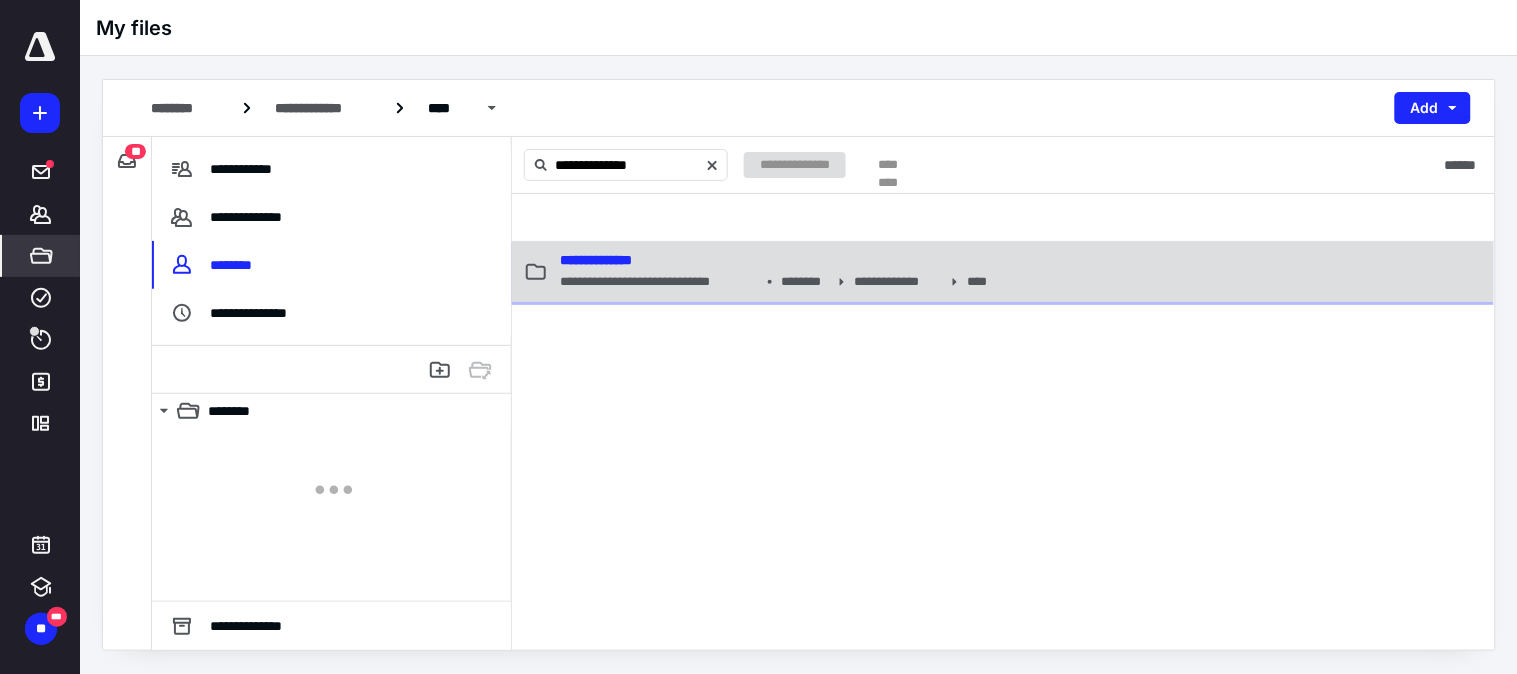 click on "**********" at bounding box center (596, 260) 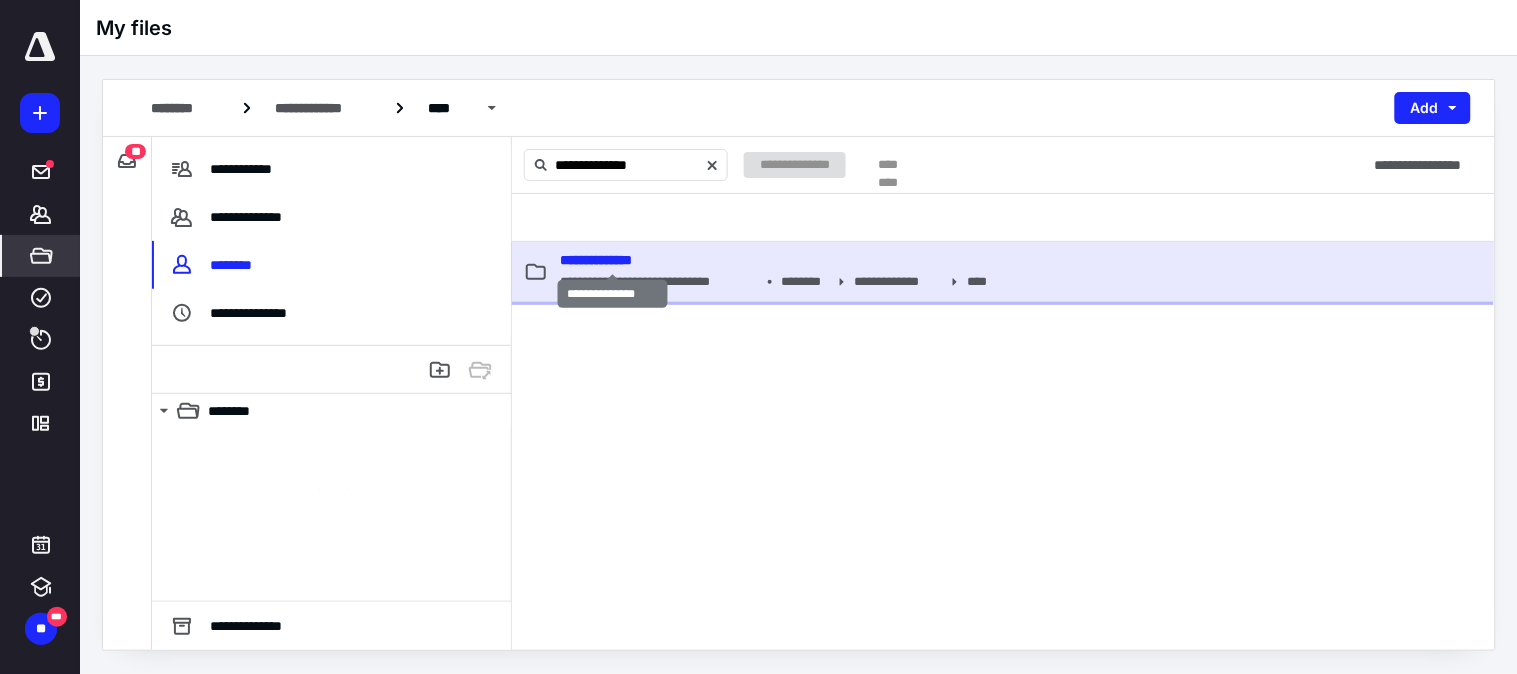 click on "**********" at bounding box center [596, 260] 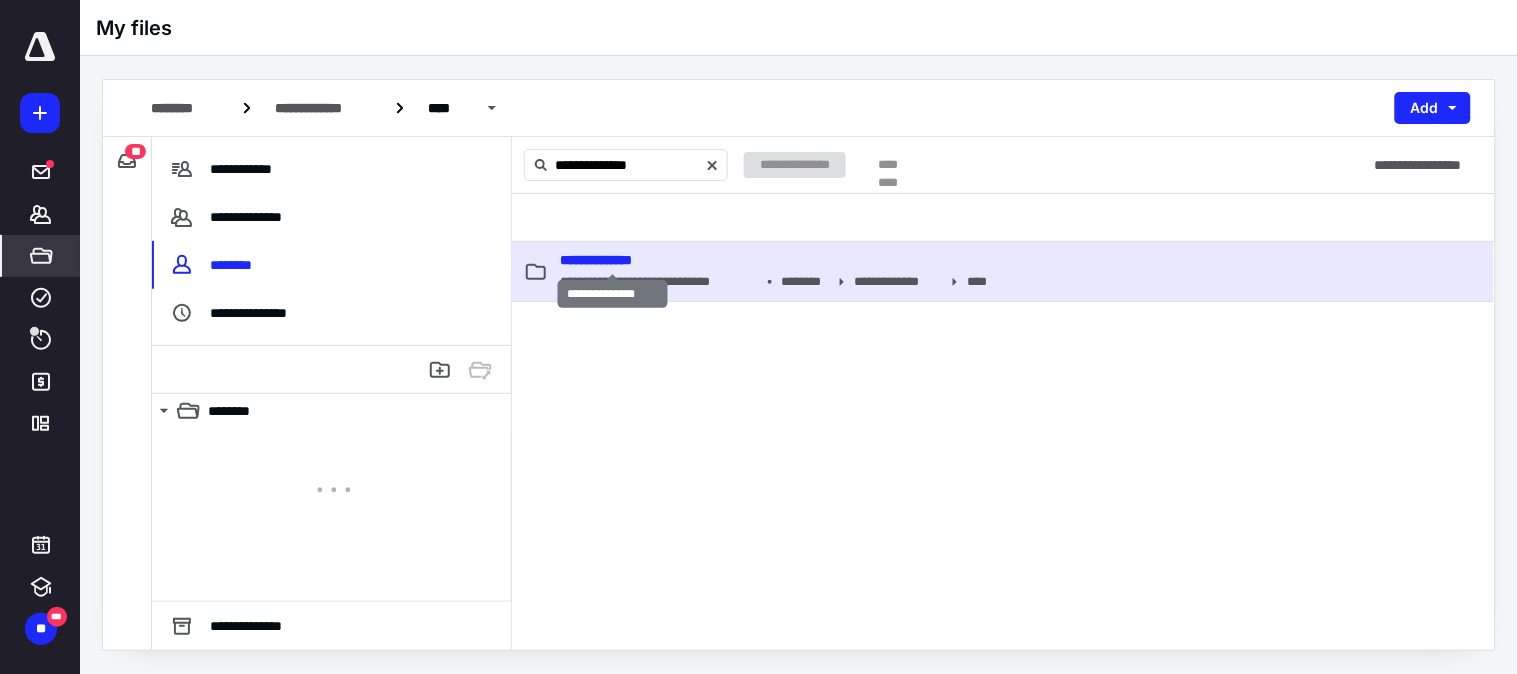 type 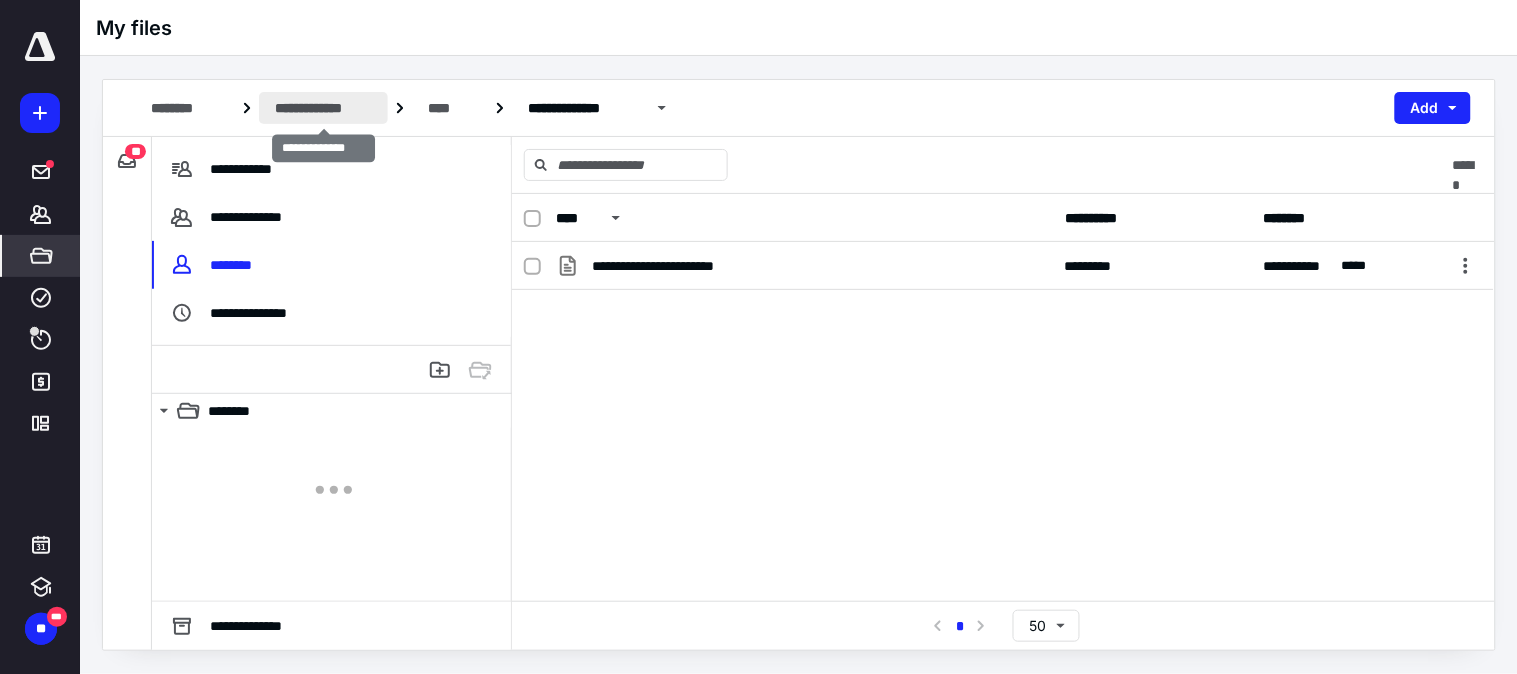 click on "**********" at bounding box center (323, 108) 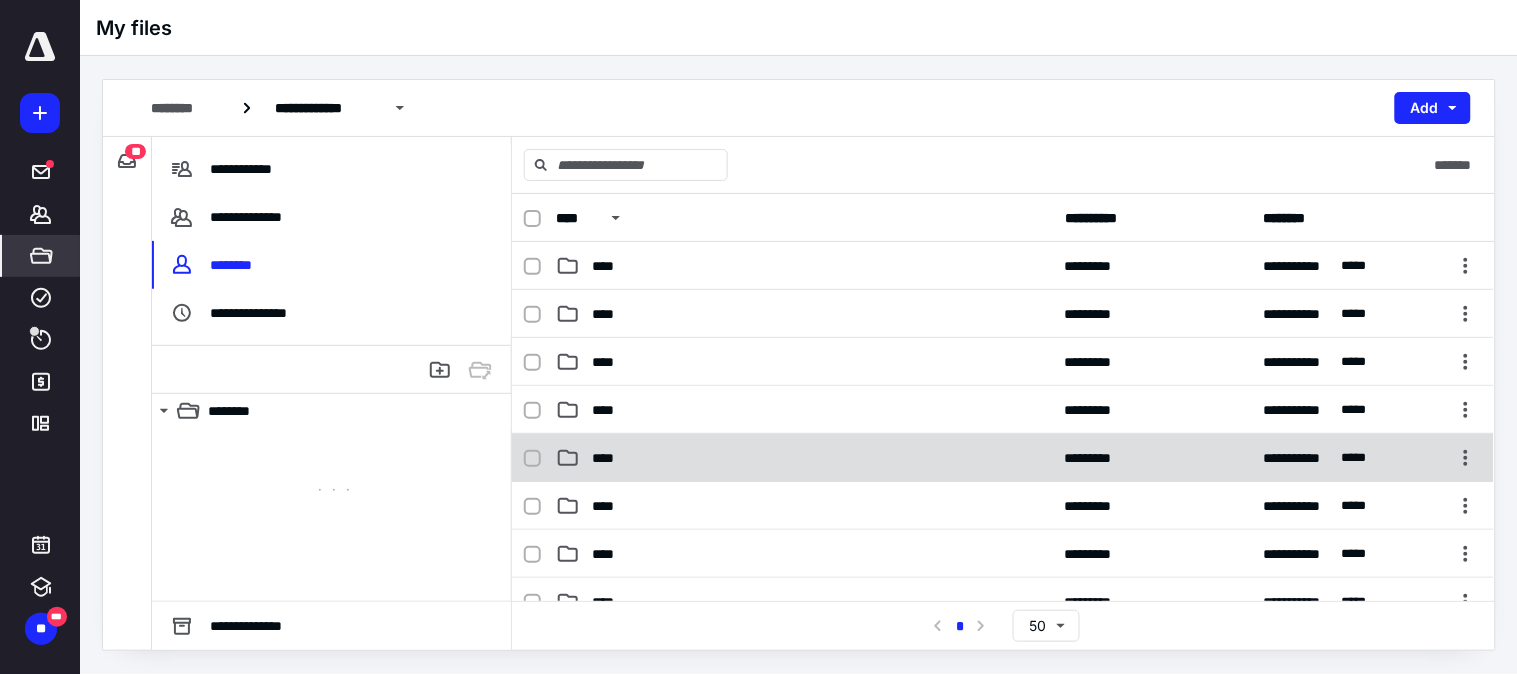click on "****" at bounding box center [608, 458] 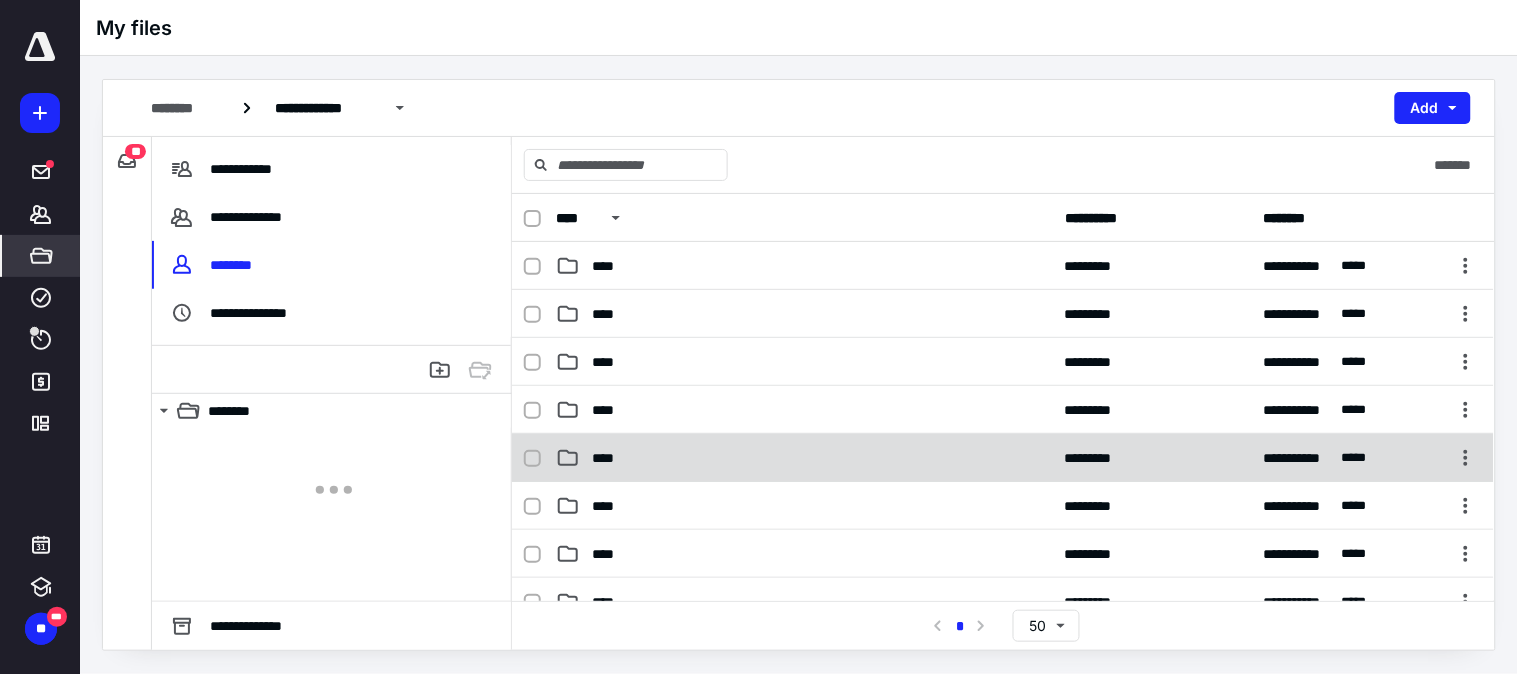 checkbox on "true" 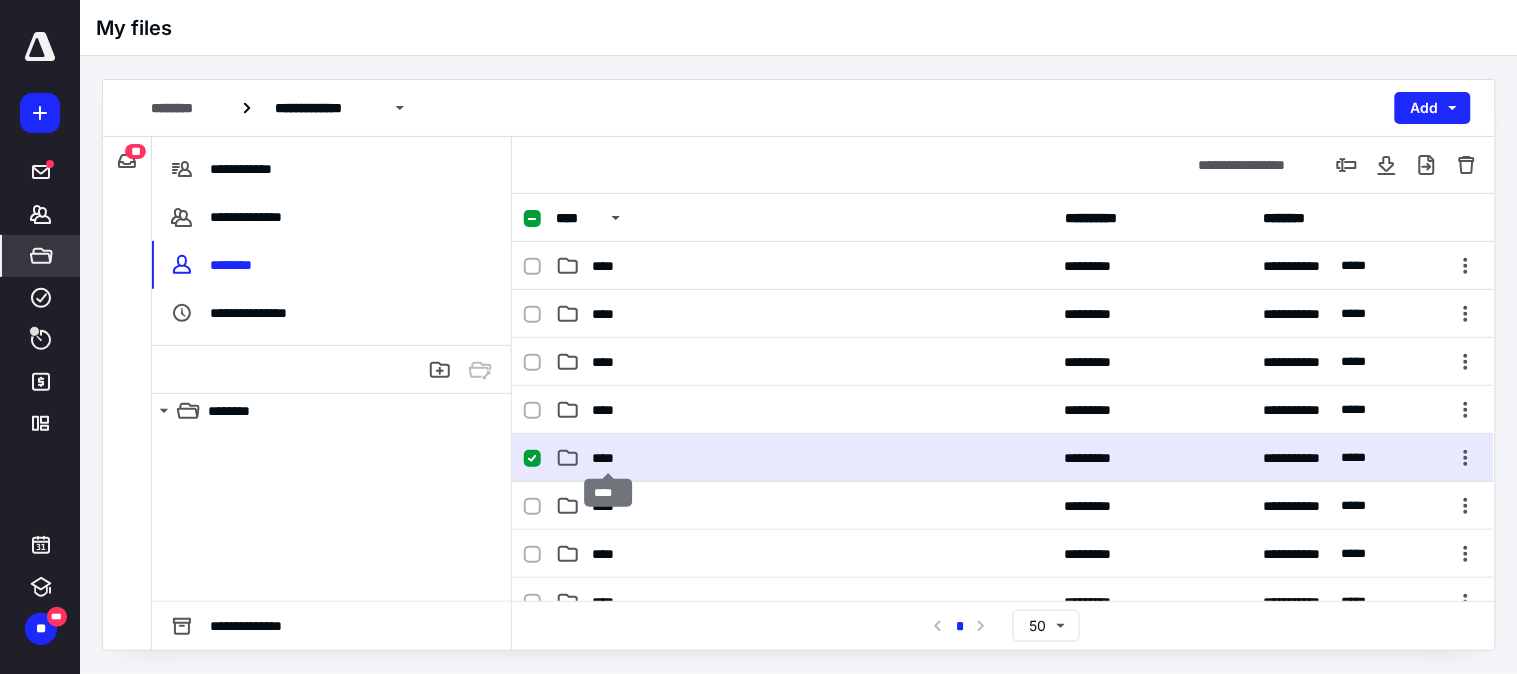 click on "****" at bounding box center [608, 458] 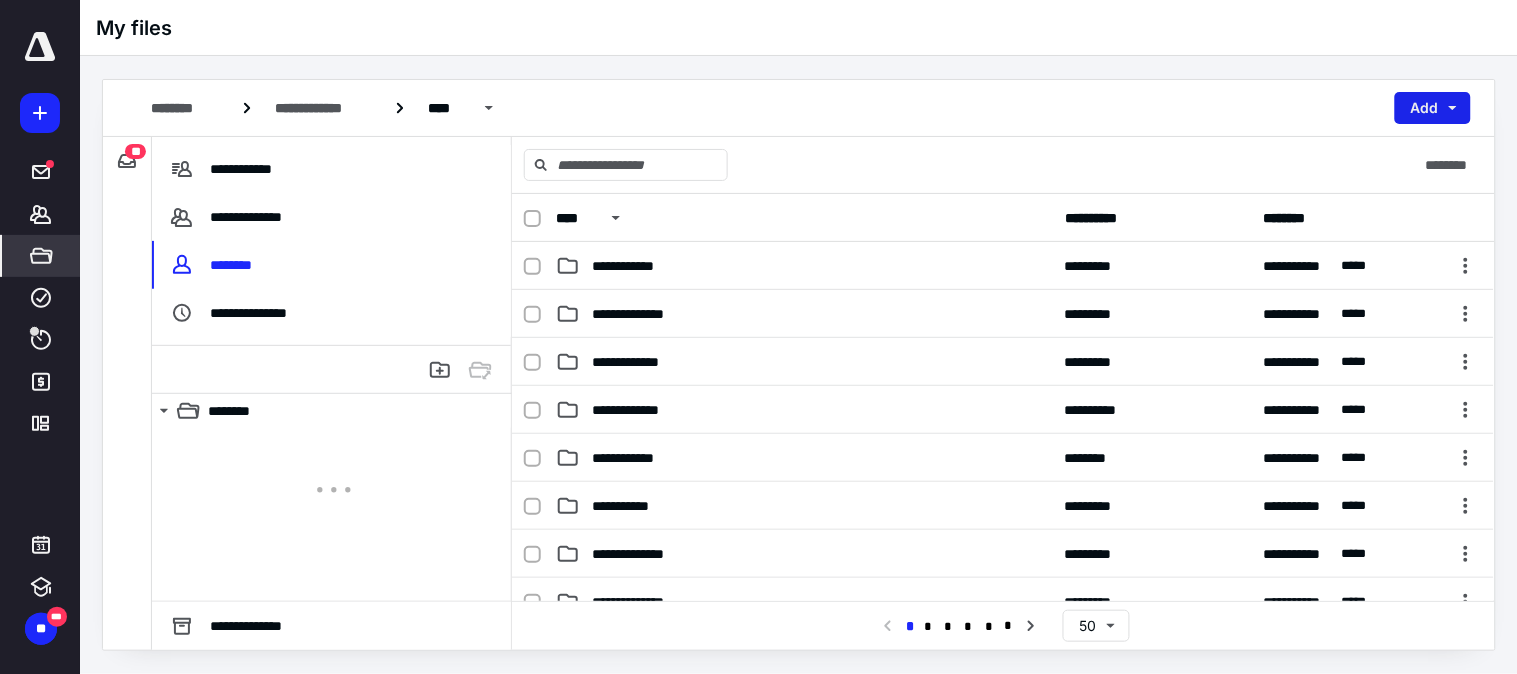 click on "Add" at bounding box center (1433, 108) 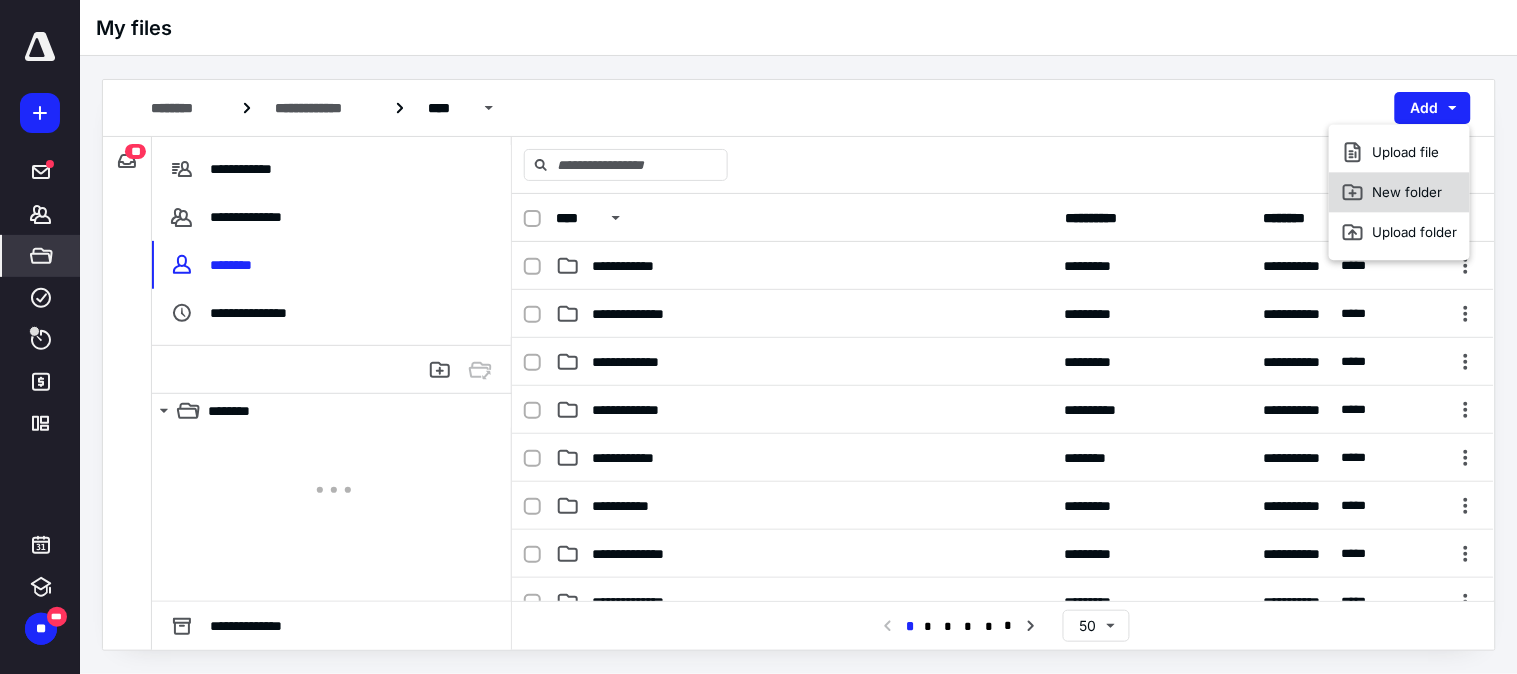 click on "New folder" at bounding box center [1399, 192] 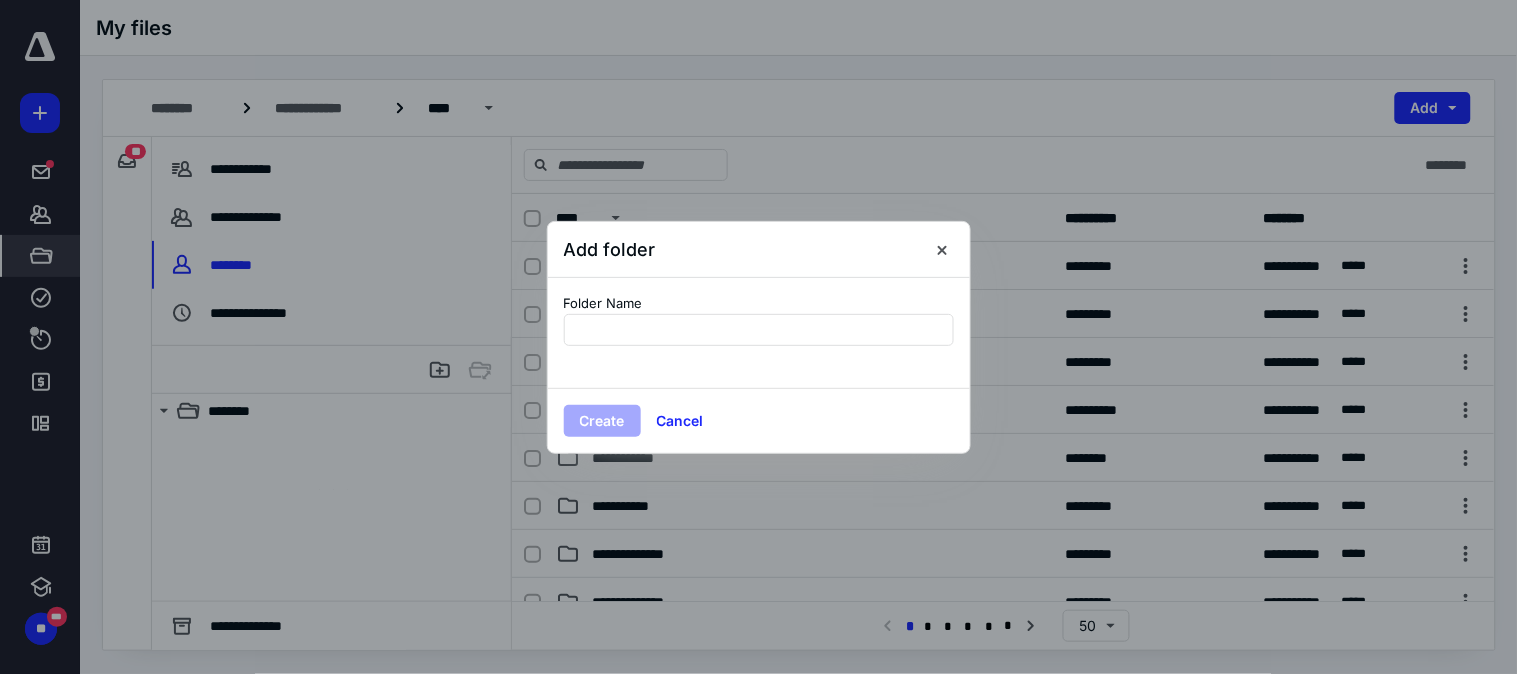 type on "**********" 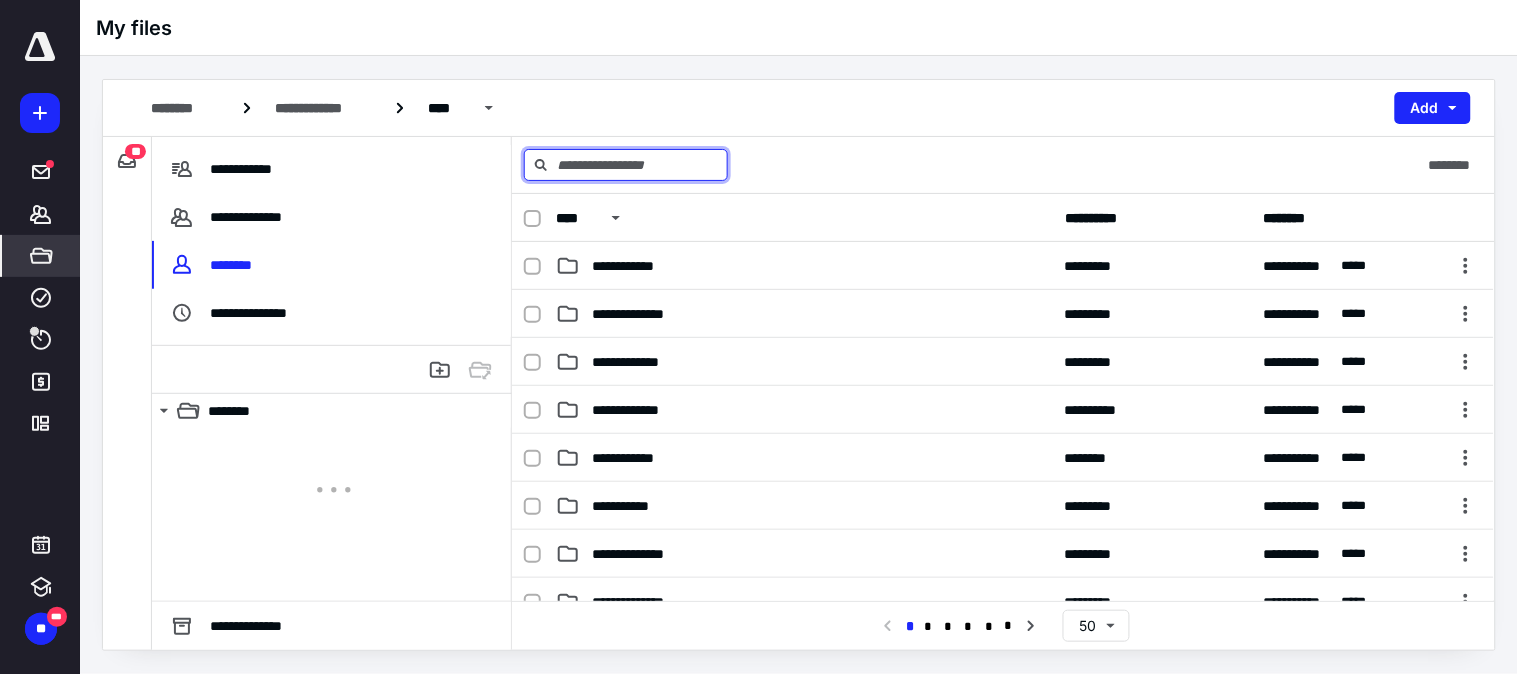 click at bounding box center [626, 165] 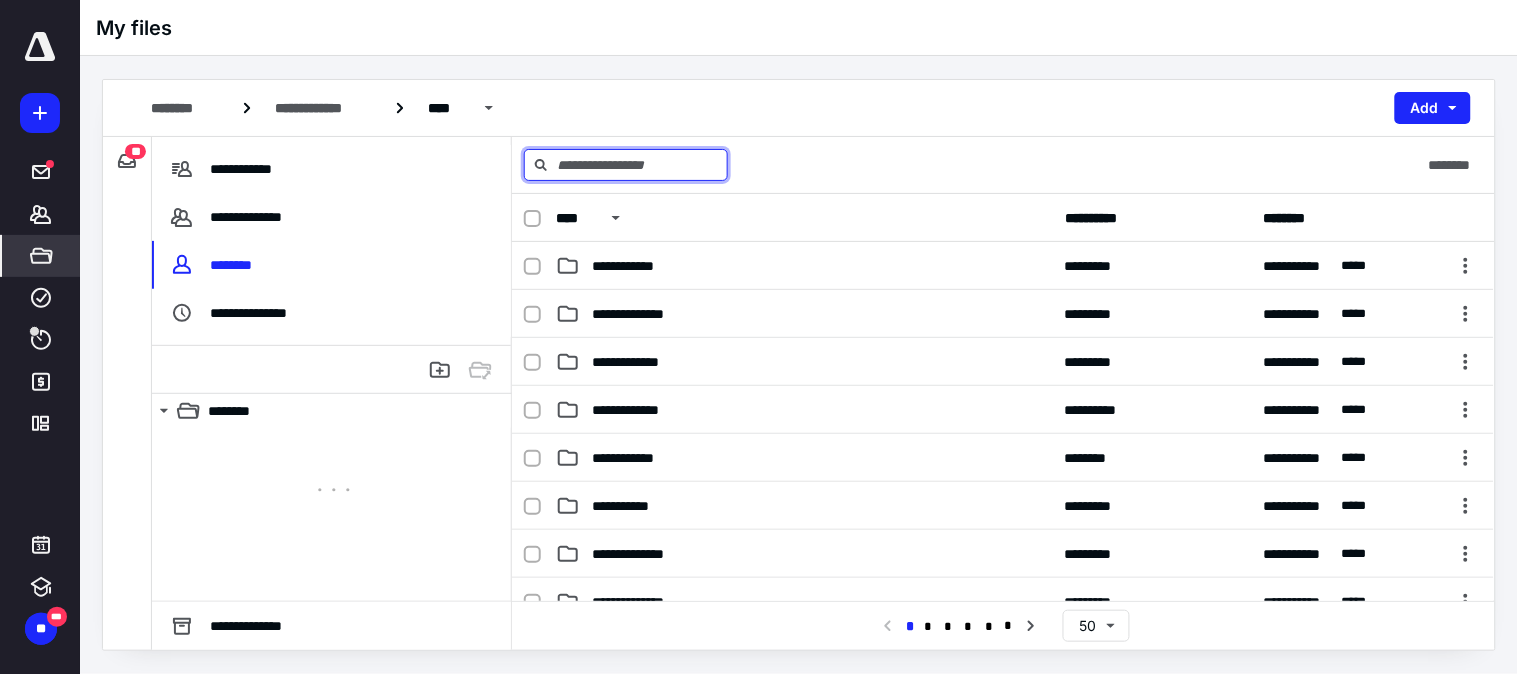 paste on "**********" 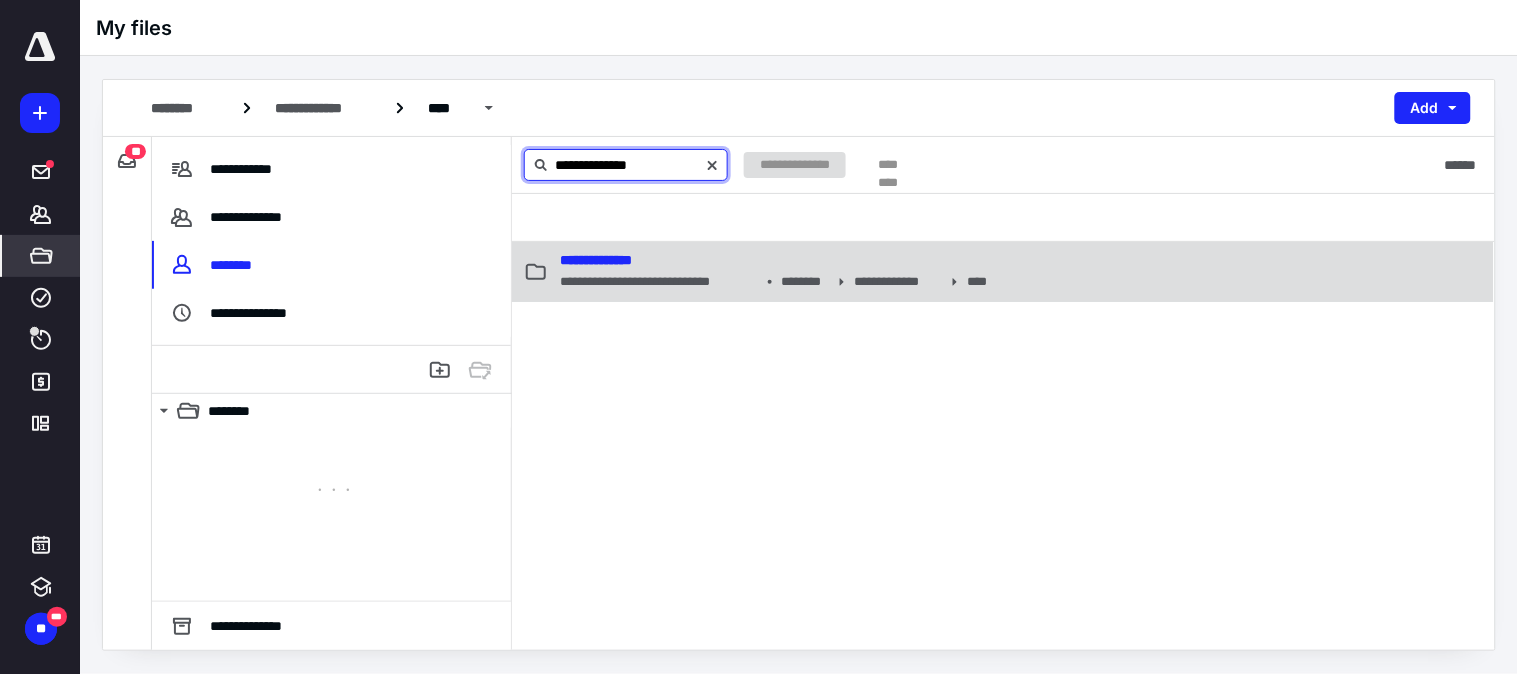 type on "**********" 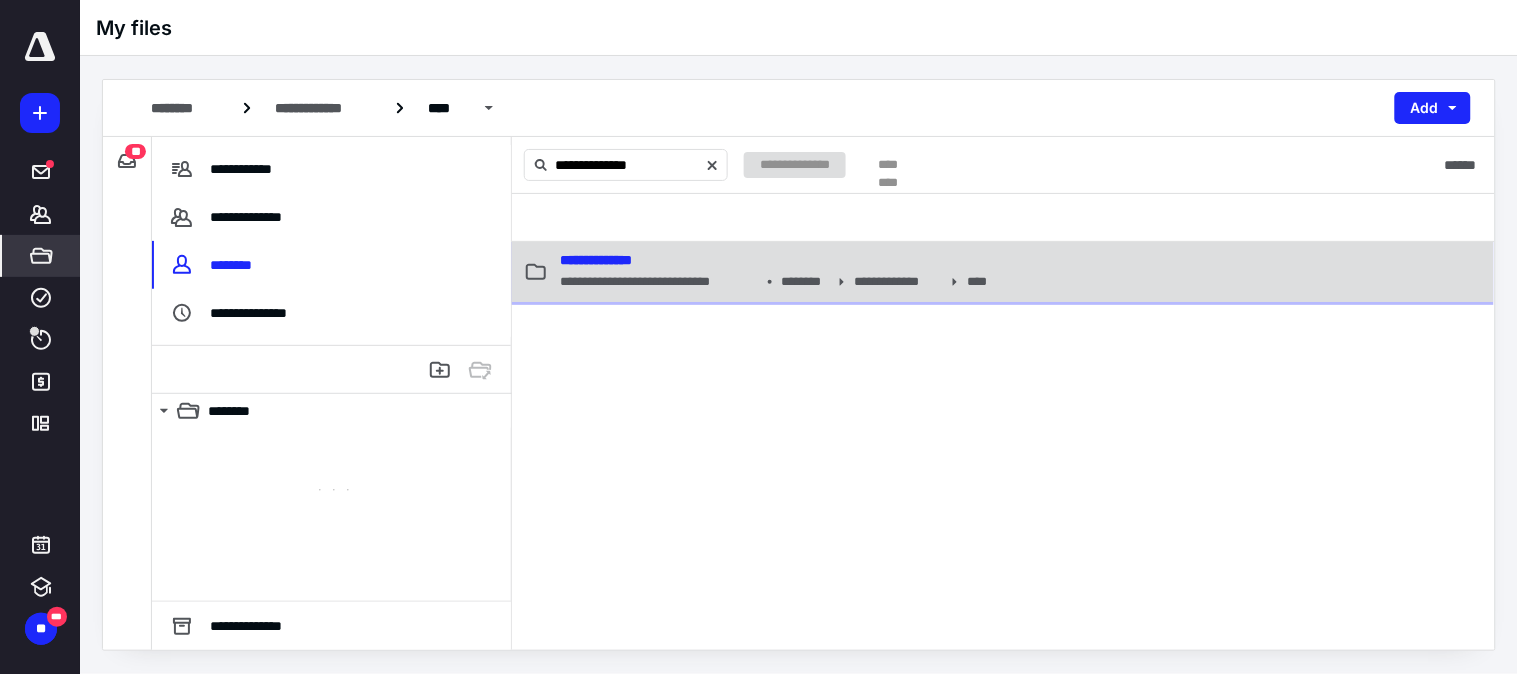 click on "**********" at bounding box center (596, 260) 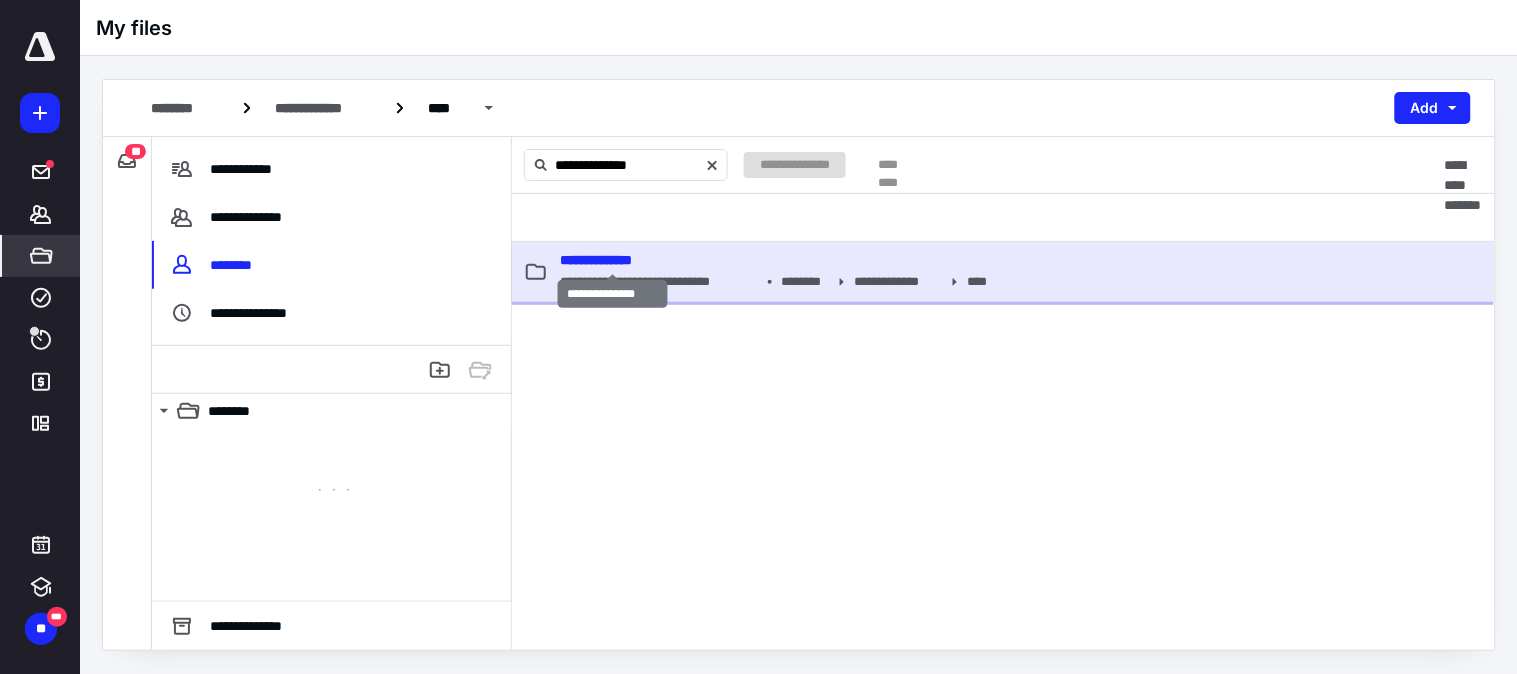 click on "**********" at bounding box center [596, 260] 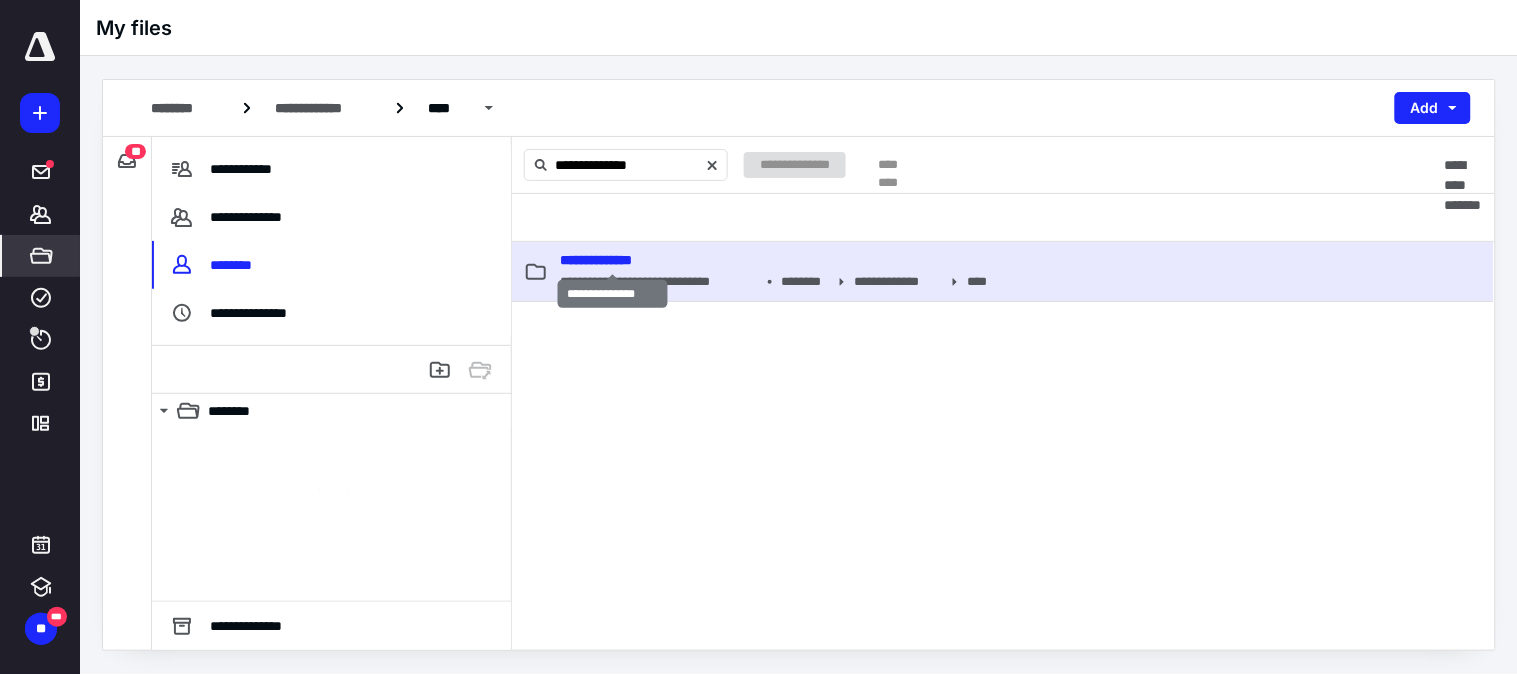 type 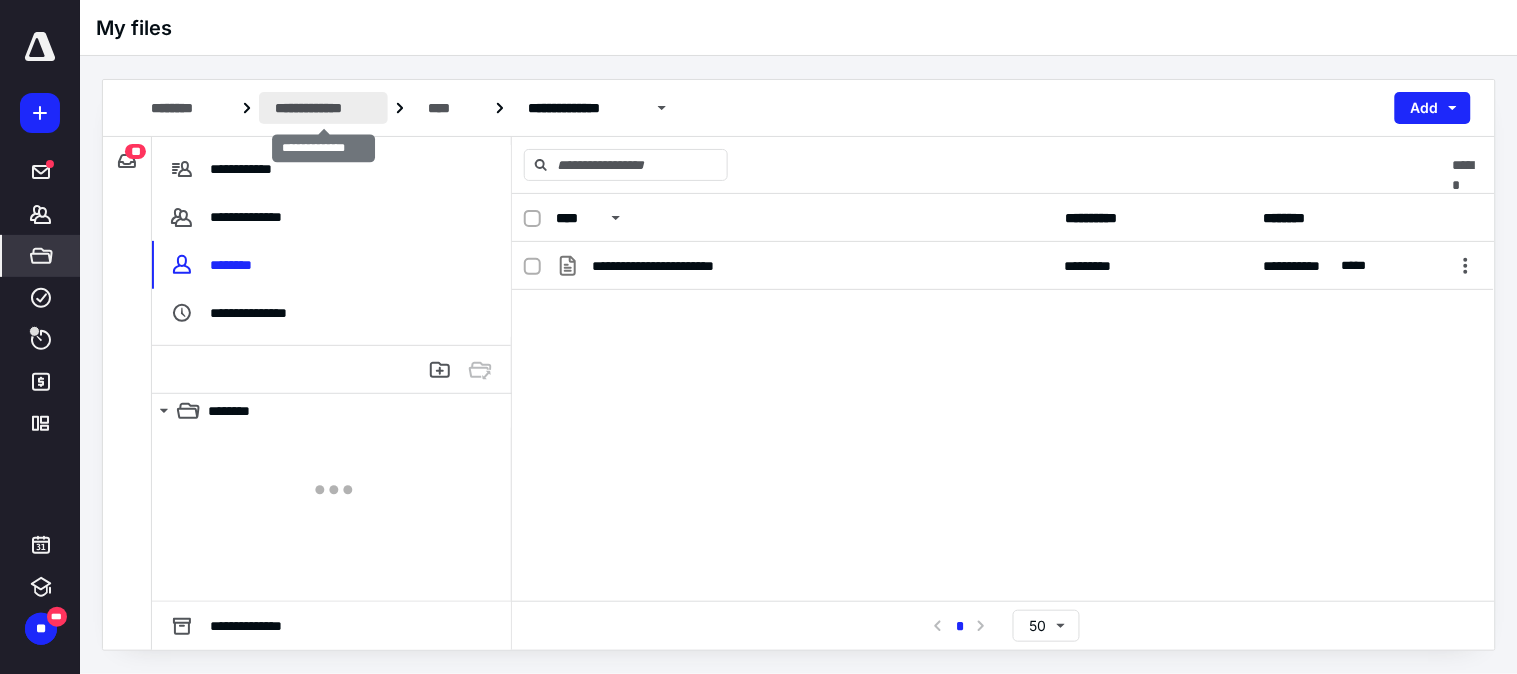 click on "**********" at bounding box center (323, 108) 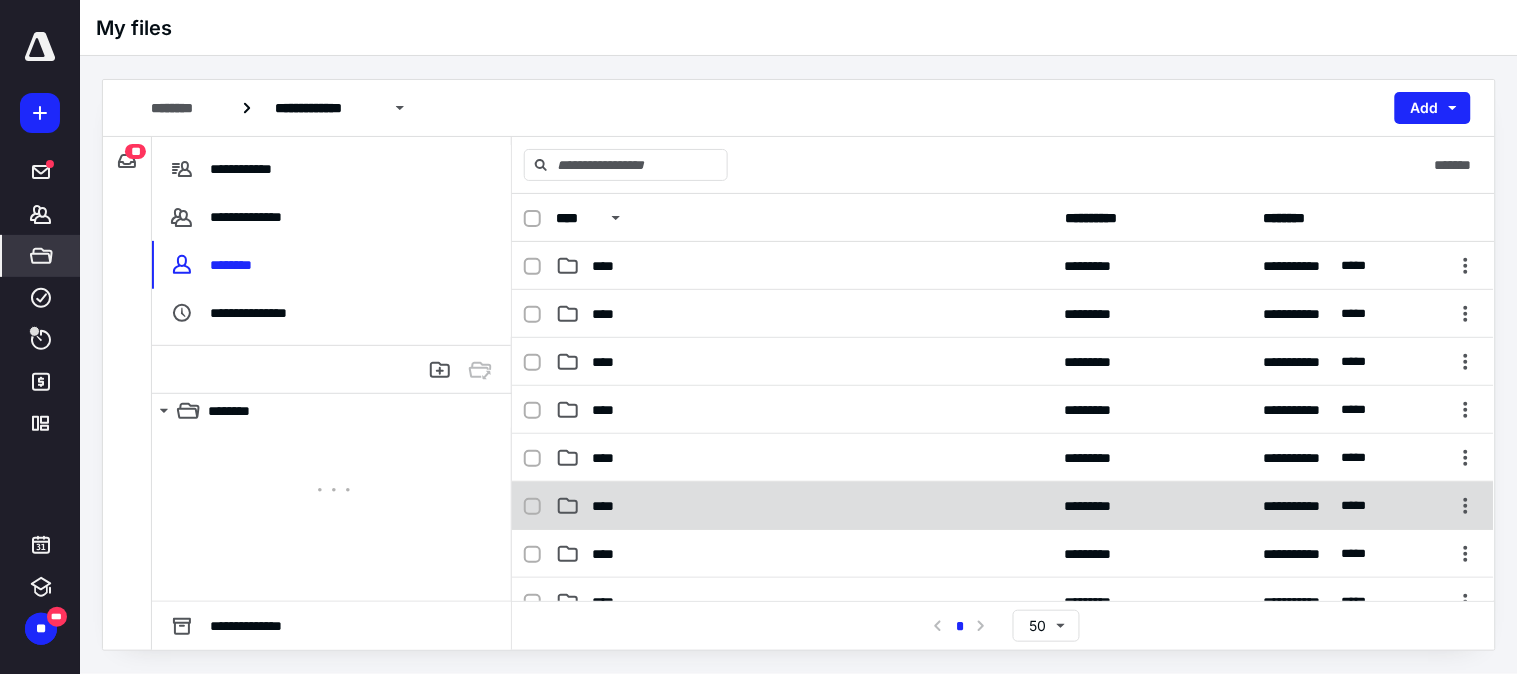 click on "****" at bounding box center [804, 506] 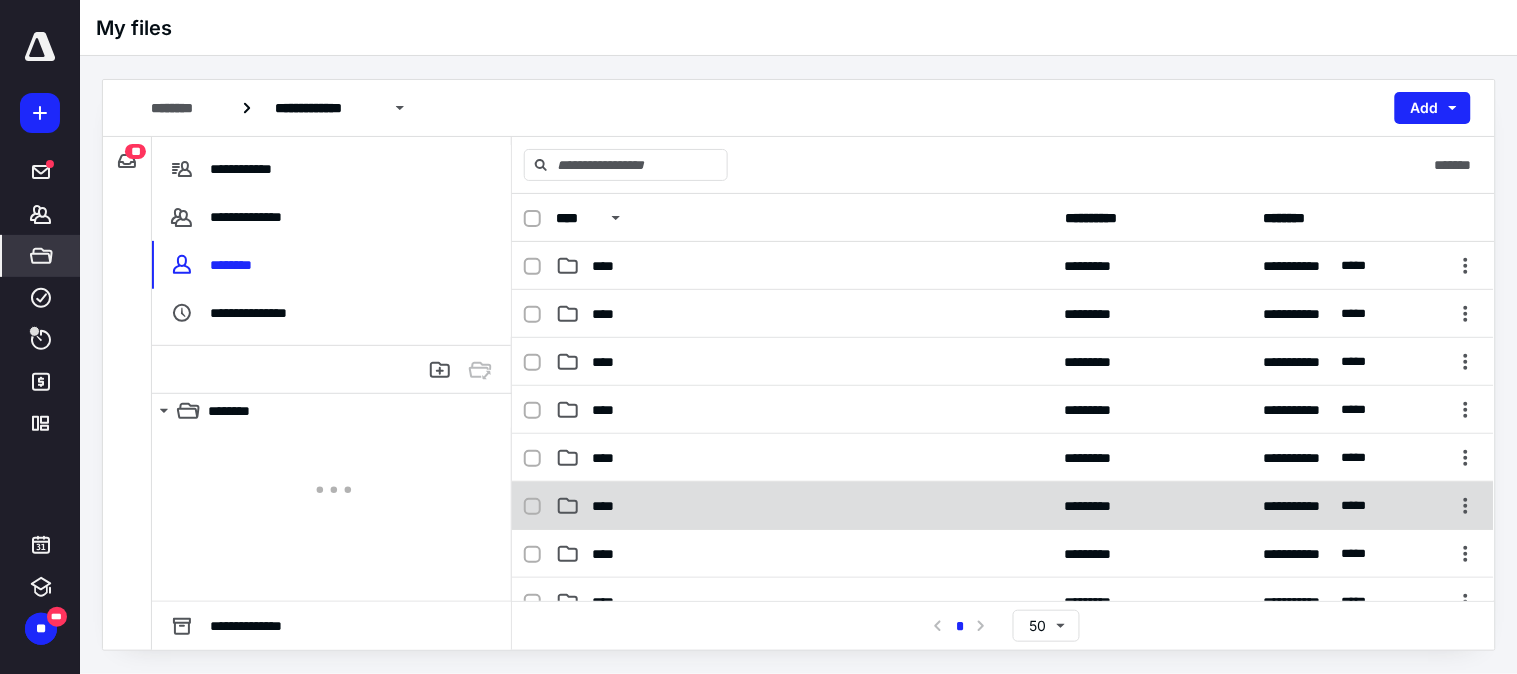 checkbox on "true" 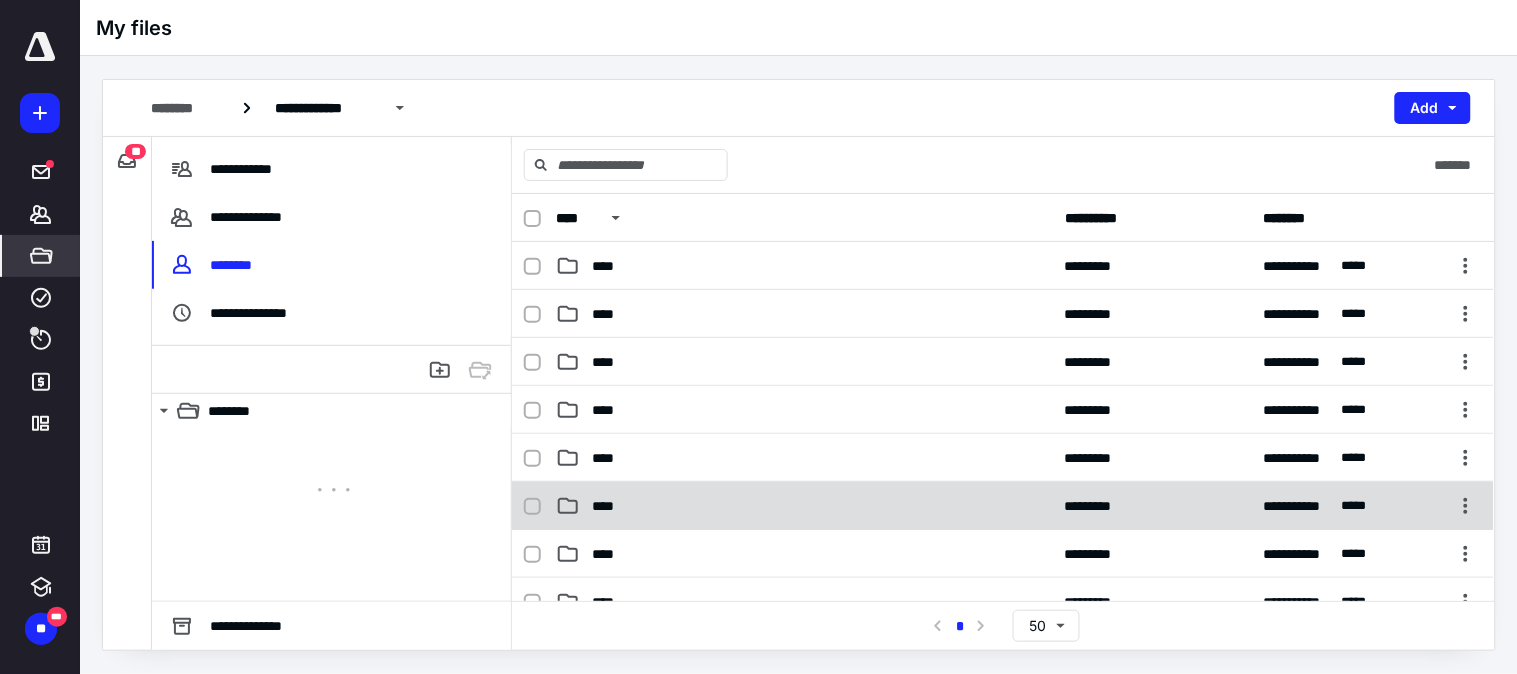 click on "****" at bounding box center (804, 506) 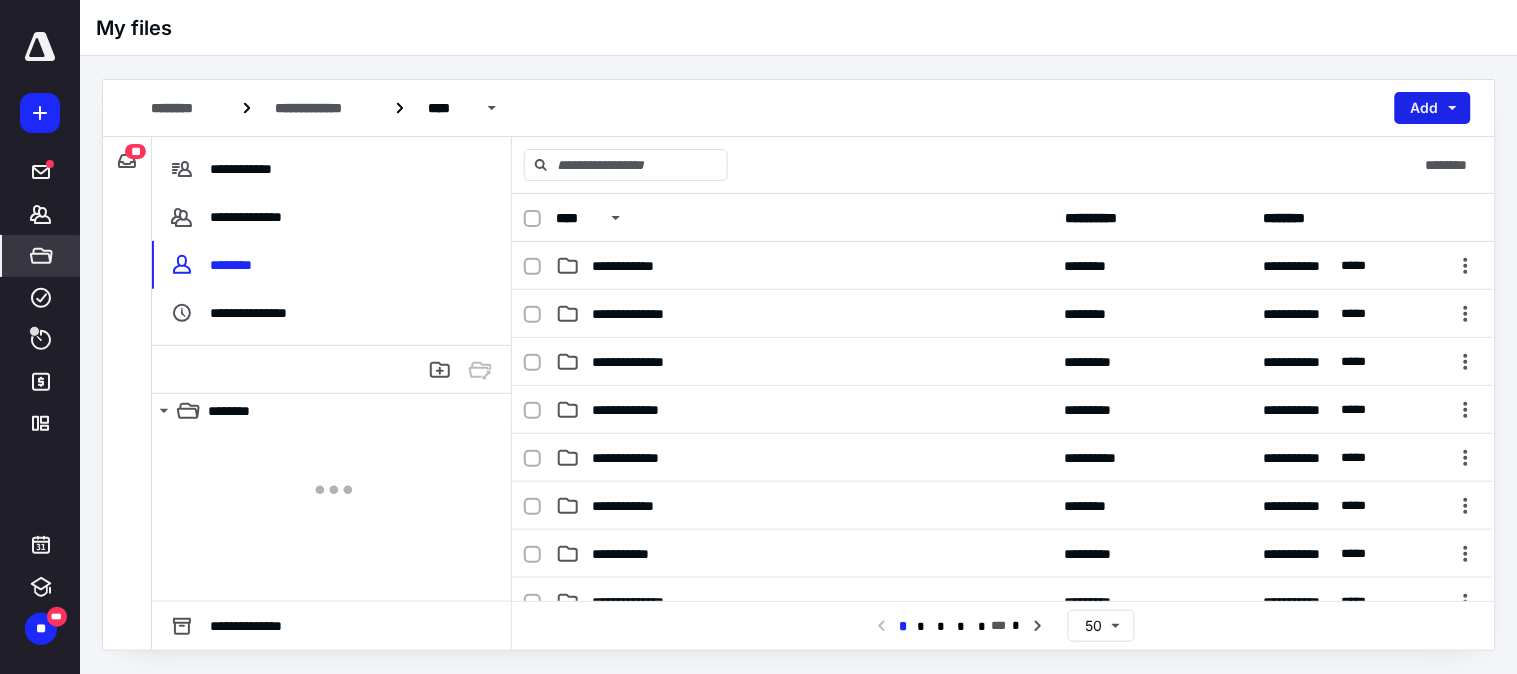click on "Add" at bounding box center [1433, 108] 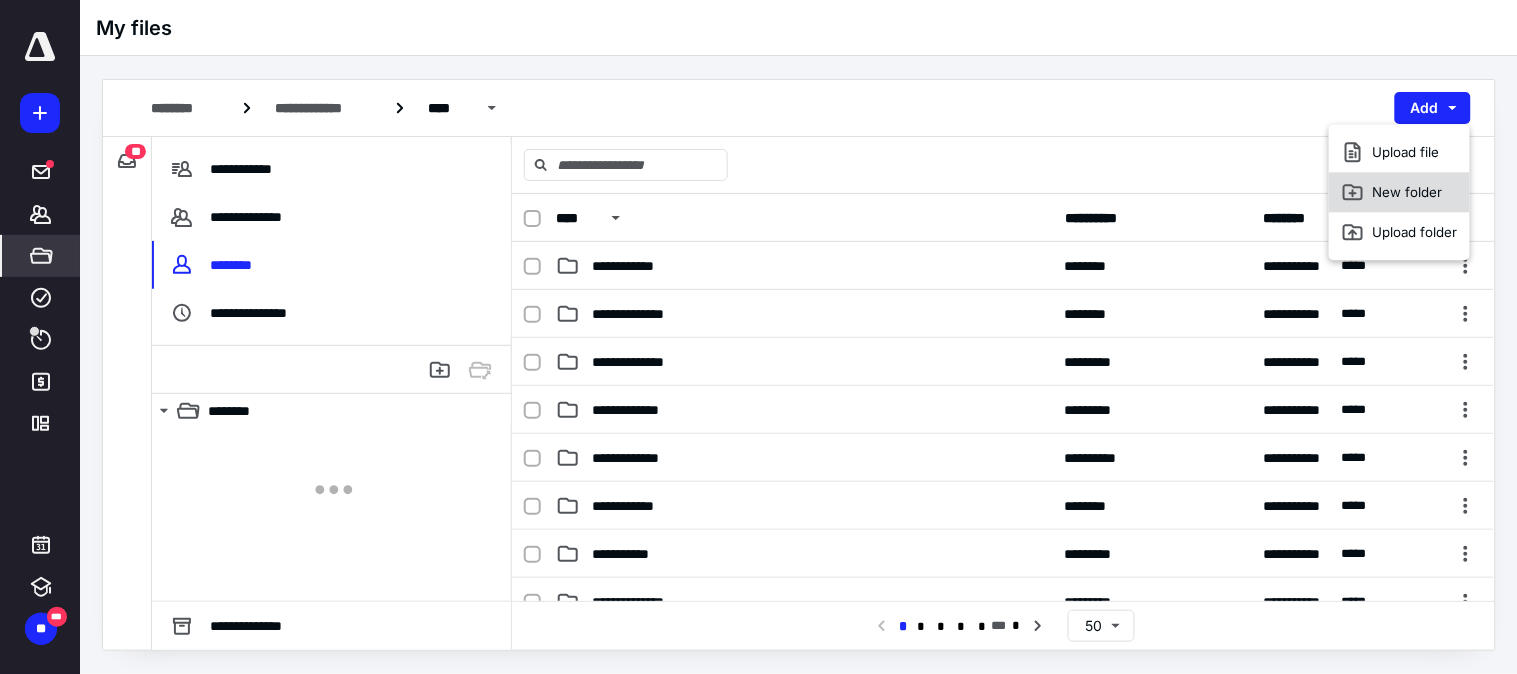 click on "New folder" at bounding box center [1399, 192] 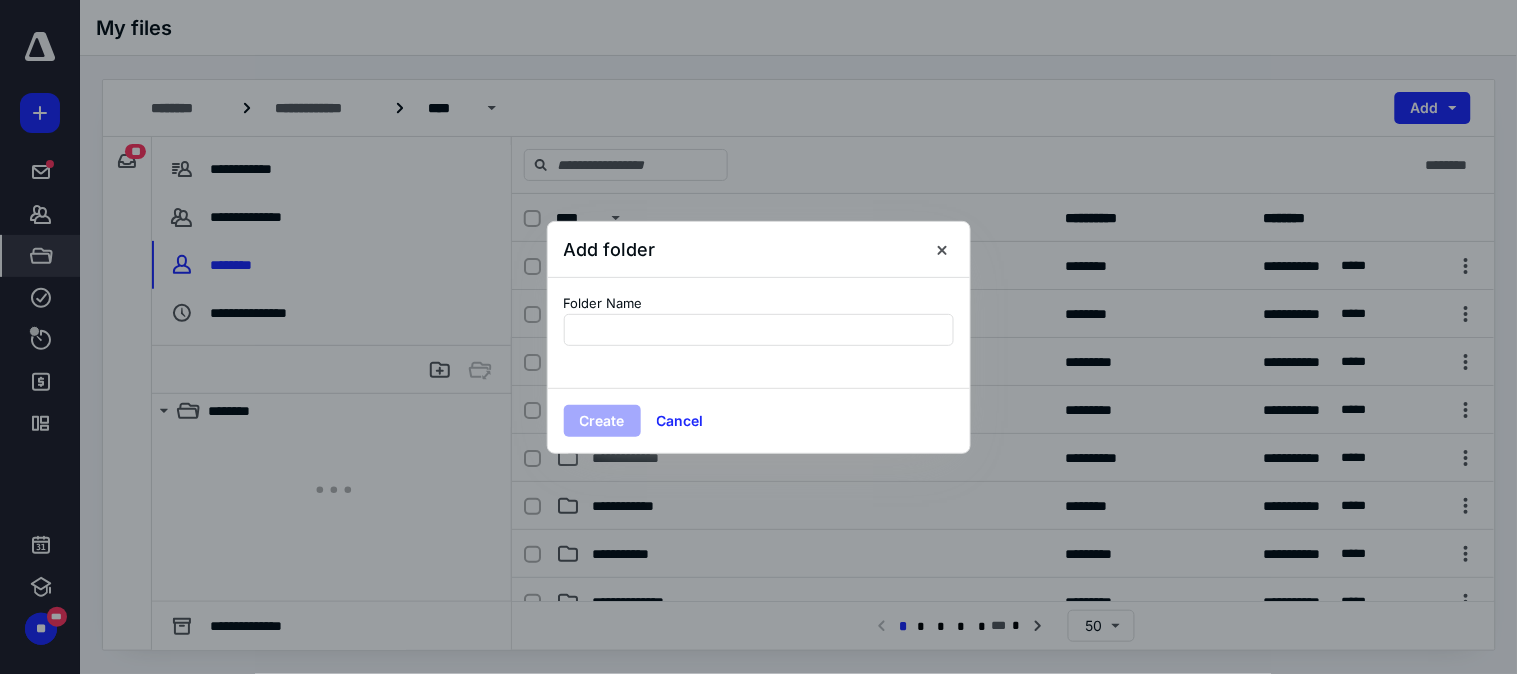 type on "**********" 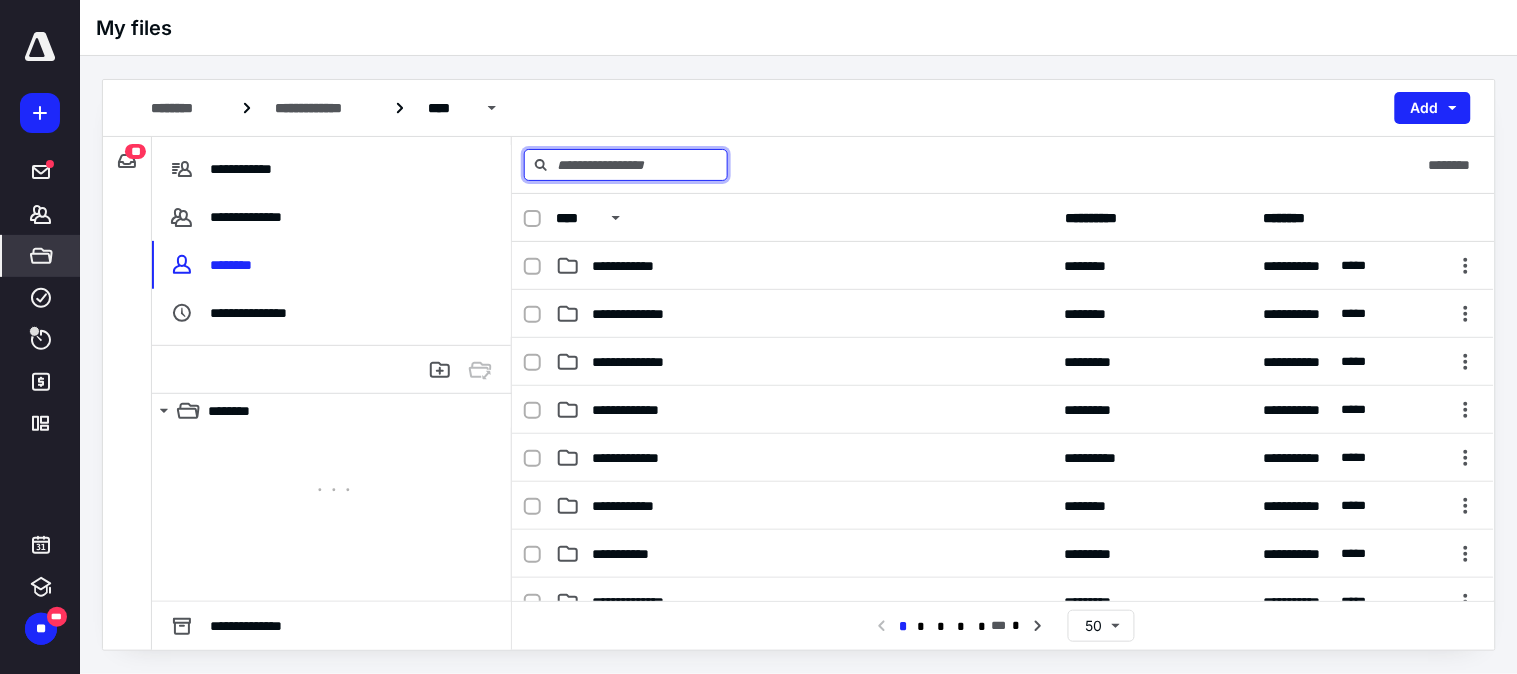 click at bounding box center [626, 165] 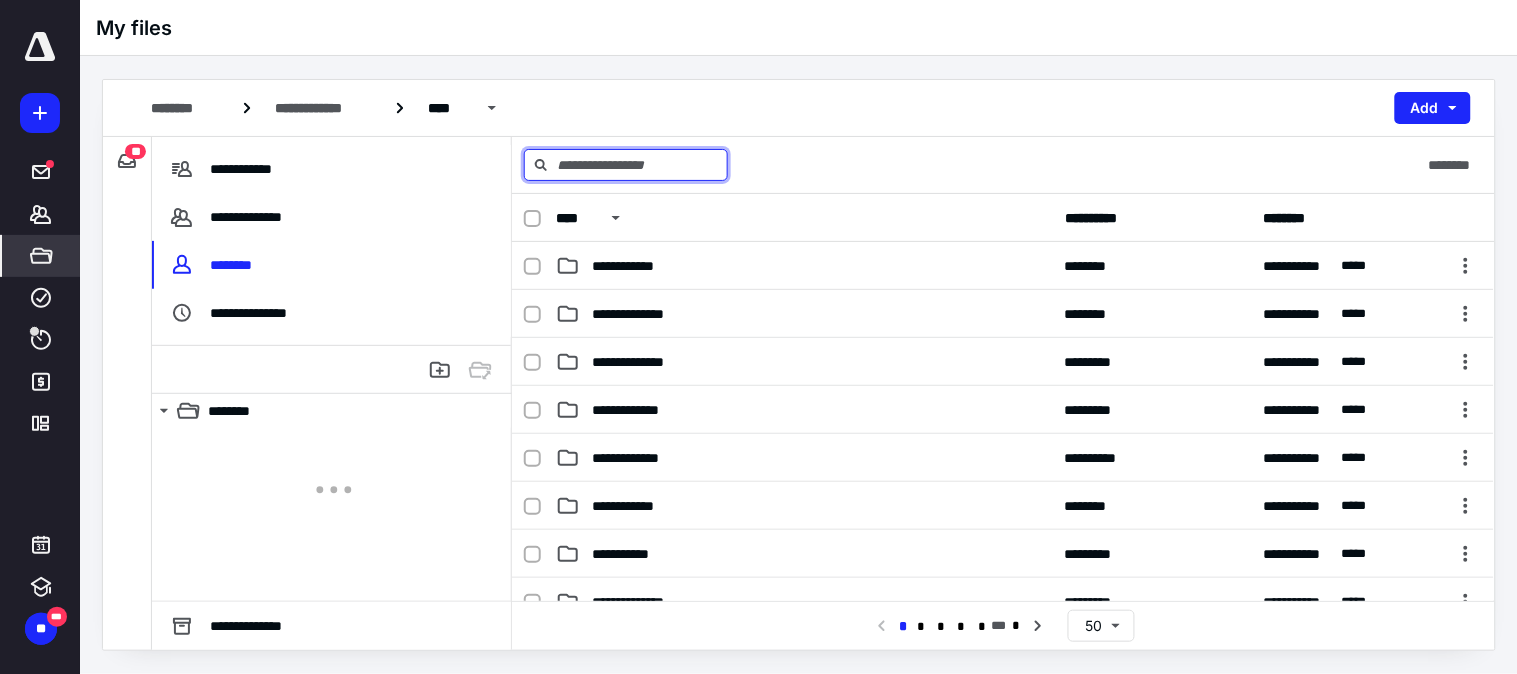 paste on "**********" 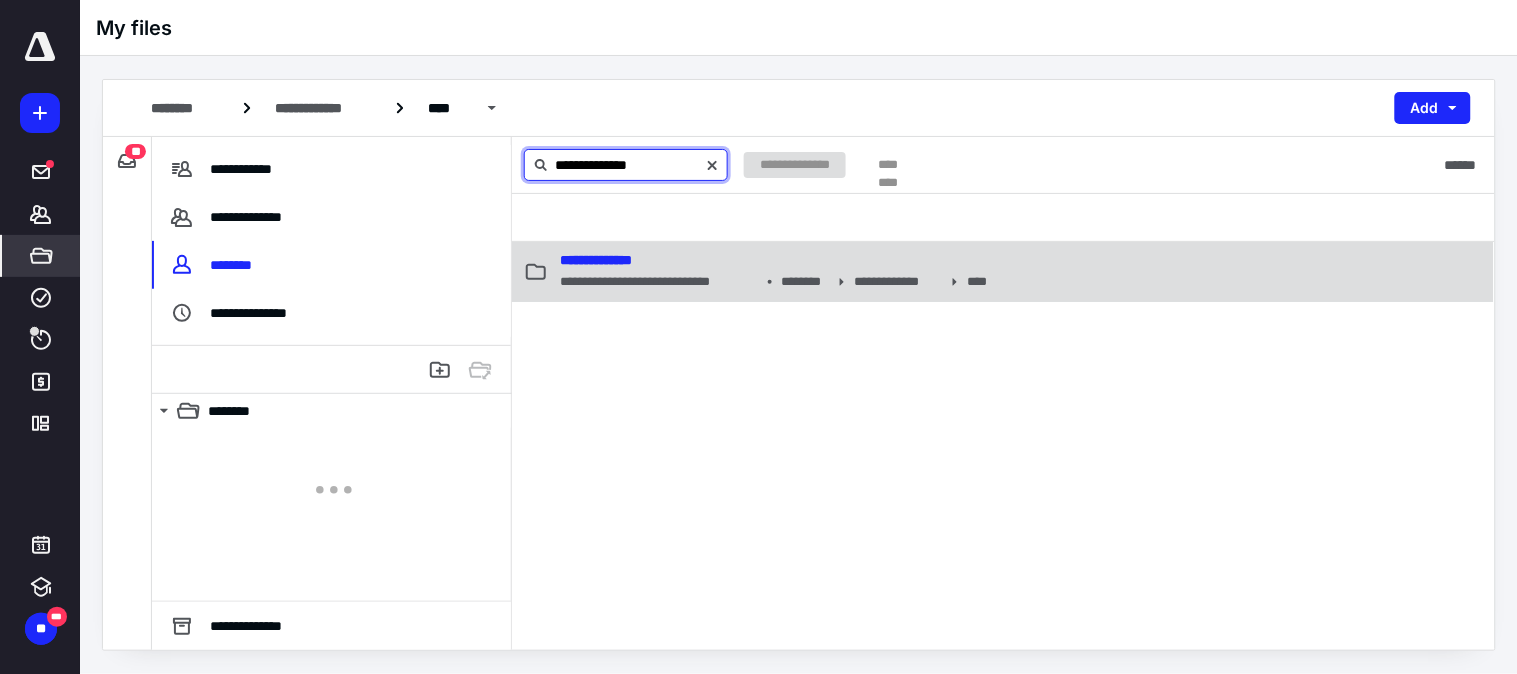 type on "**********" 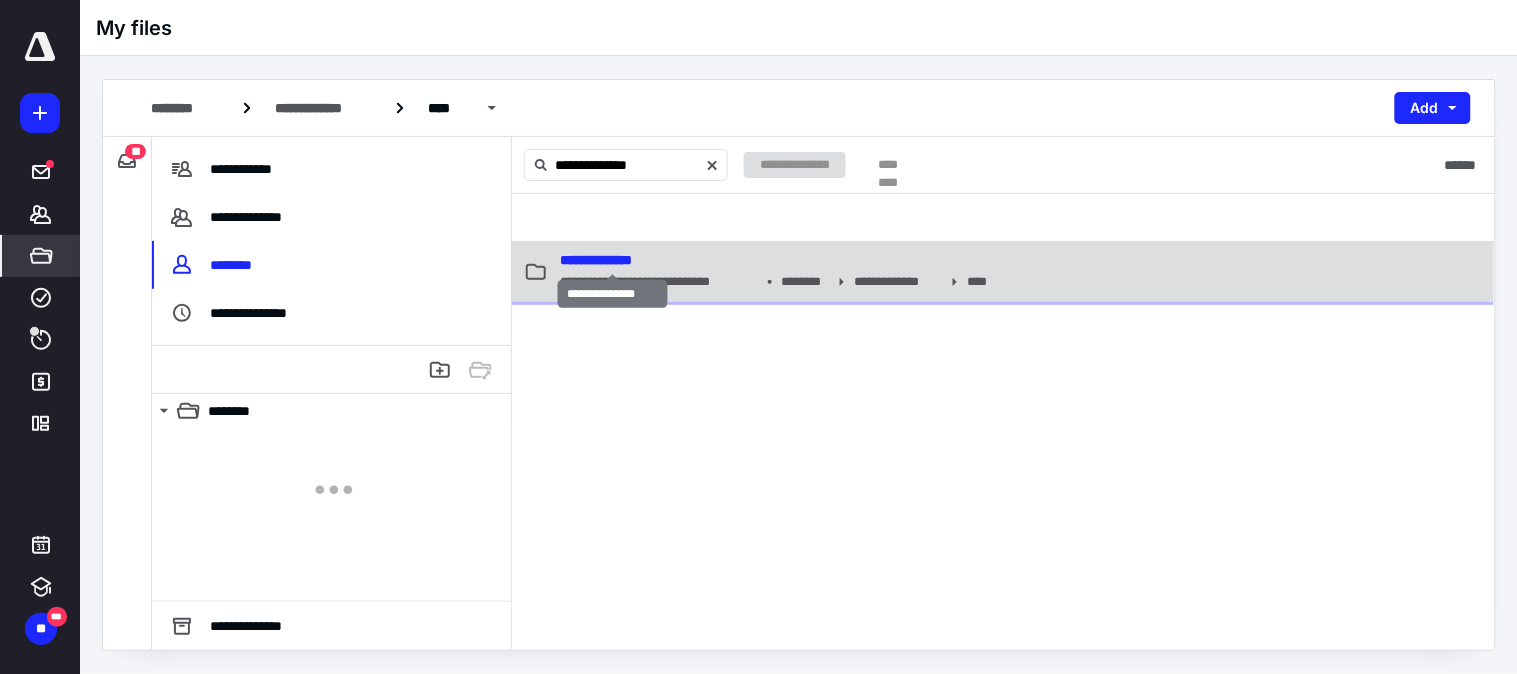 click on "**********" at bounding box center [596, 260] 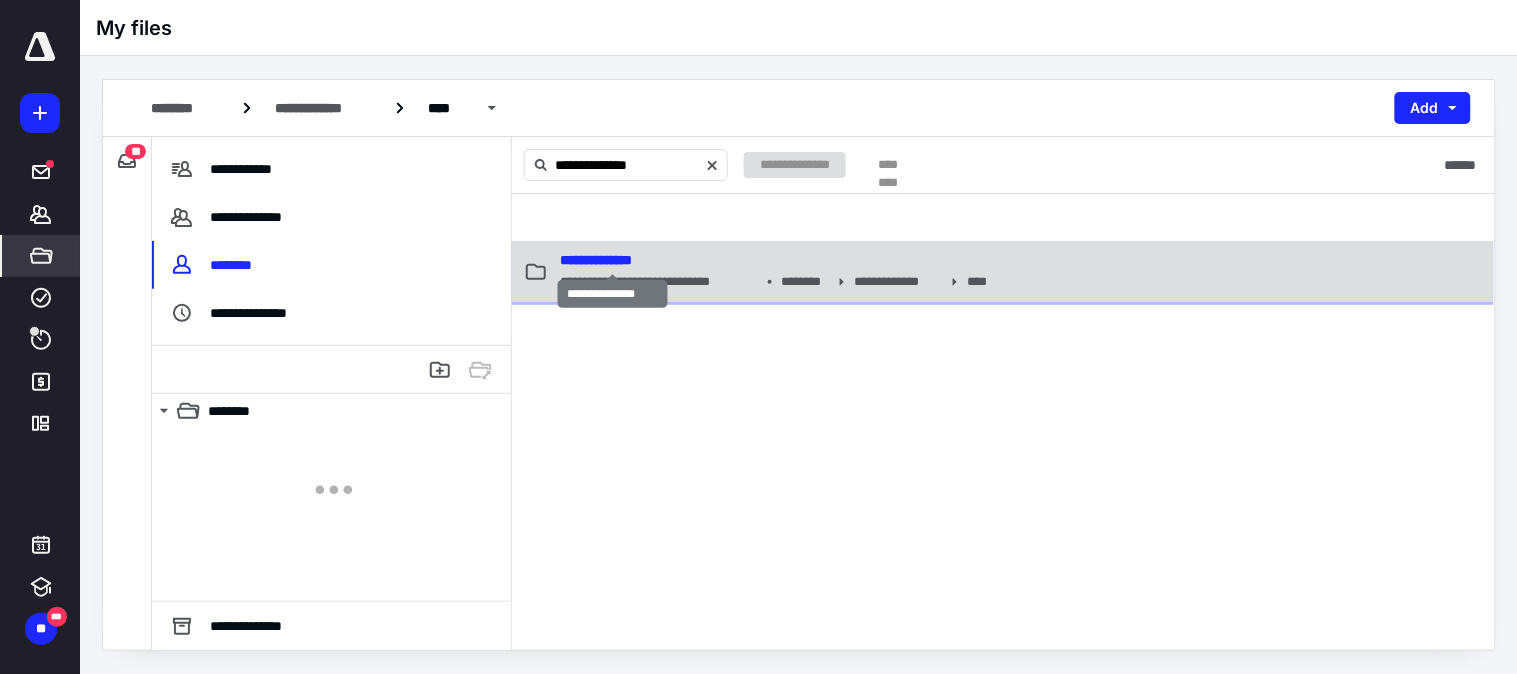 click on "**********" at bounding box center [596, 260] 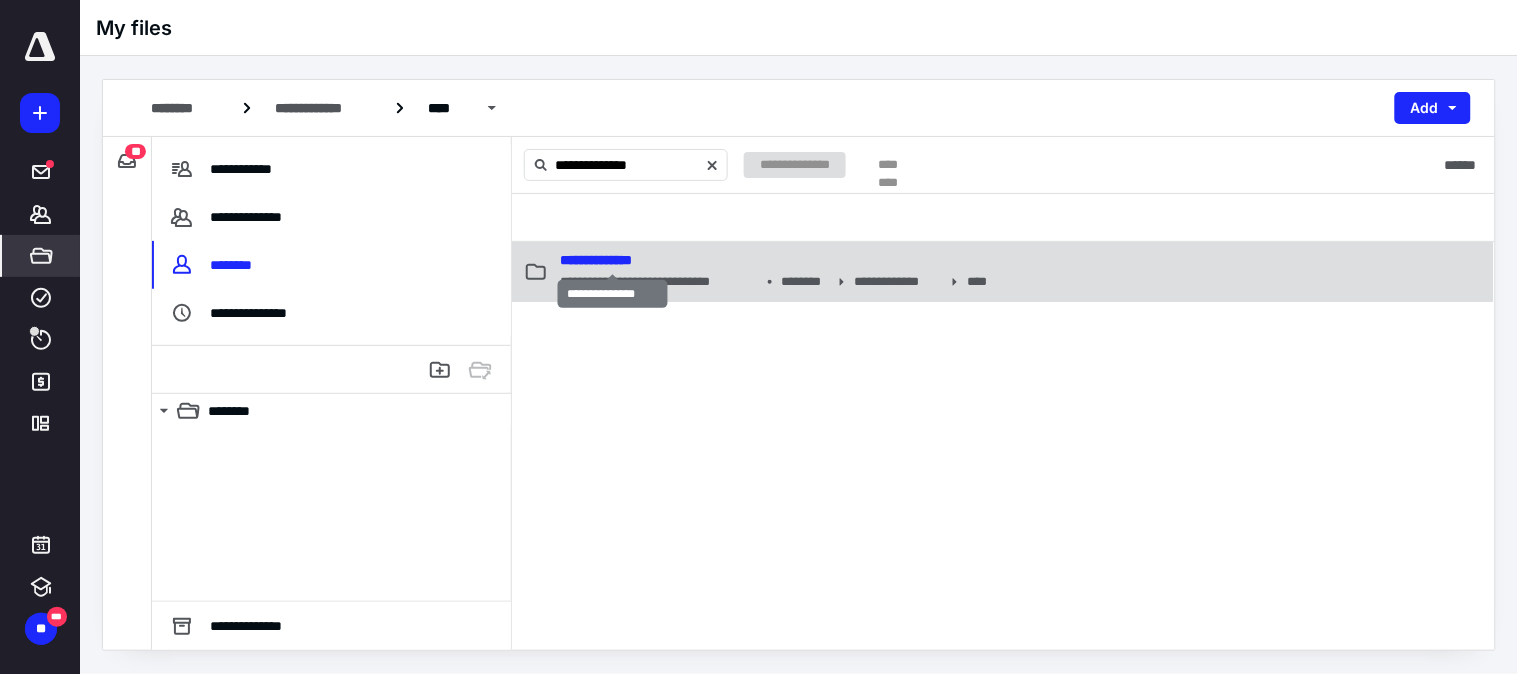 type 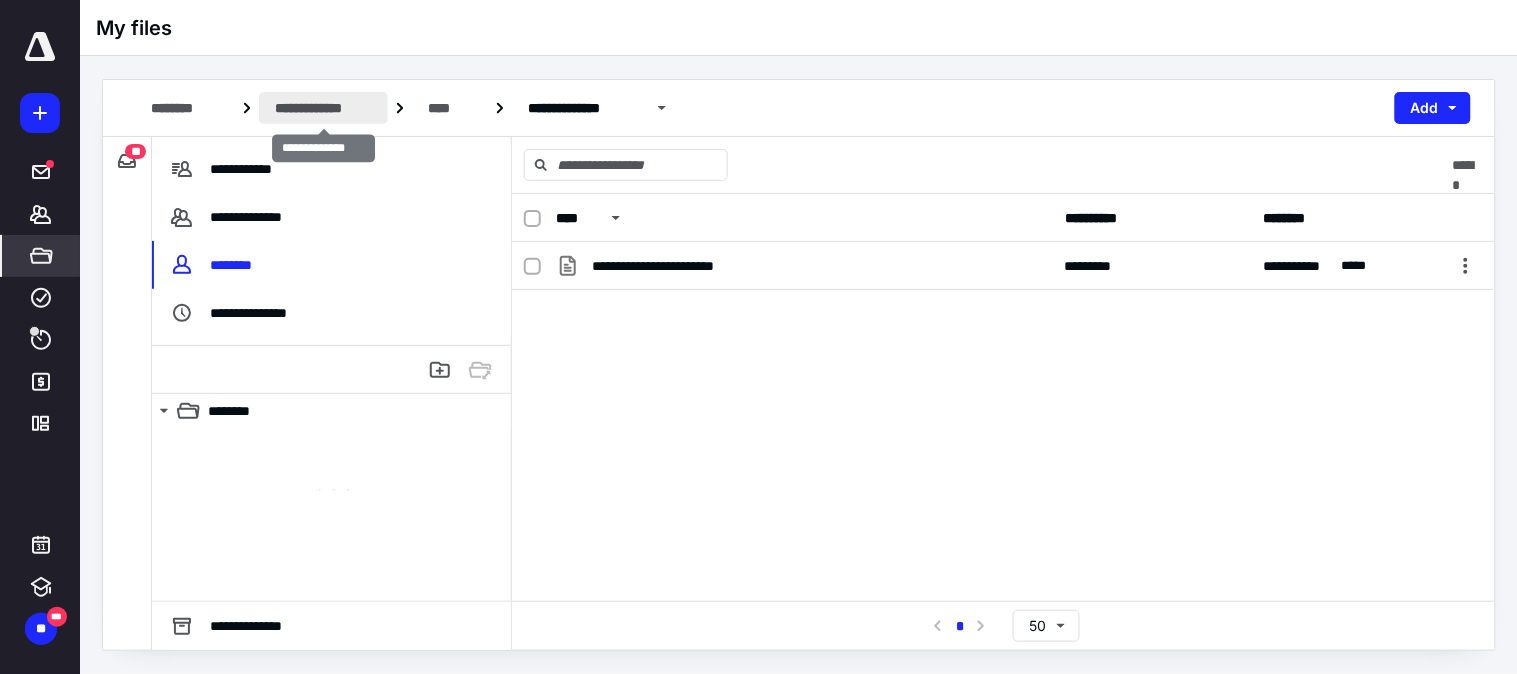 click on "**********" at bounding box center (323, 108) 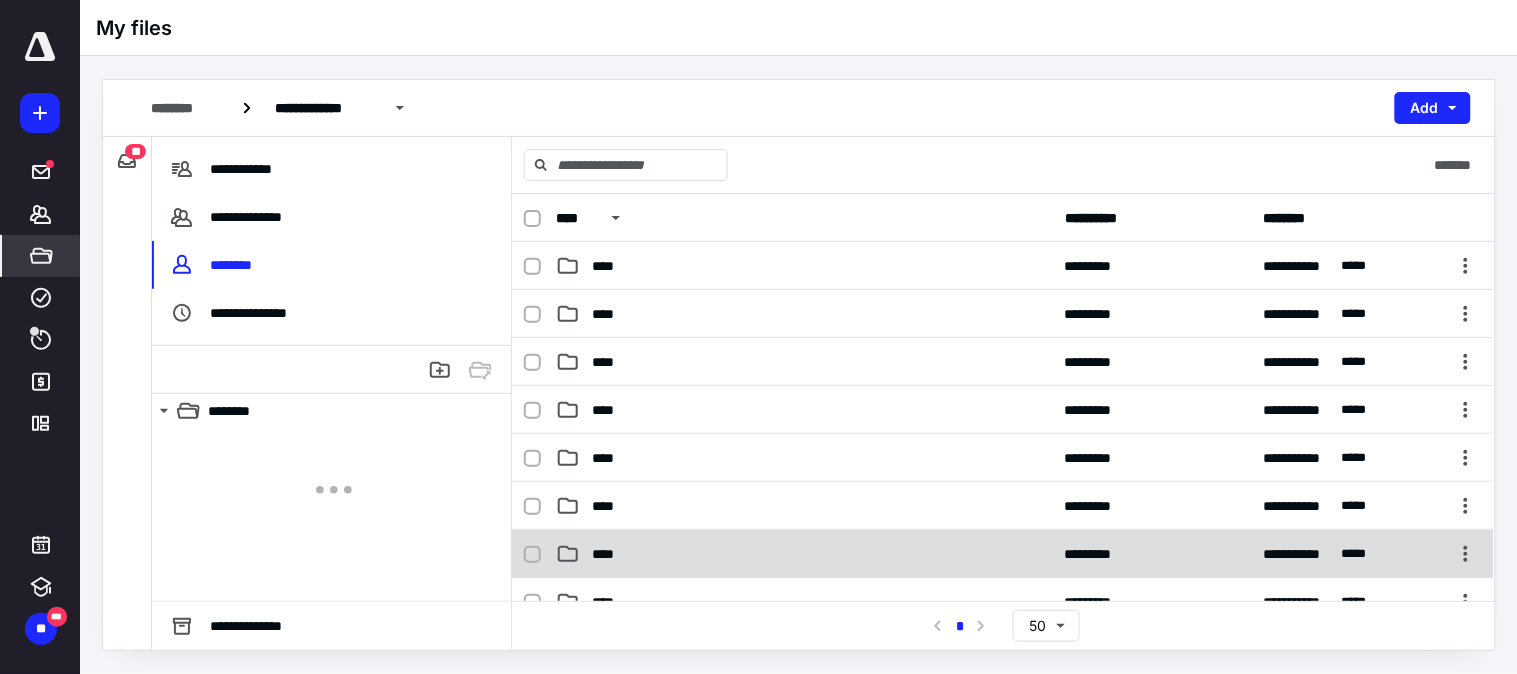 click on "****" at bounding box center [804, 554] 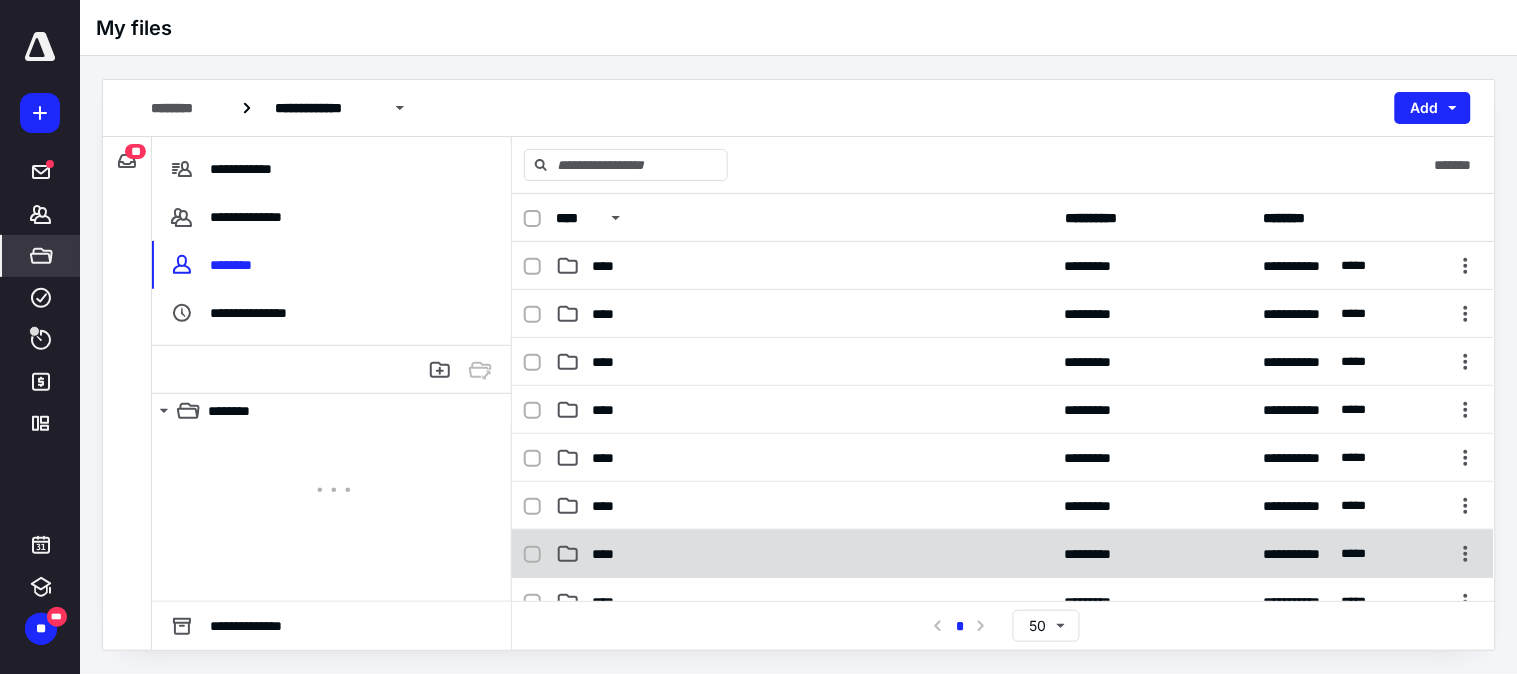 checkbox on "true" 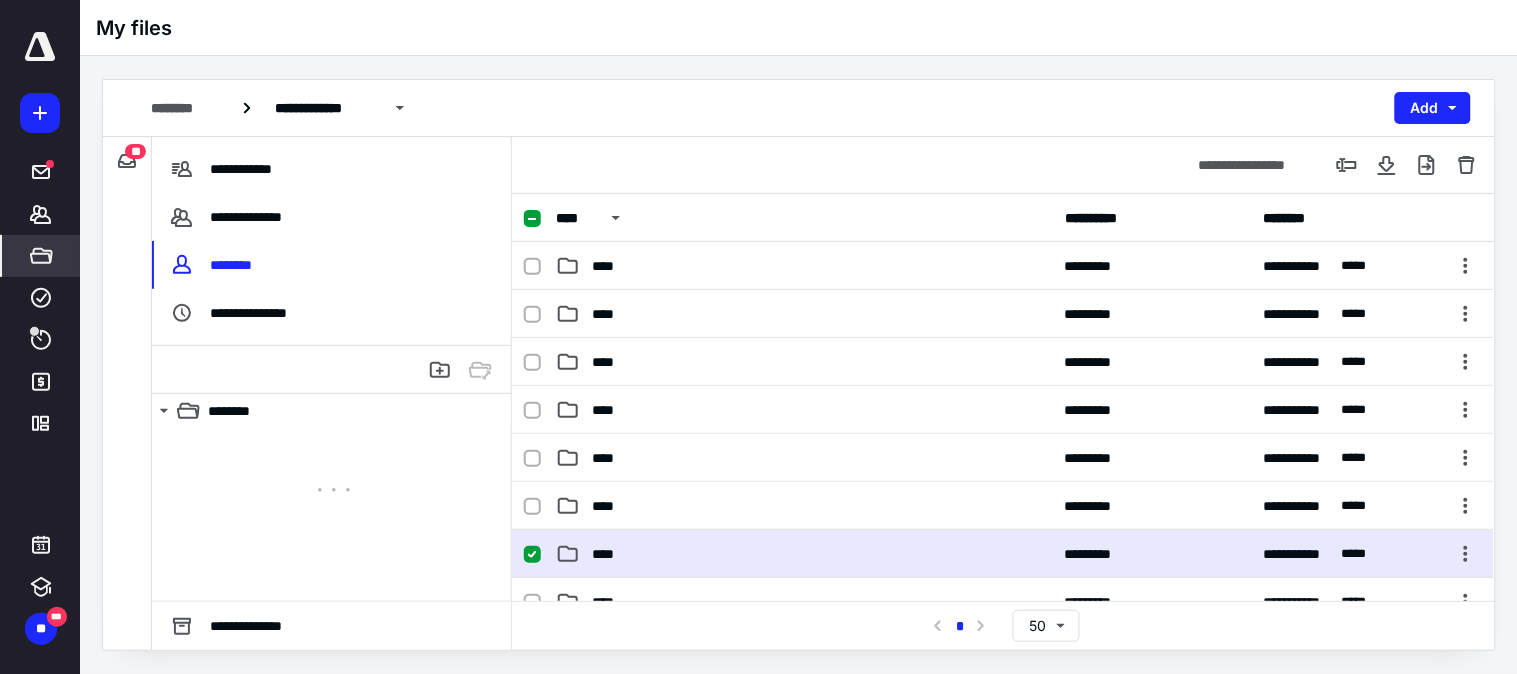 click on "****" at bounding box center [804, 554] 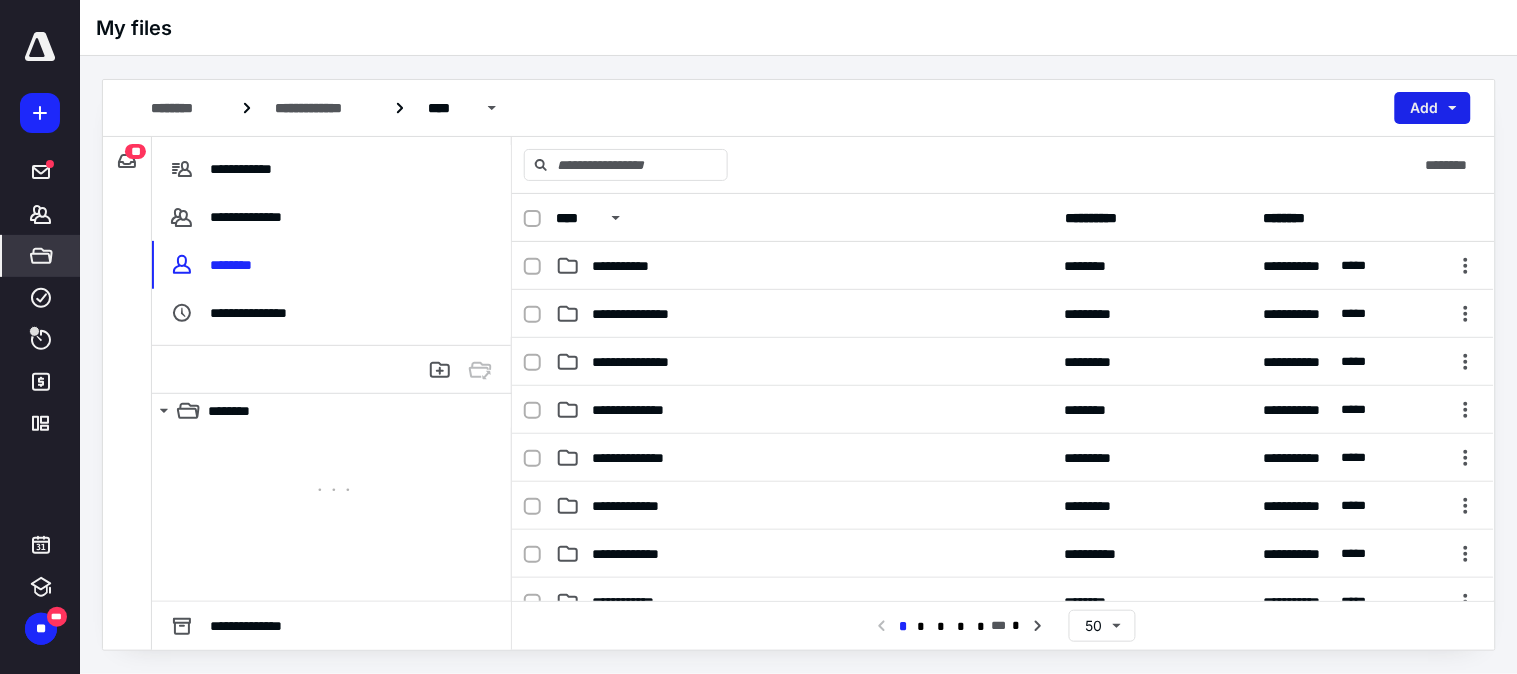 click on "Add" at bounding box center [1433, 108] 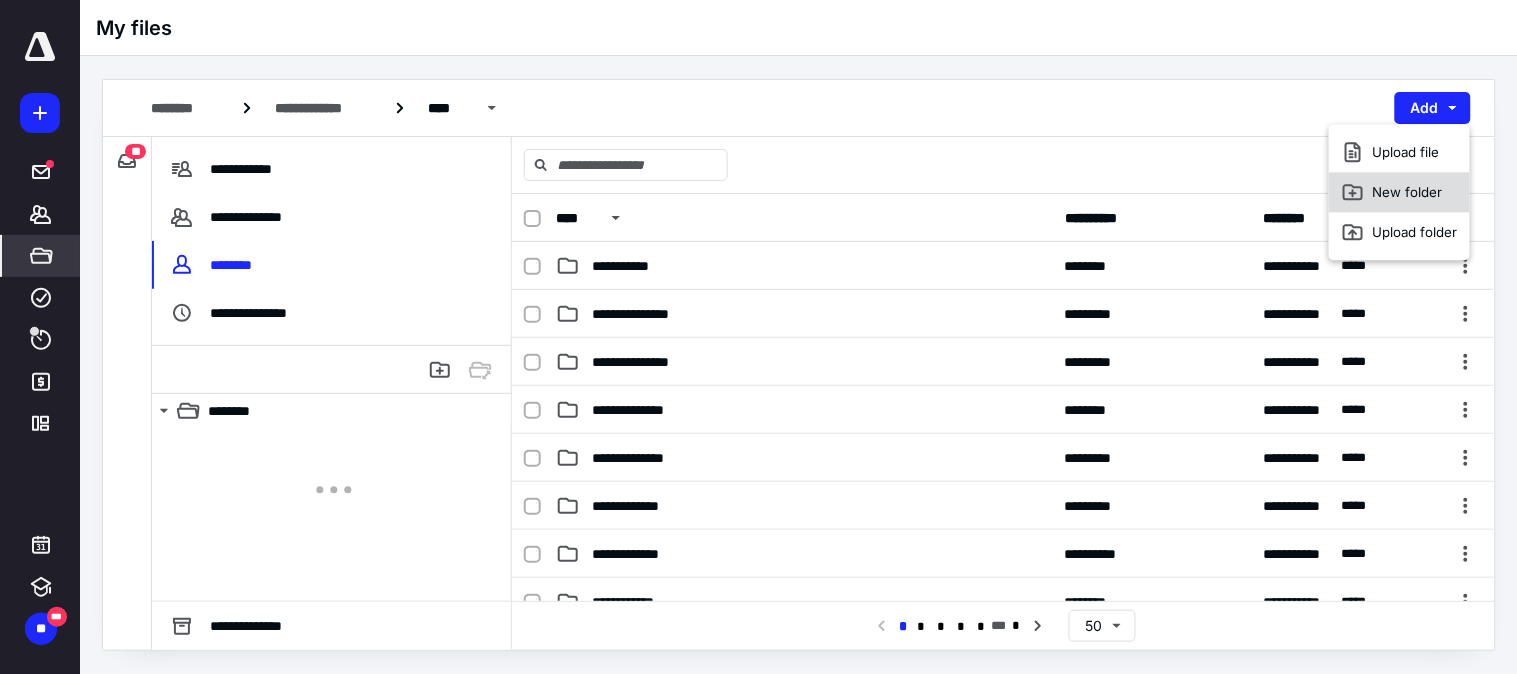 click on "New folder" at bounding box center [1399, 192] 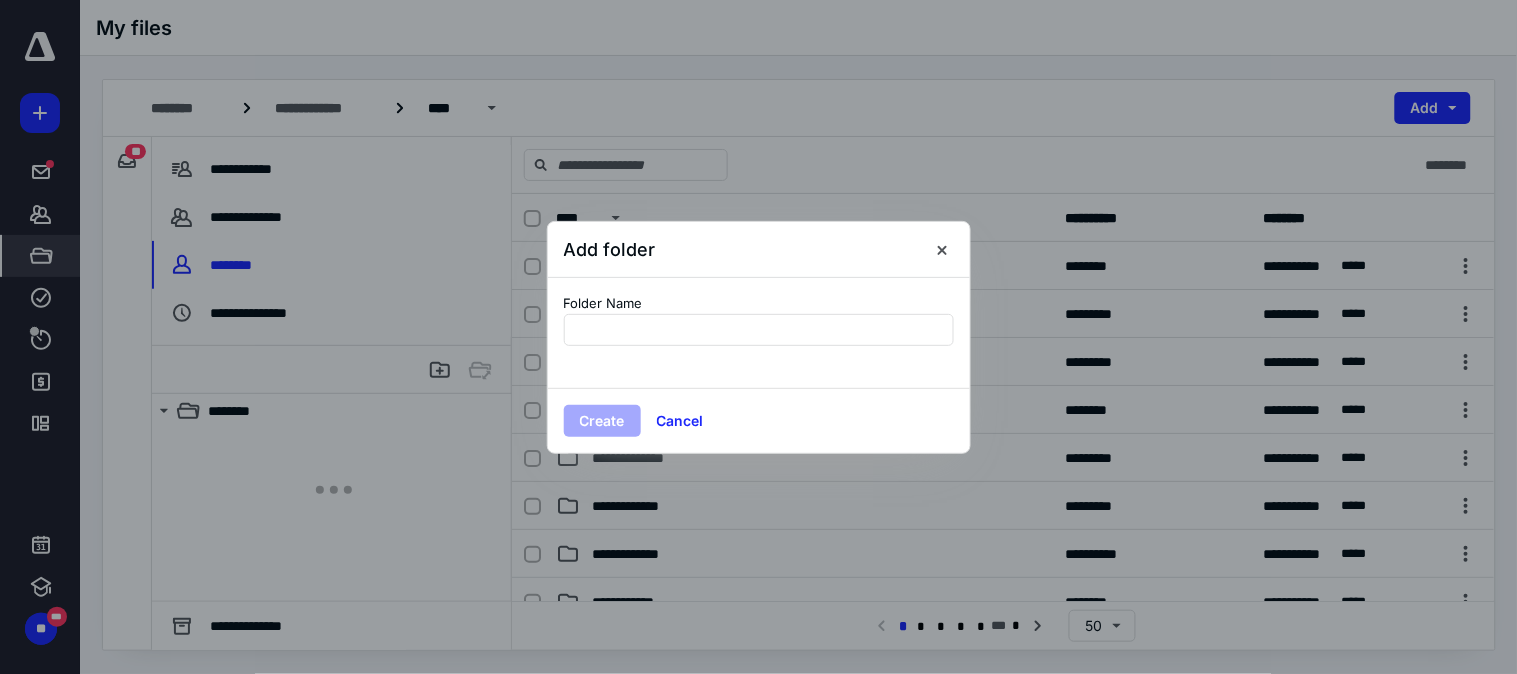 type on "**********" 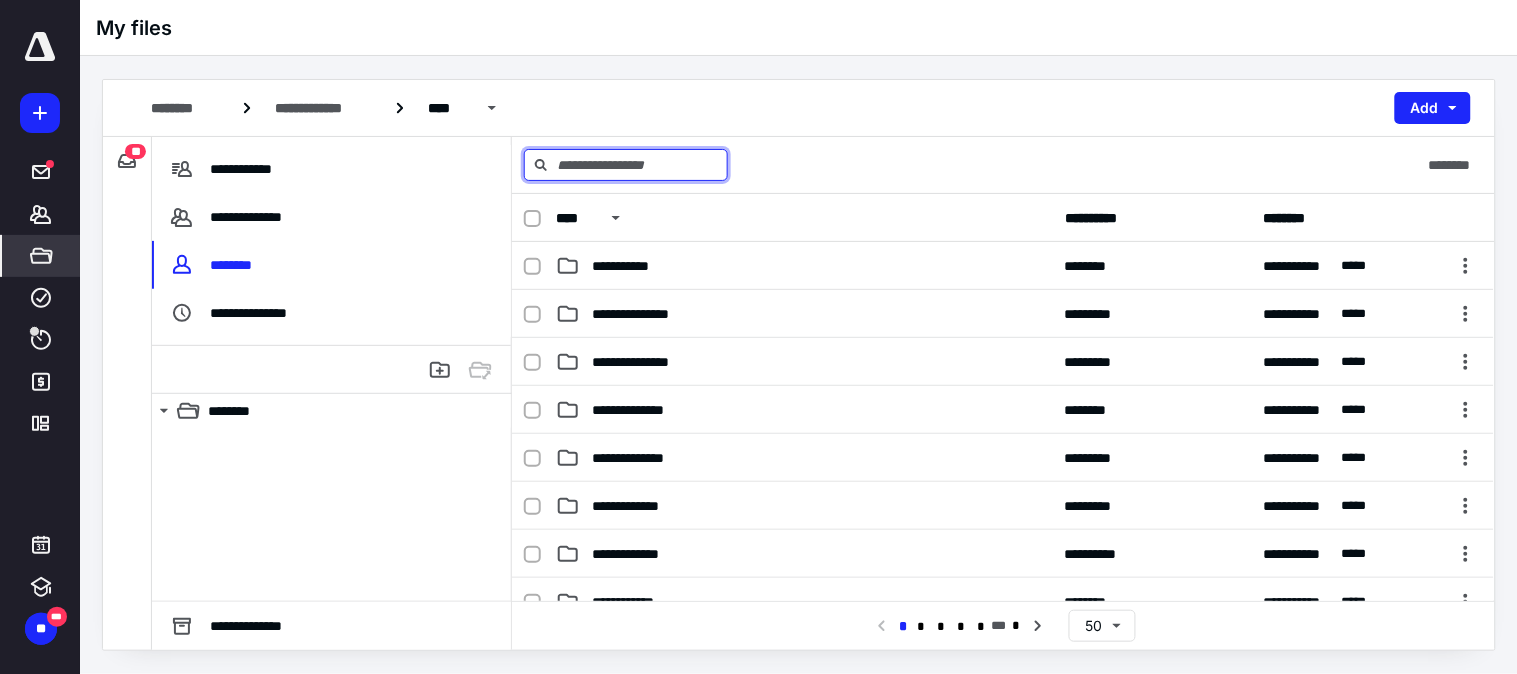 click at bounding box center [626, 165] 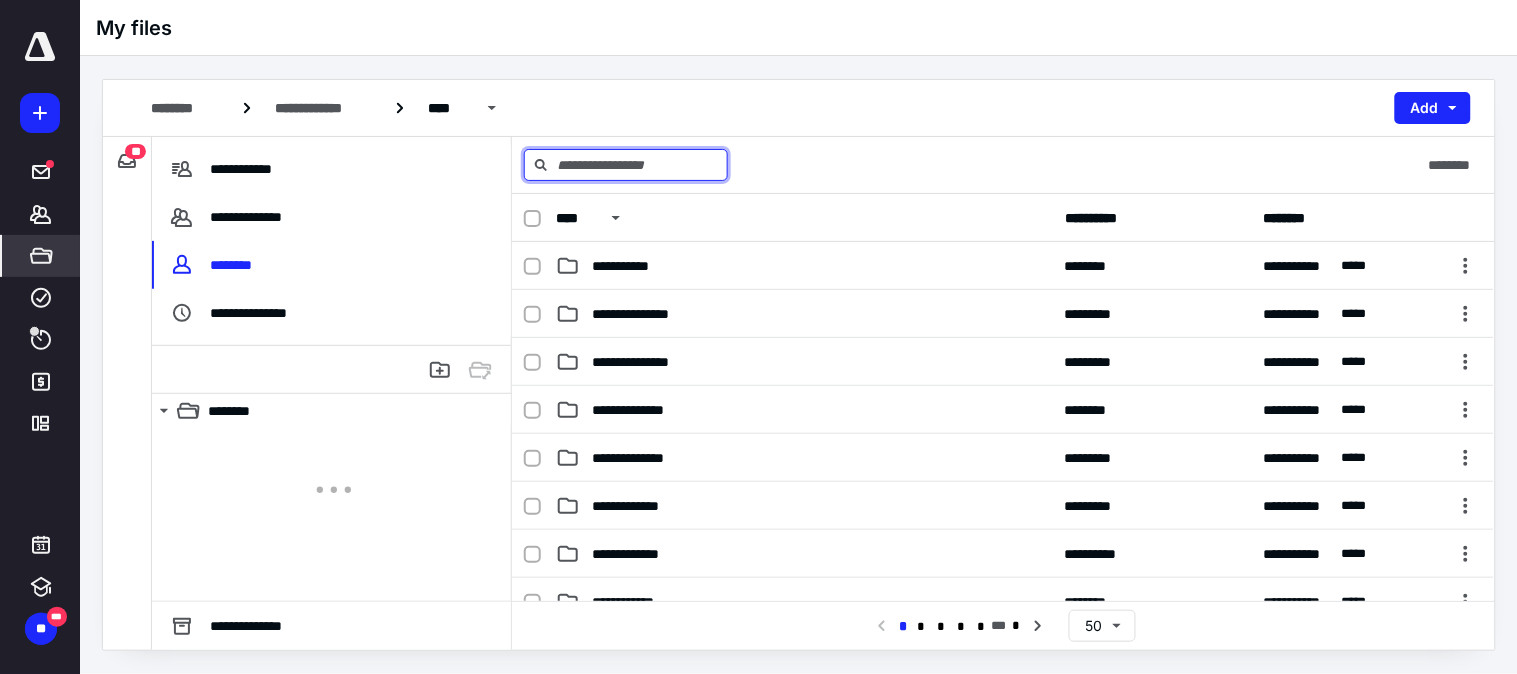 paste on "**********" 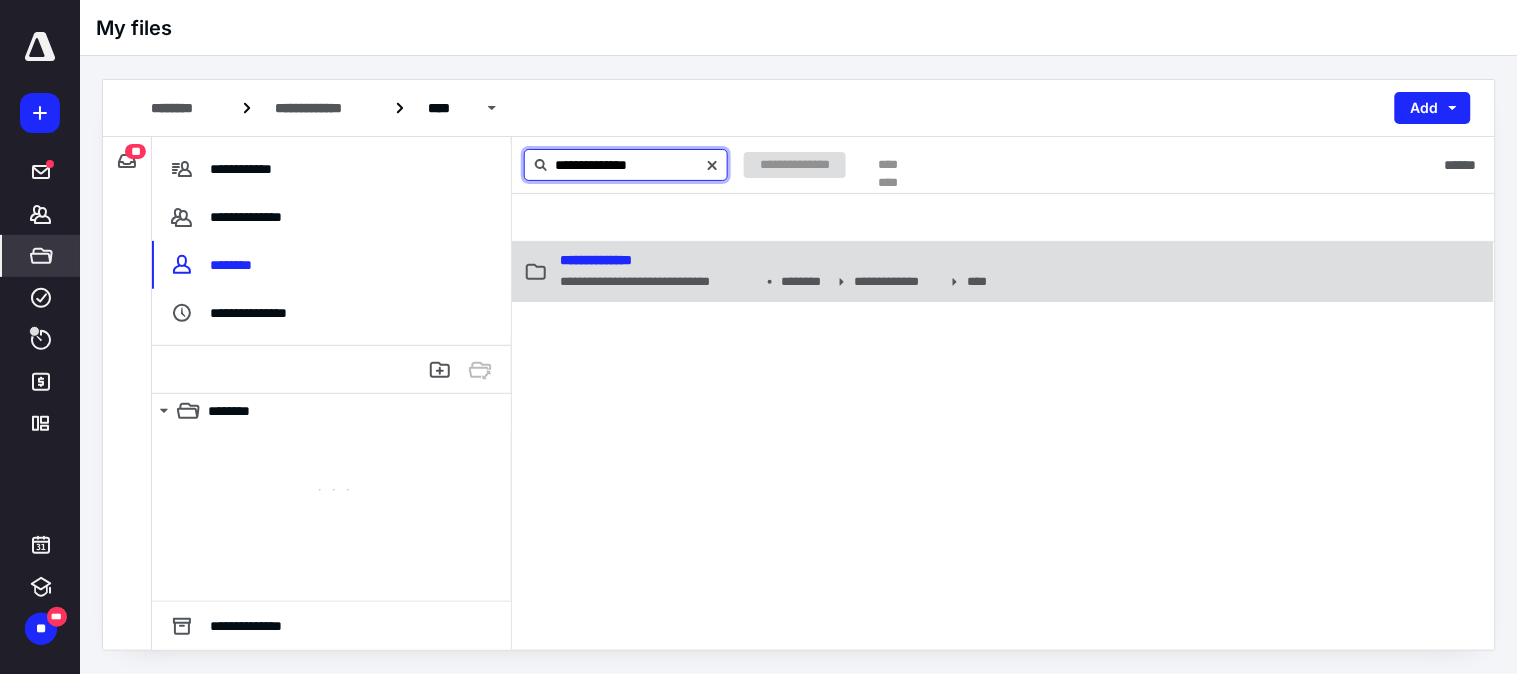 type on "**********" 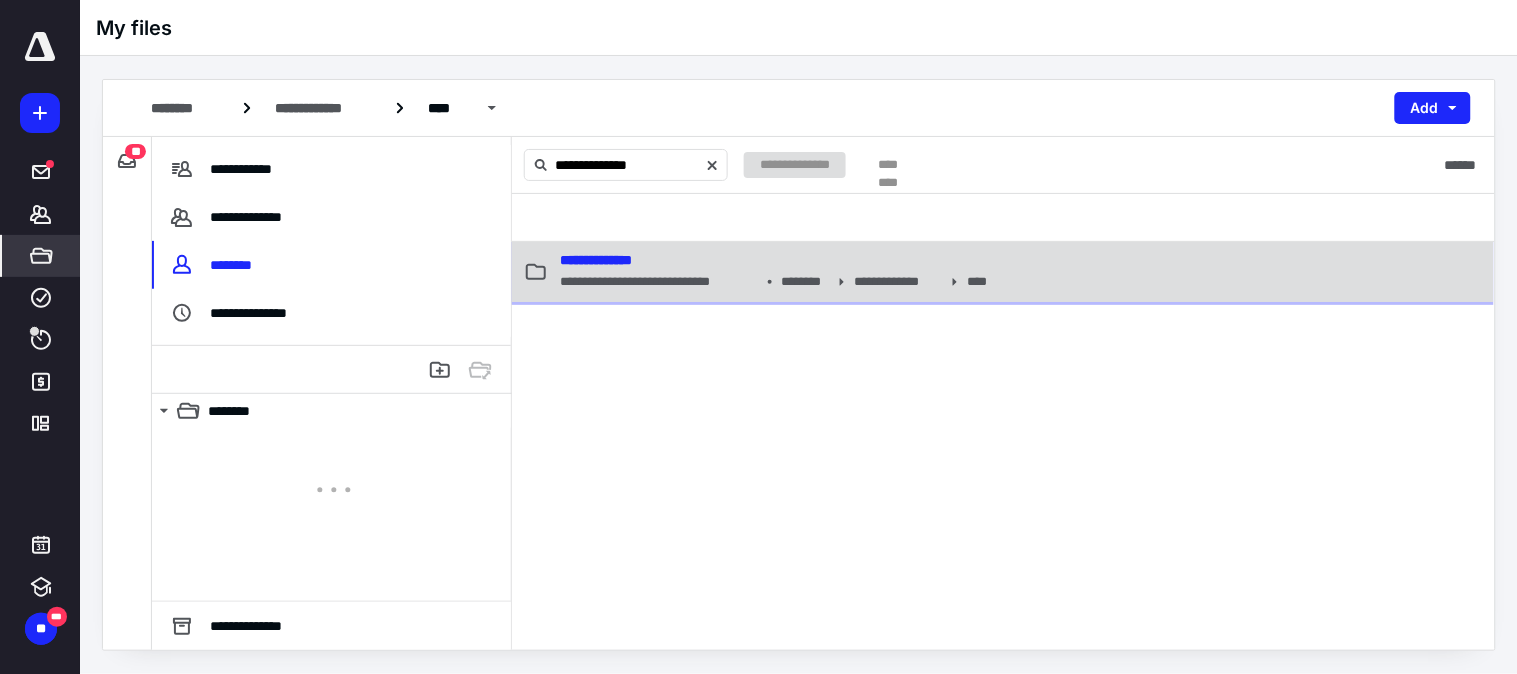 click on "**********" at bounding box center [596, 260] 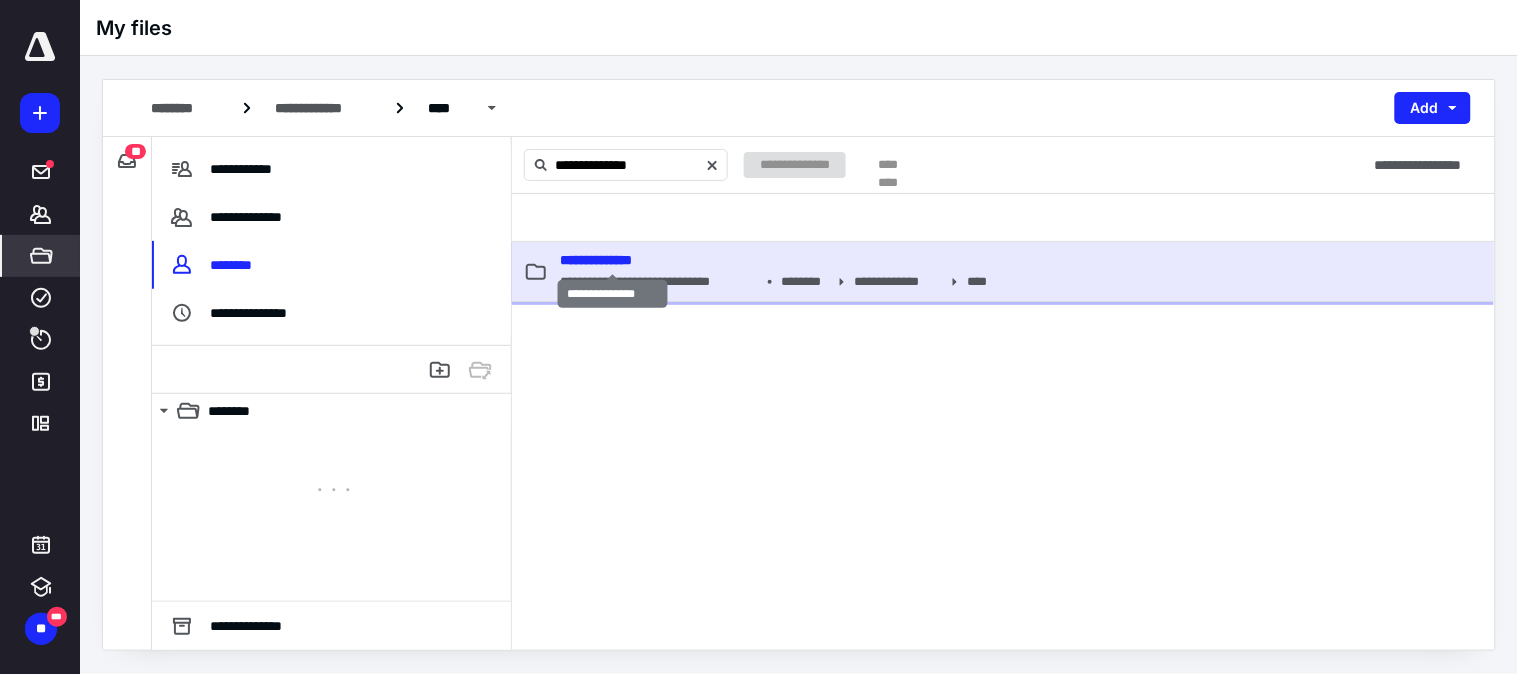 click on "**********" at bounding box center [596, 260] 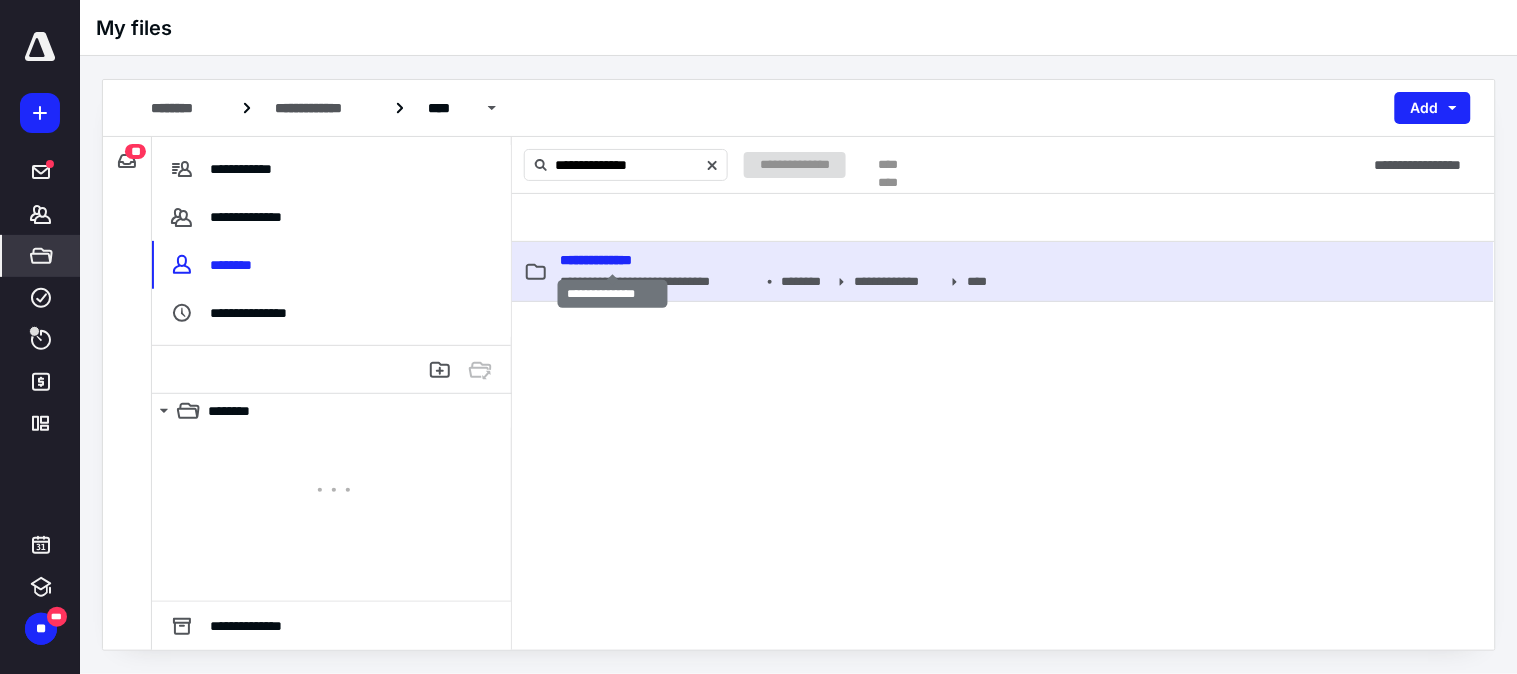 type 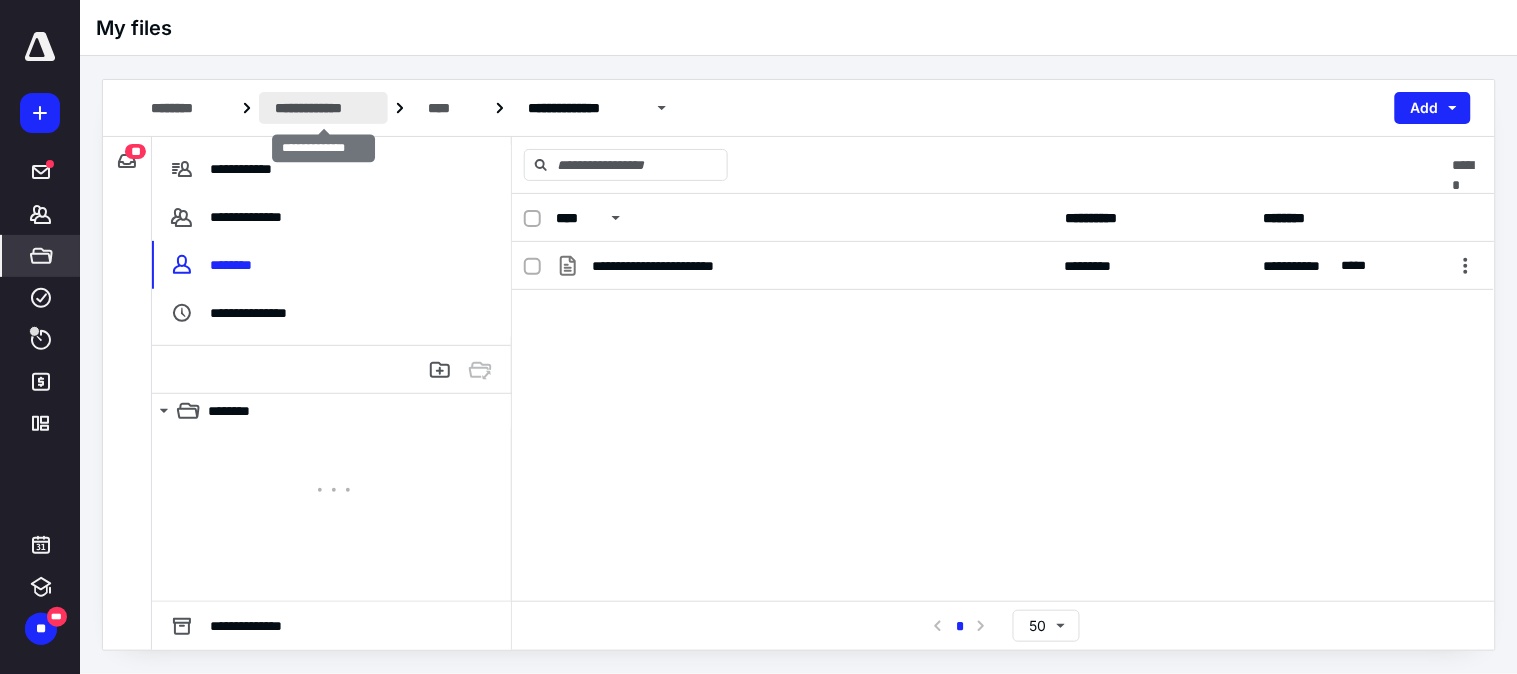 click on "**********" at bounding box center (323, 108) 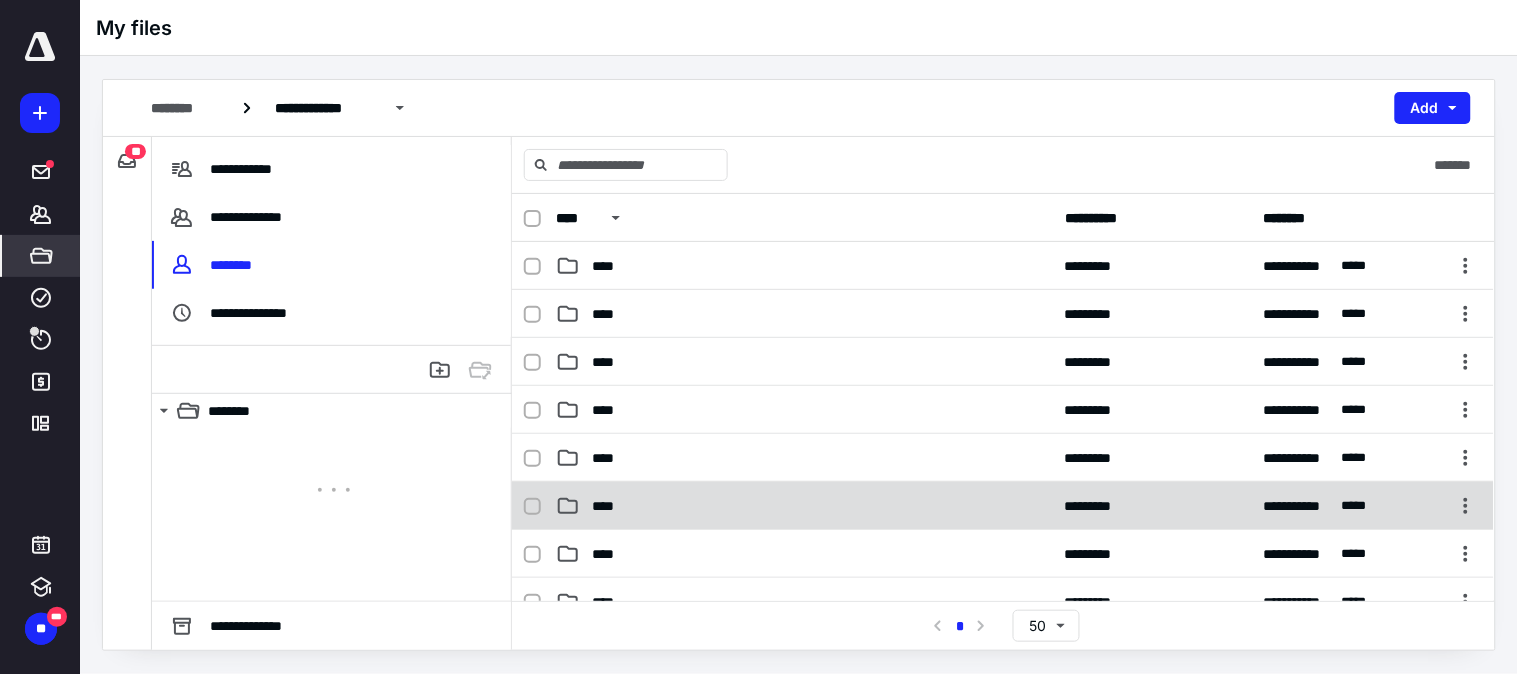 scroll, scrollTop: 111, scrollLeft: 0, axis: vertical 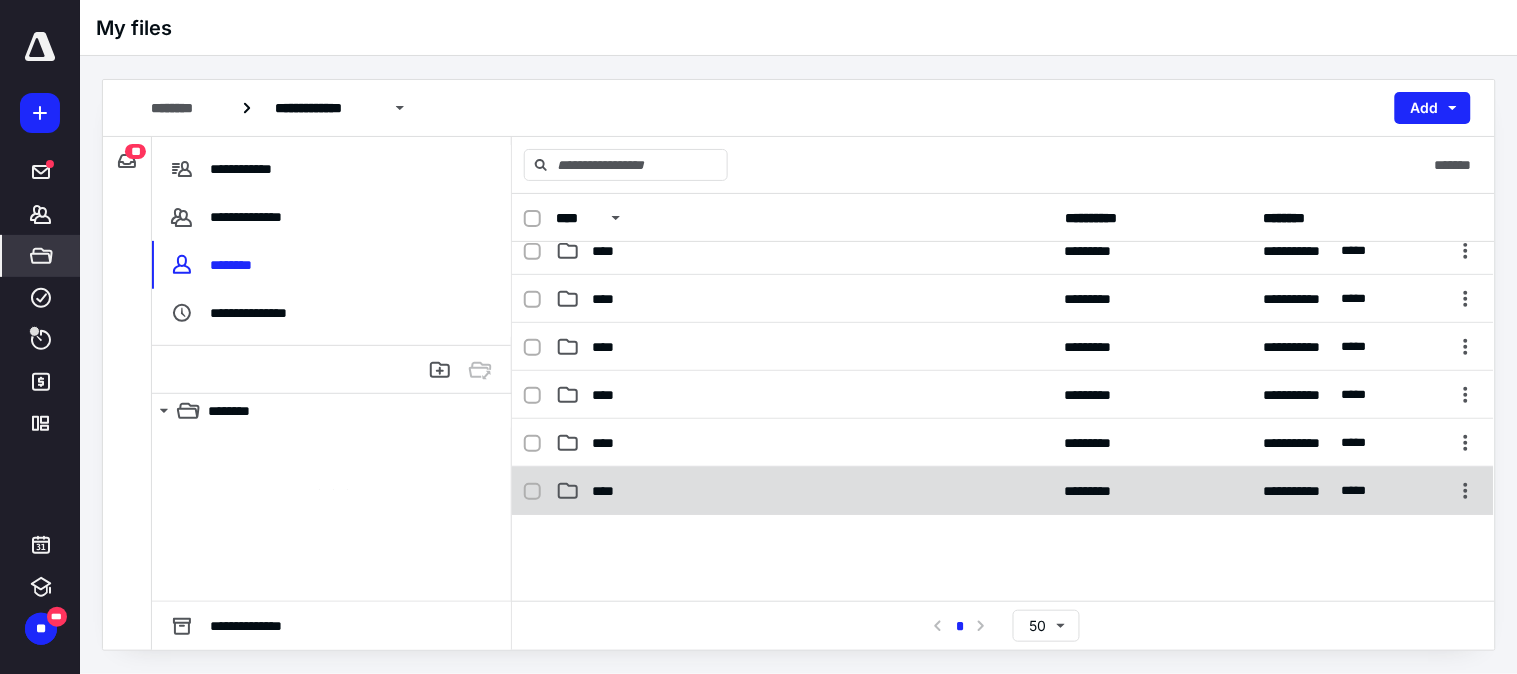 click on "****" at bounding box center (804, 491) 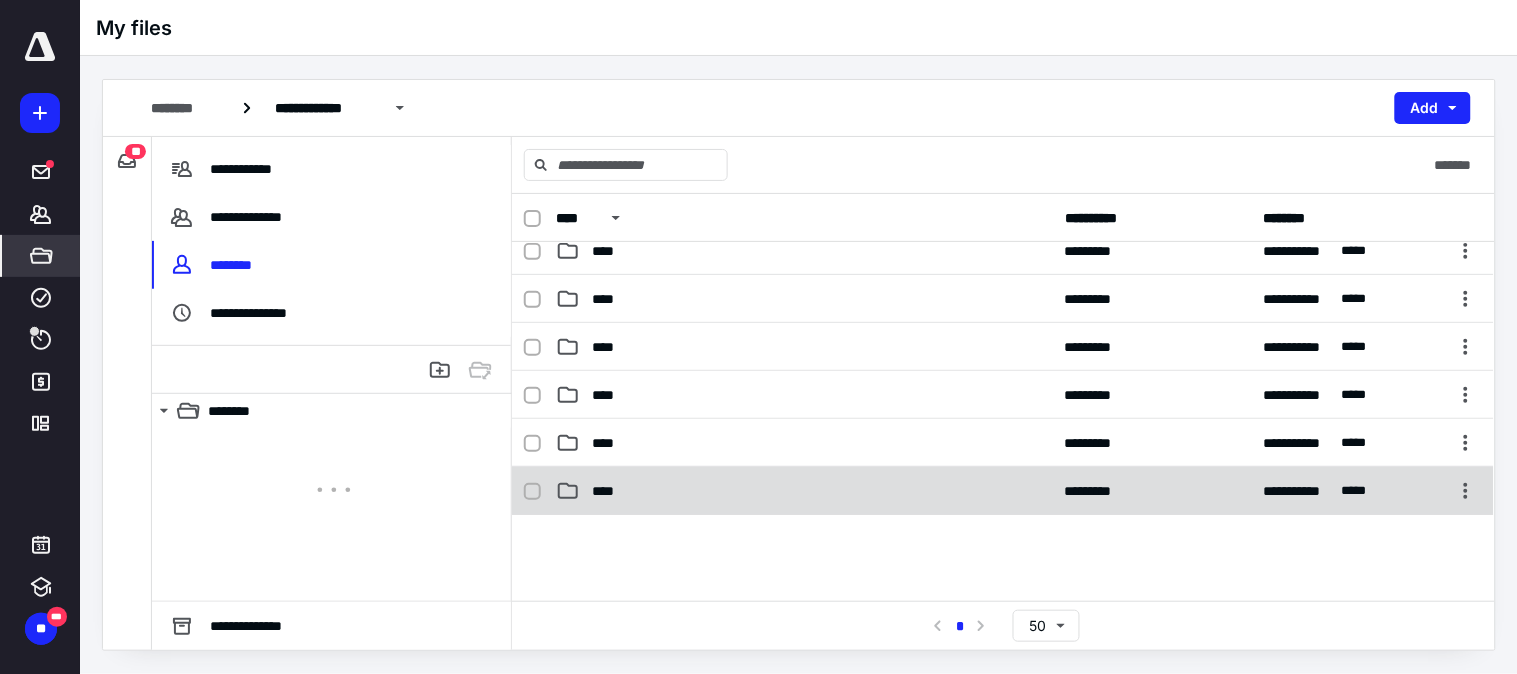 checkbox on "true" 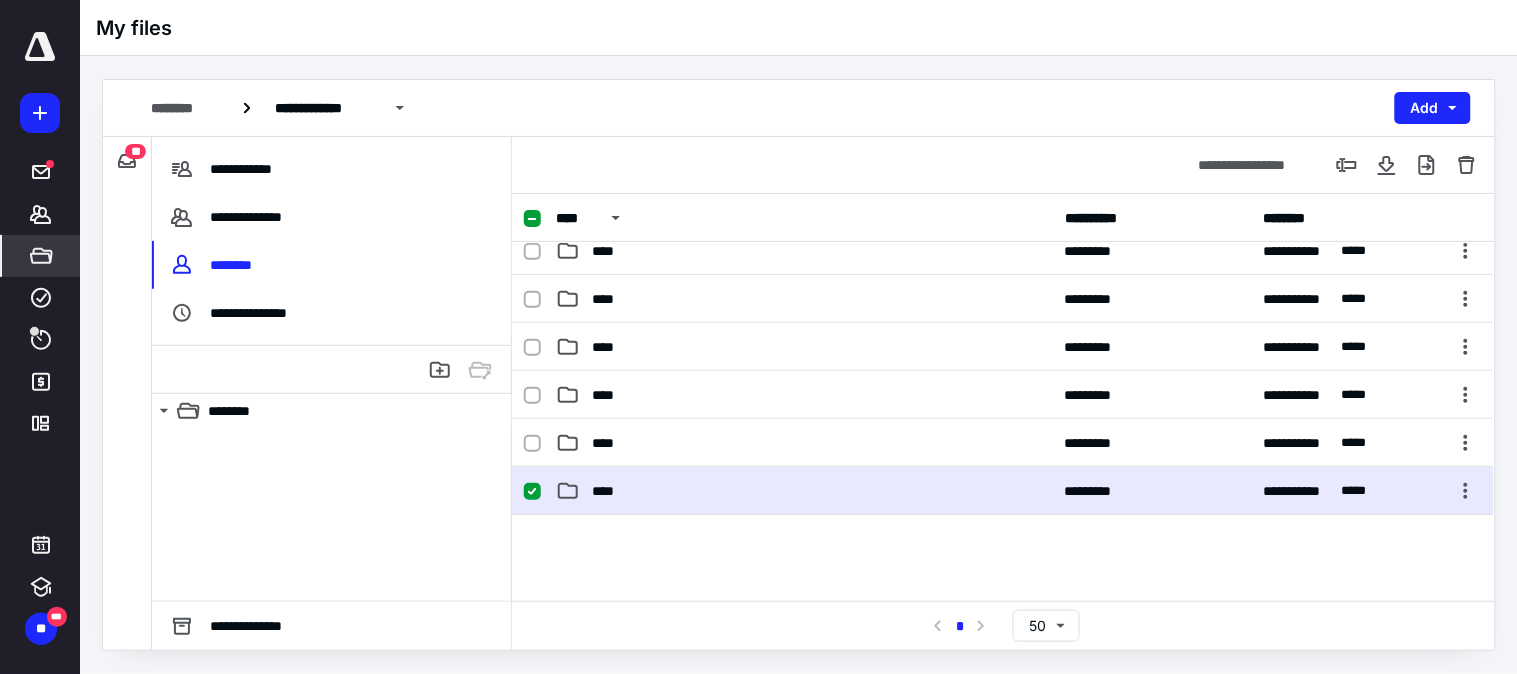 click on "****" at bounding box center (804, 491) 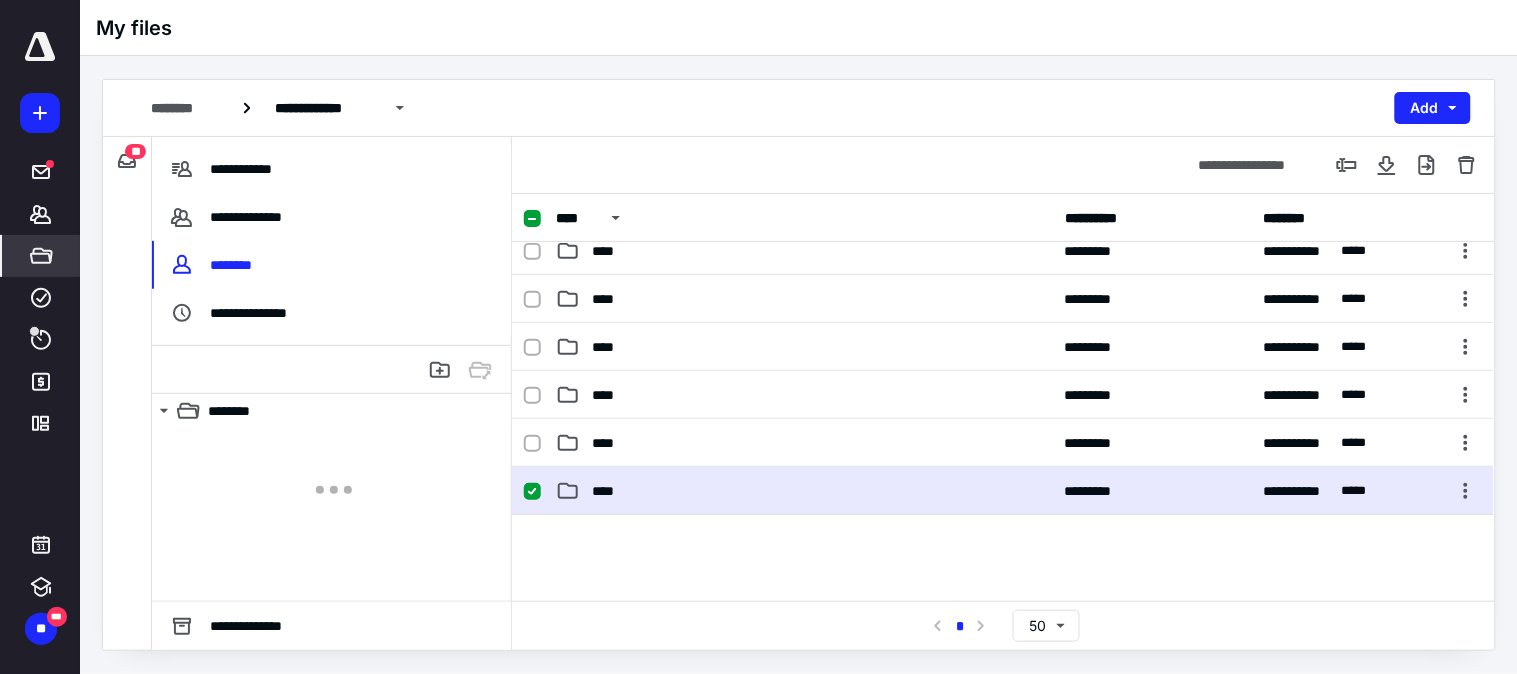 scroll, scrollTop: 0, scrollLeft: 0, axis: both 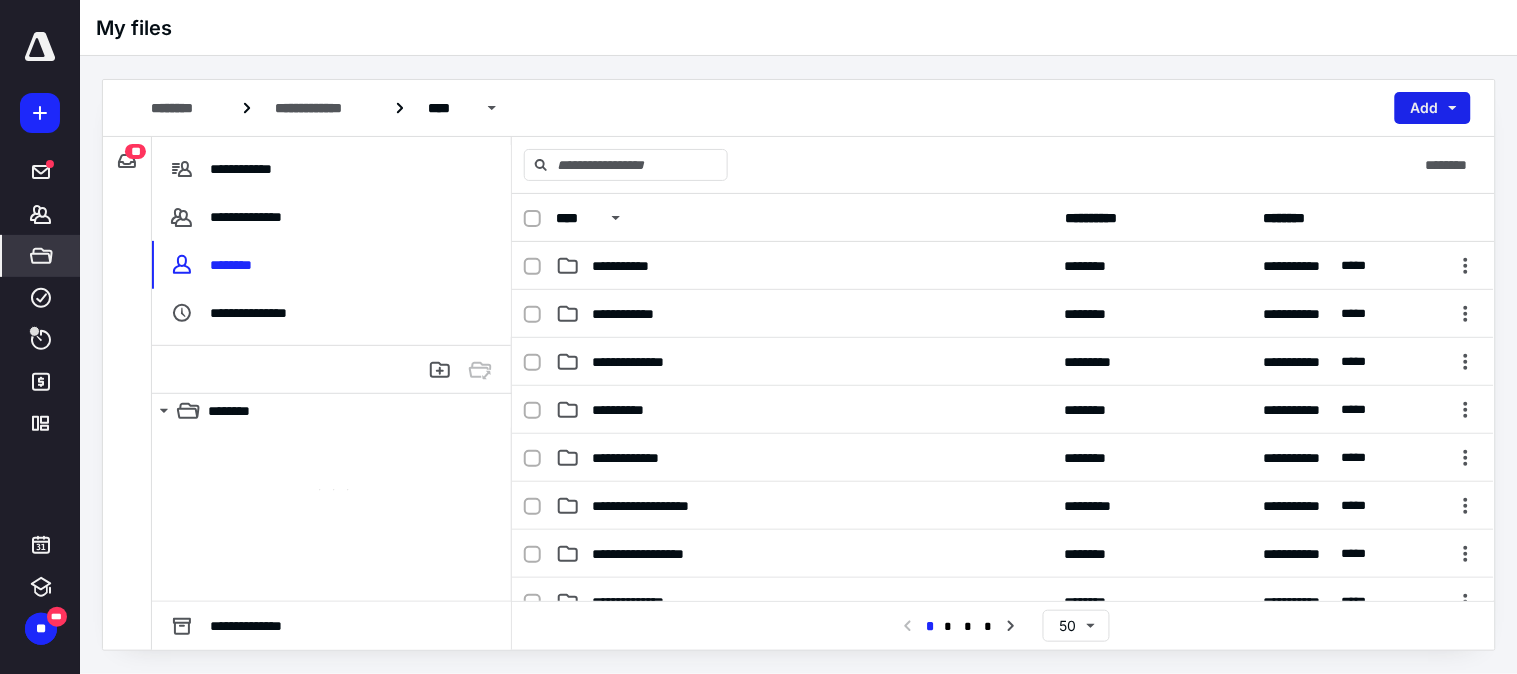 click on "Add" at bounding box center [1433, 108] 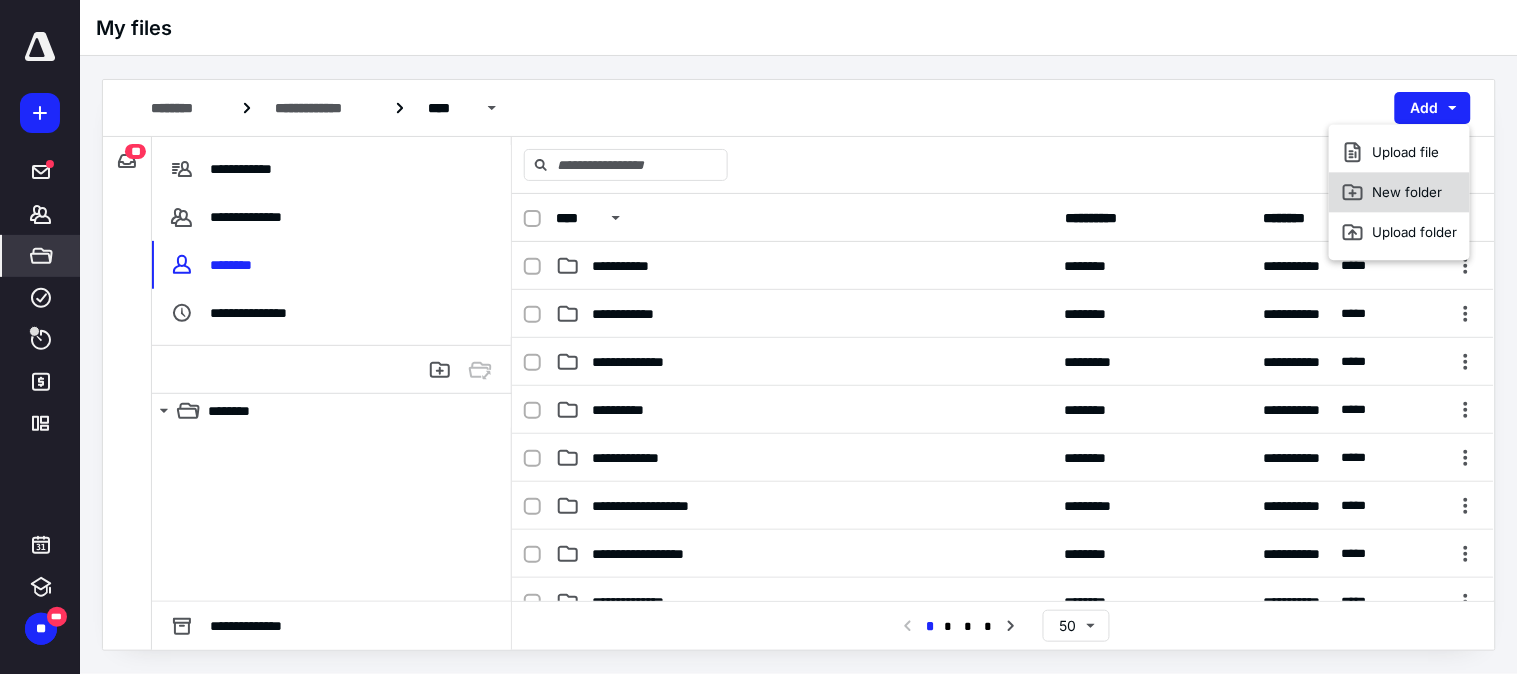 click on "New folder" at bounding box center (1399, 192) 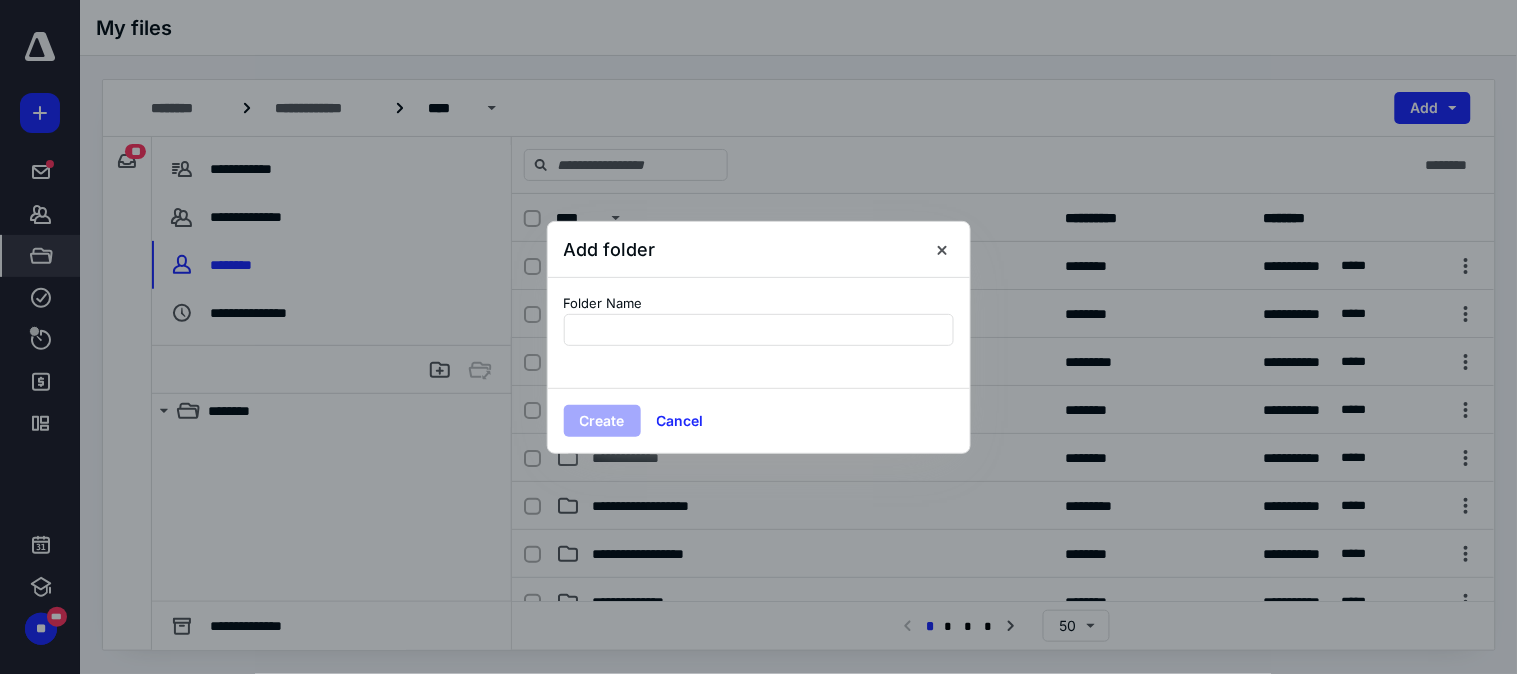 type on "**********" 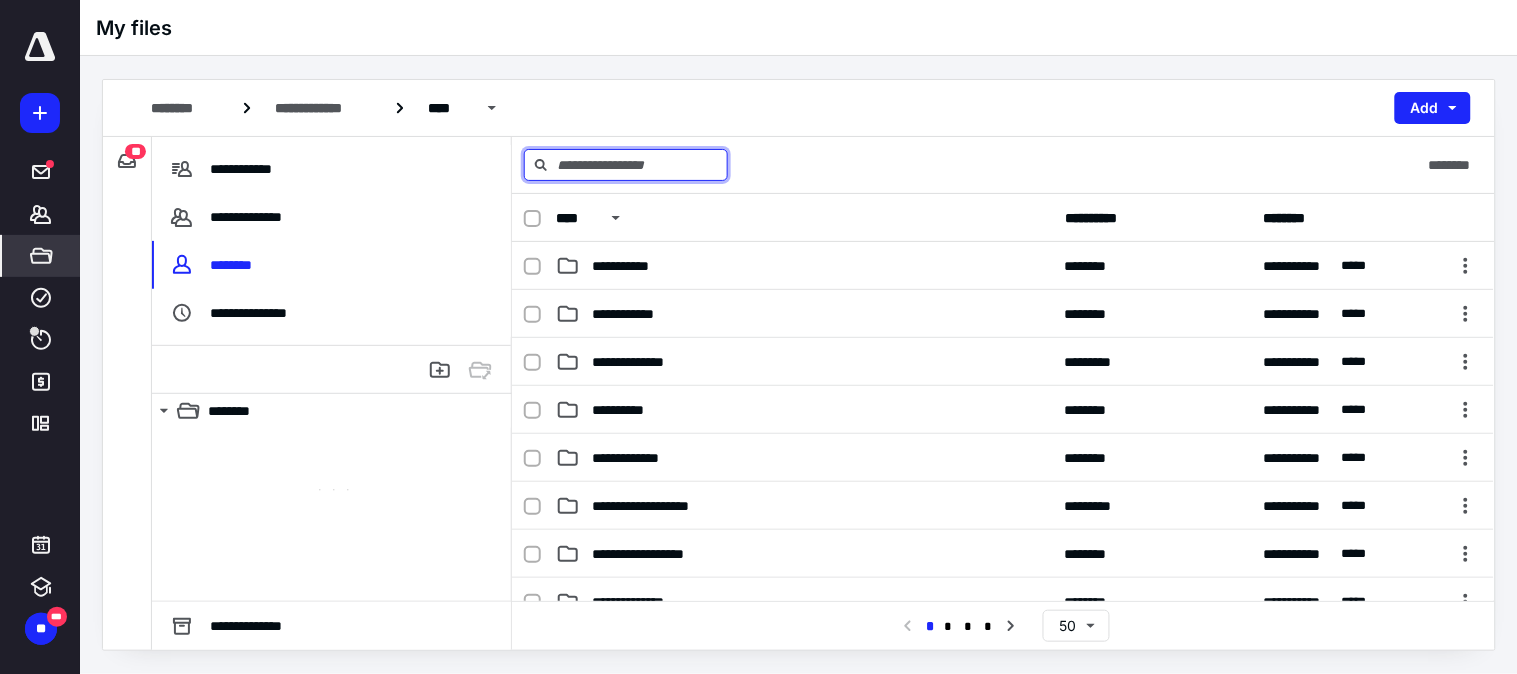 click at bounding box center (626, 165) 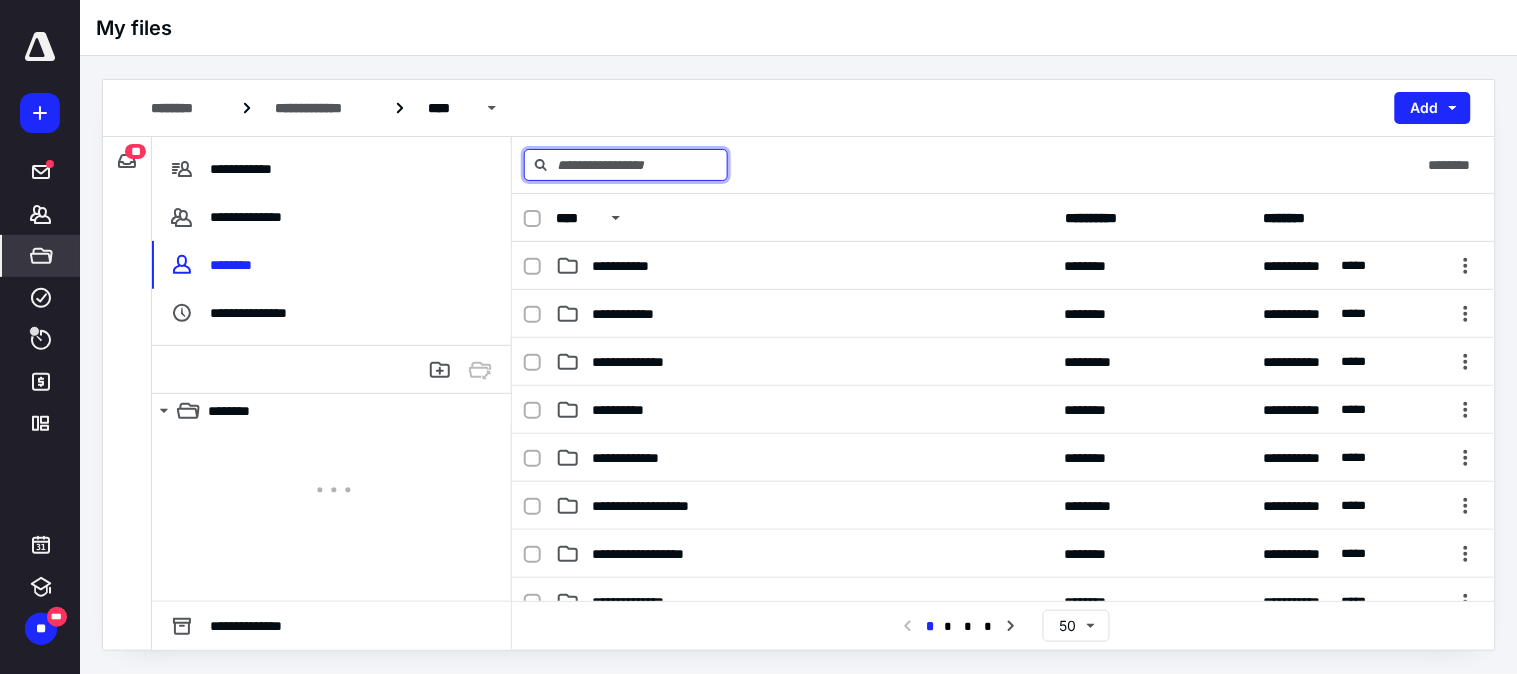 paste on "**********" 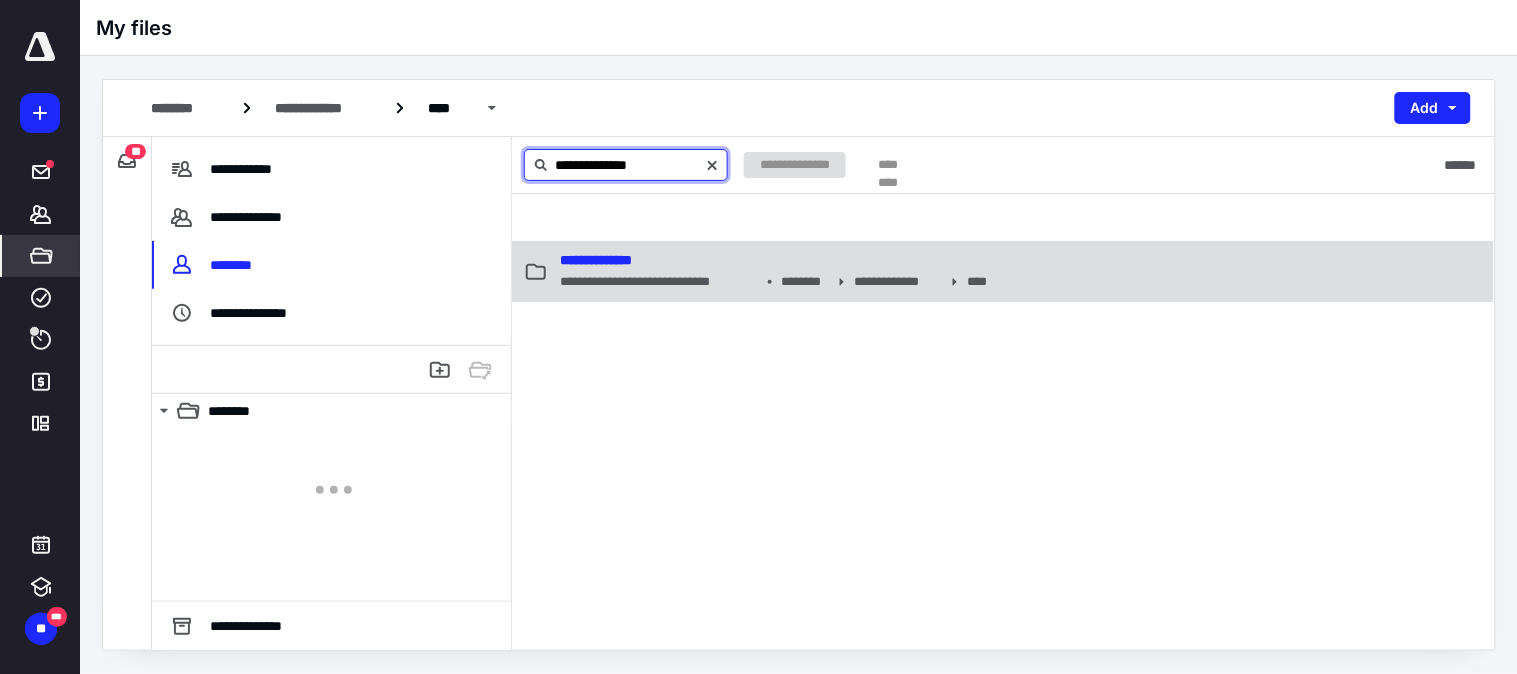 type on "**********" 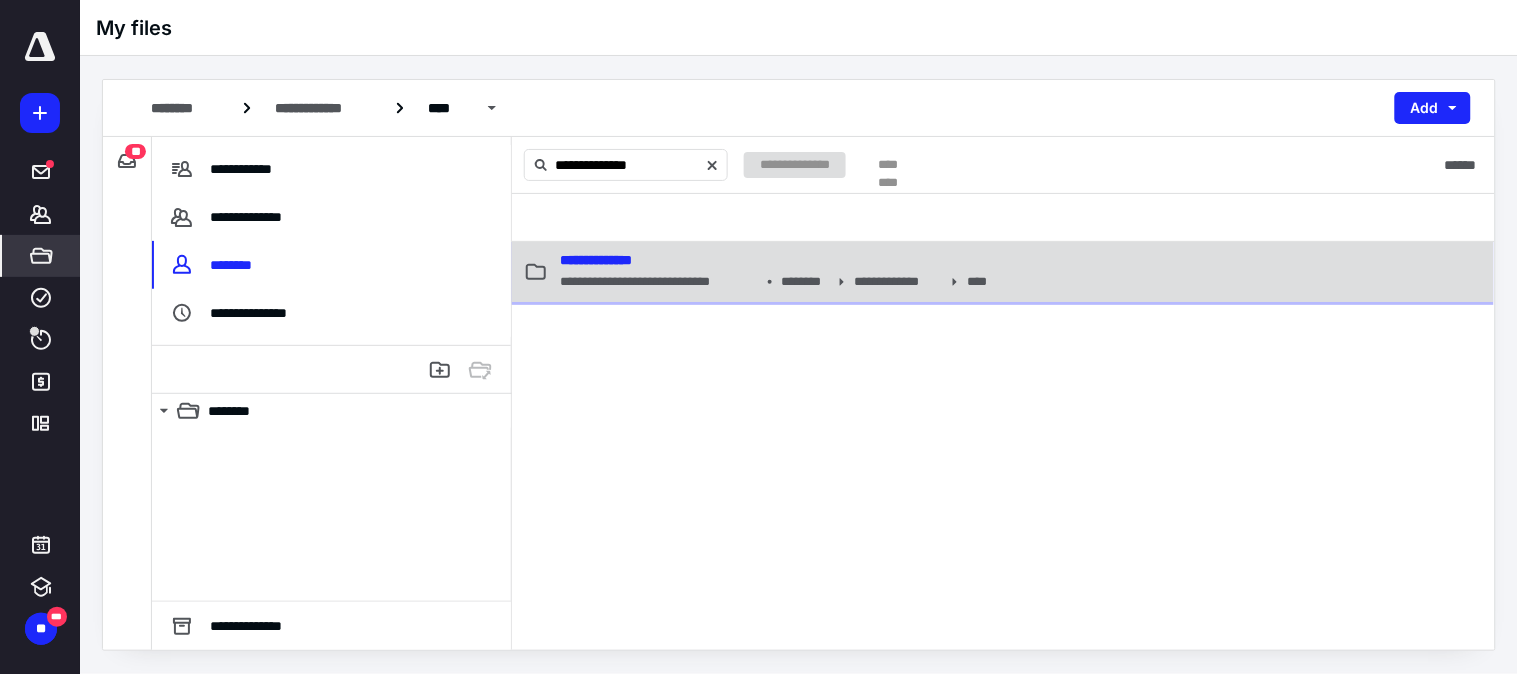 click on "**********" at bounding box center (596, 260) 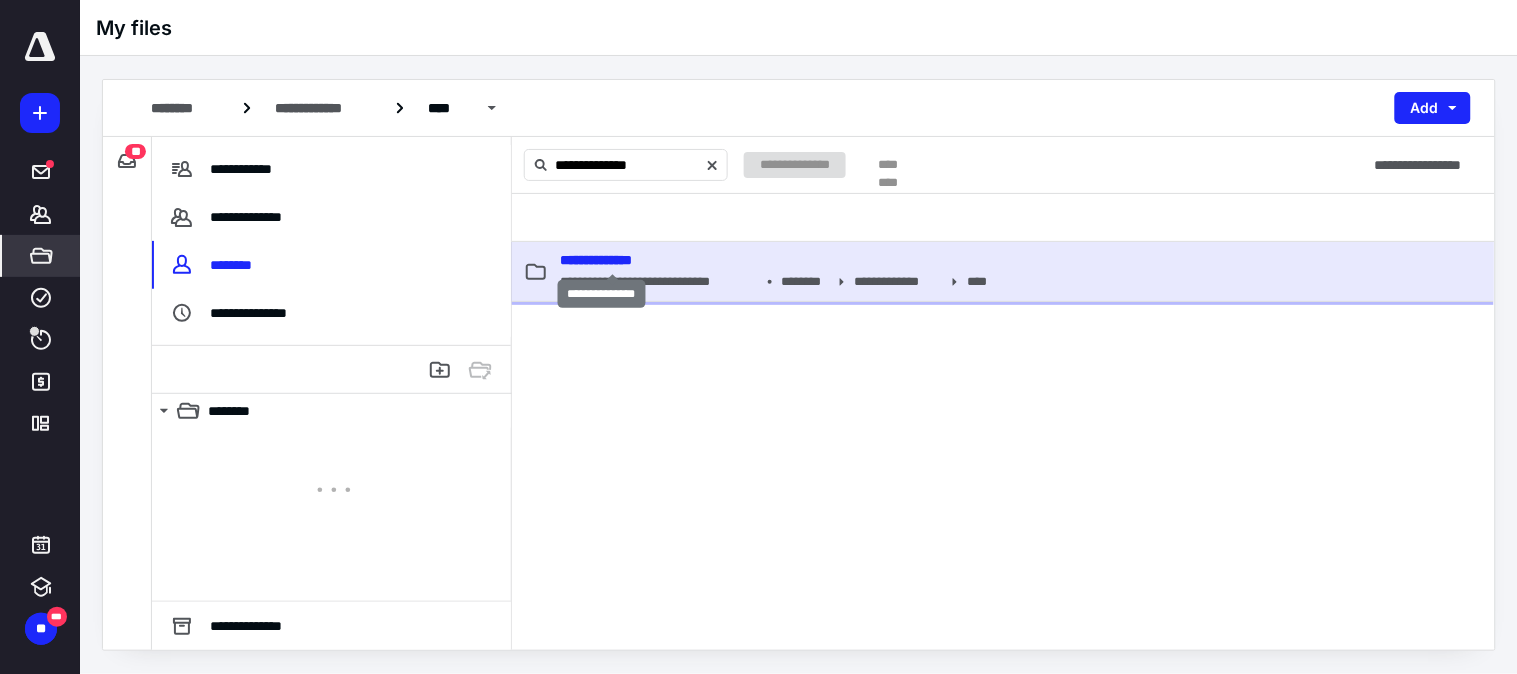 click on "**********" at bounding box center (596, 260) 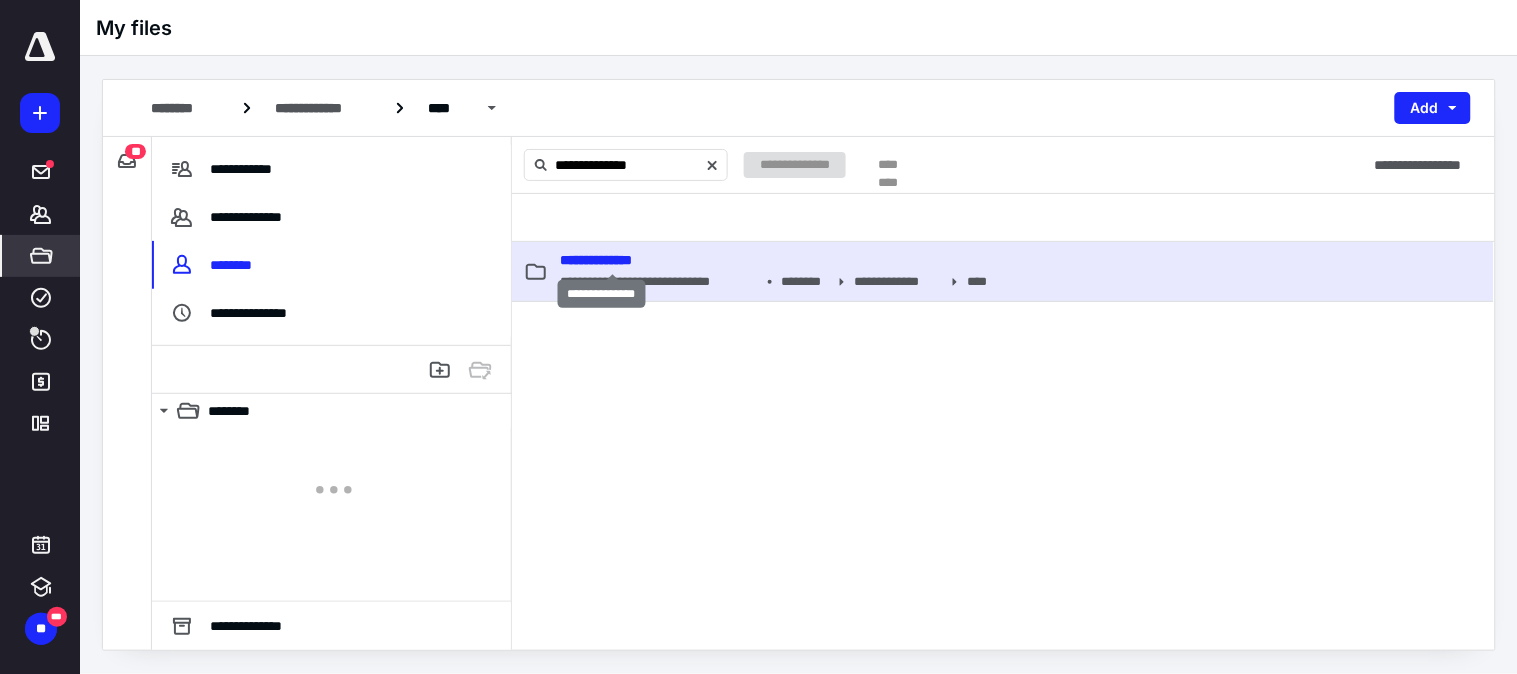 type 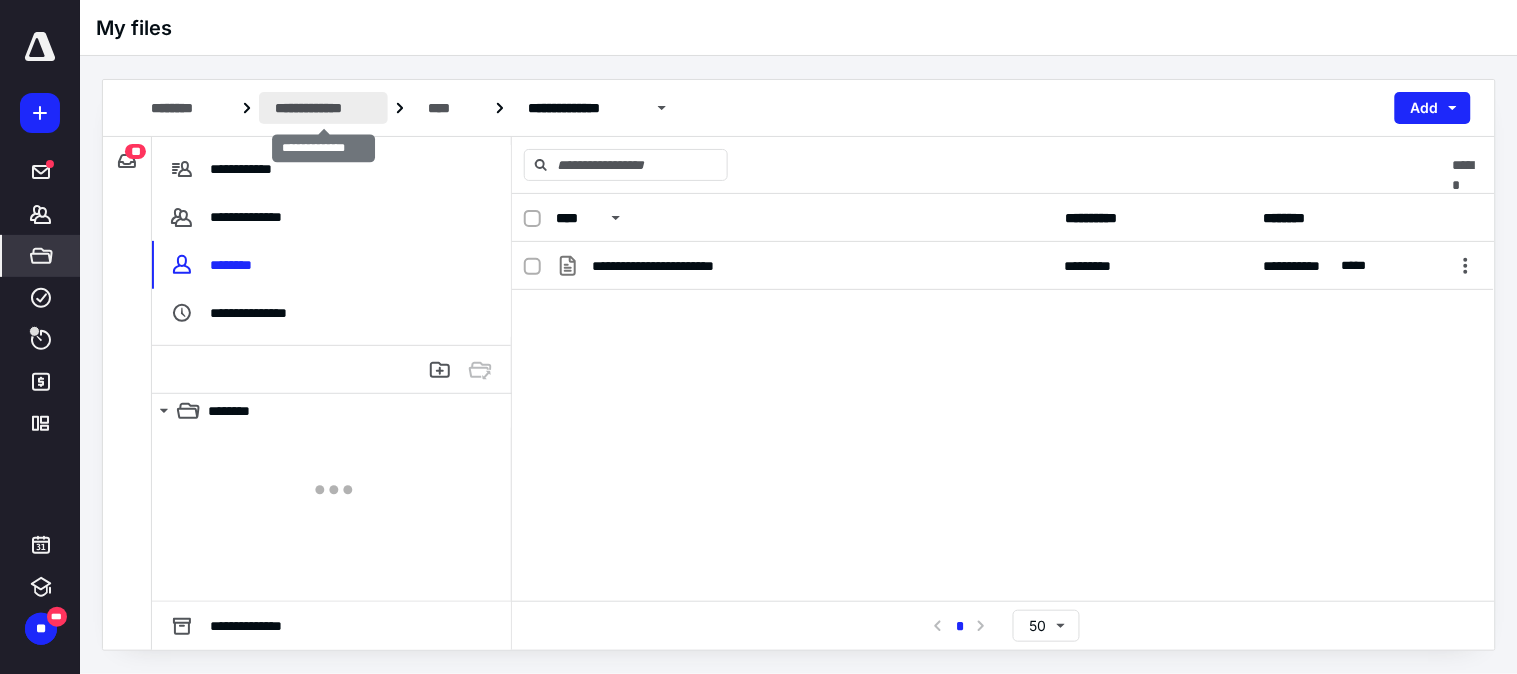 click on "**********" at bounding box center [323, 108] 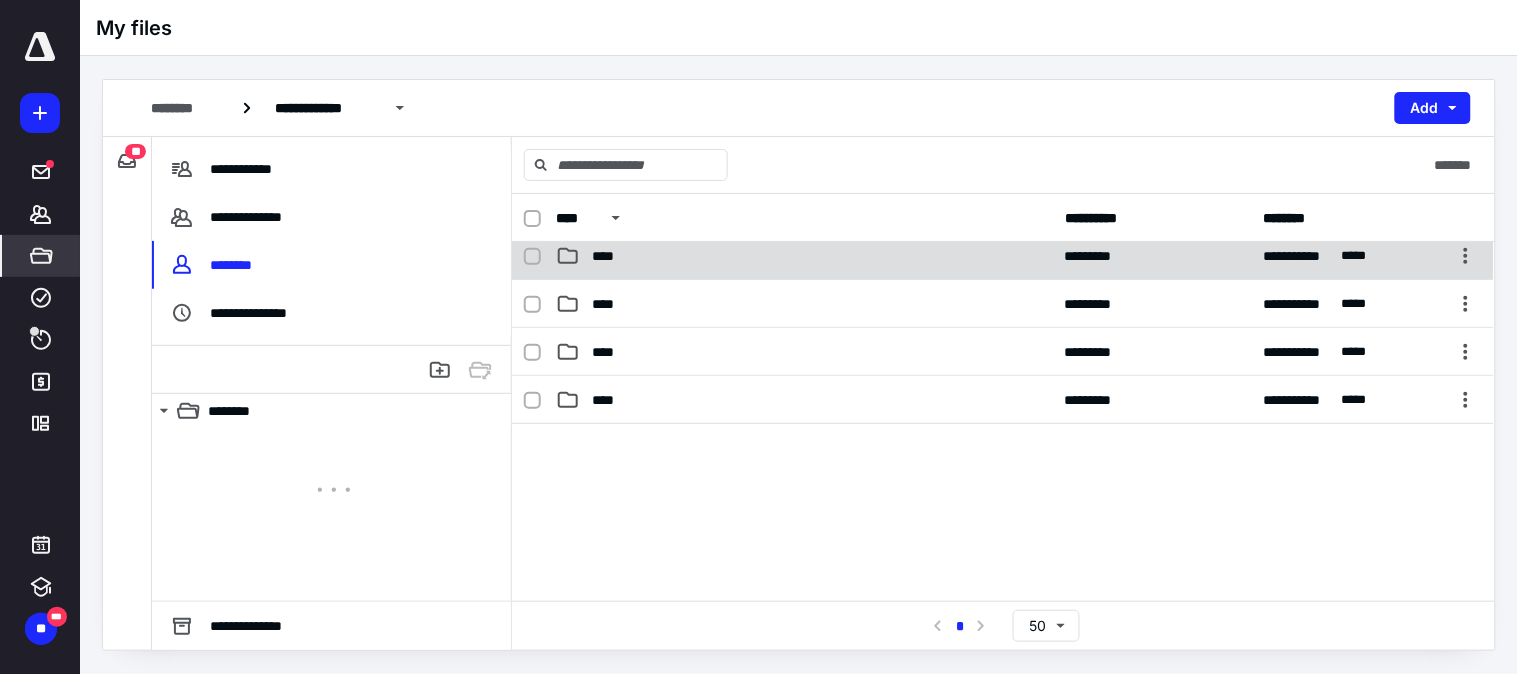 scroll, scrollTop: 0, scrollLeft: 0, axis: both 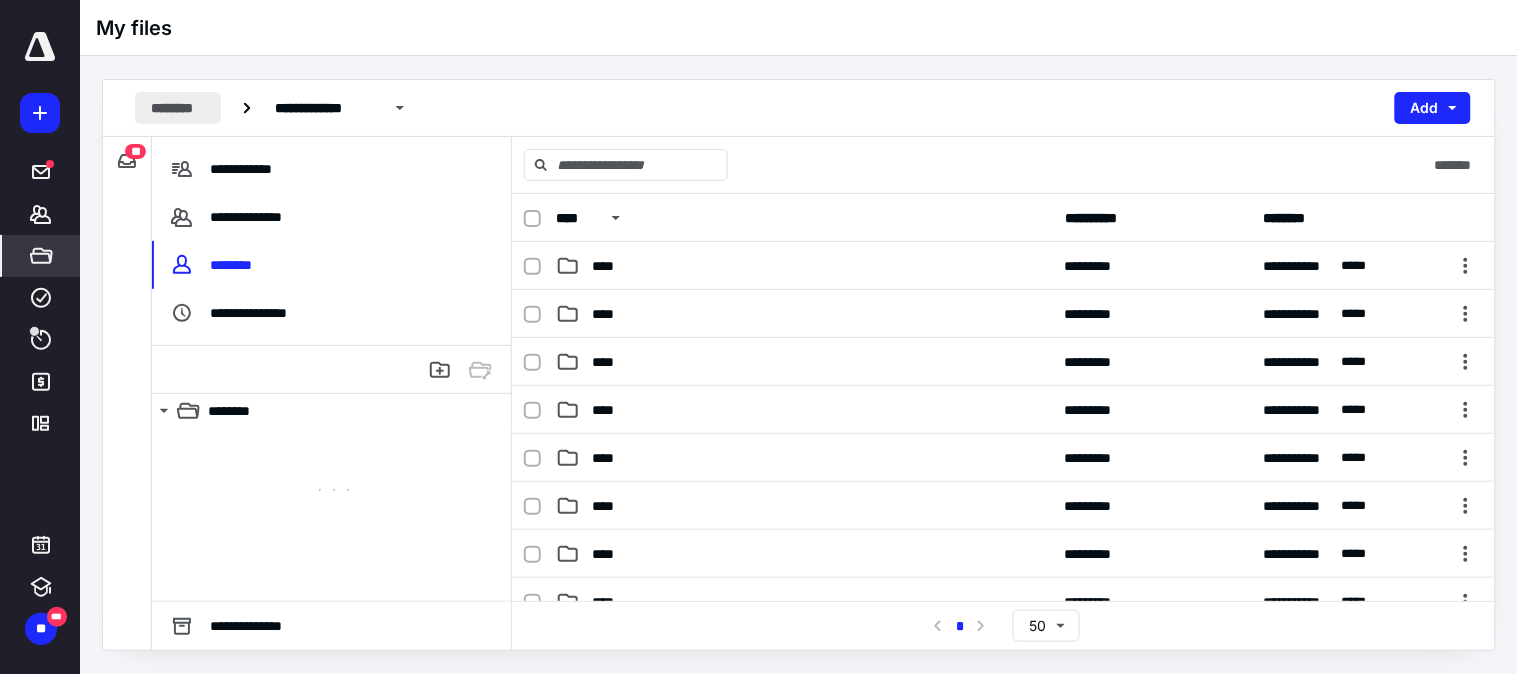 click on "********" at bounding box center [178, 108] 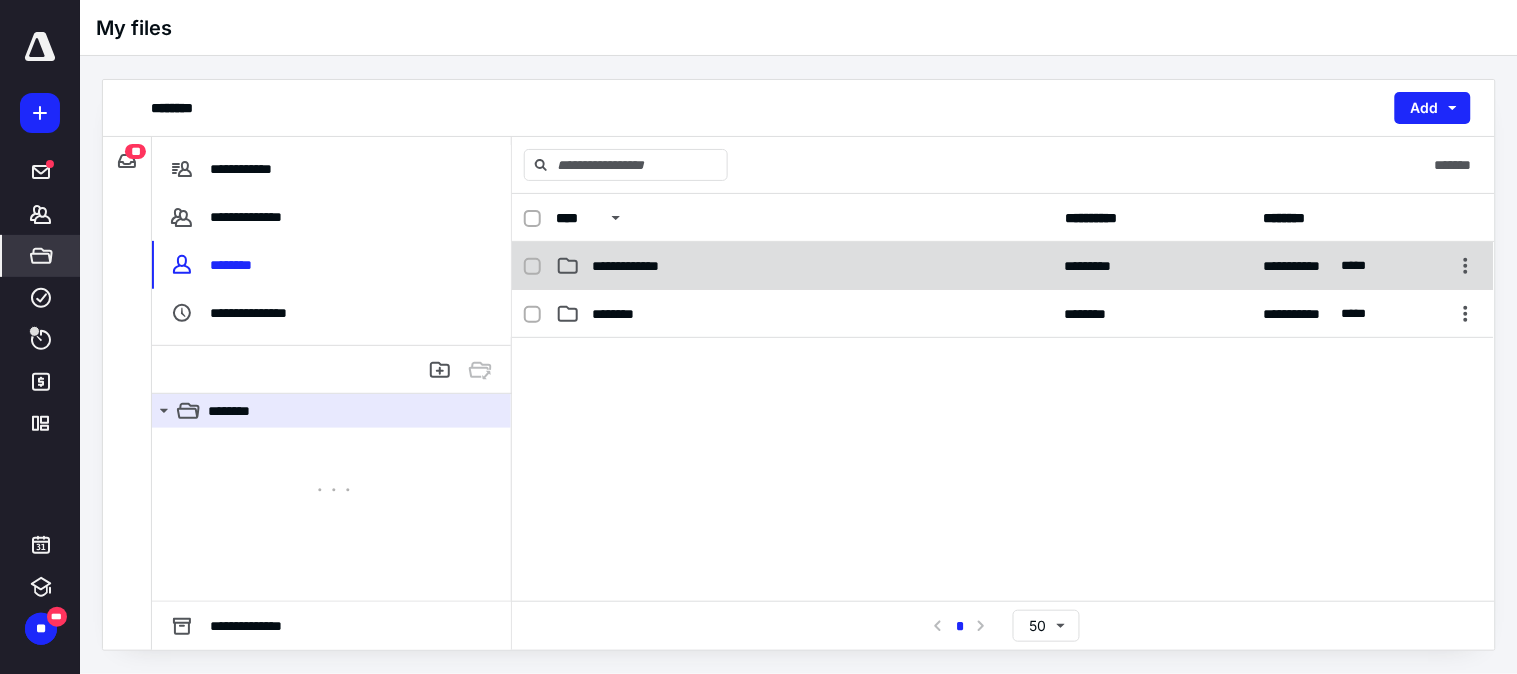 click on "**********" at bounding box center (640, 266) 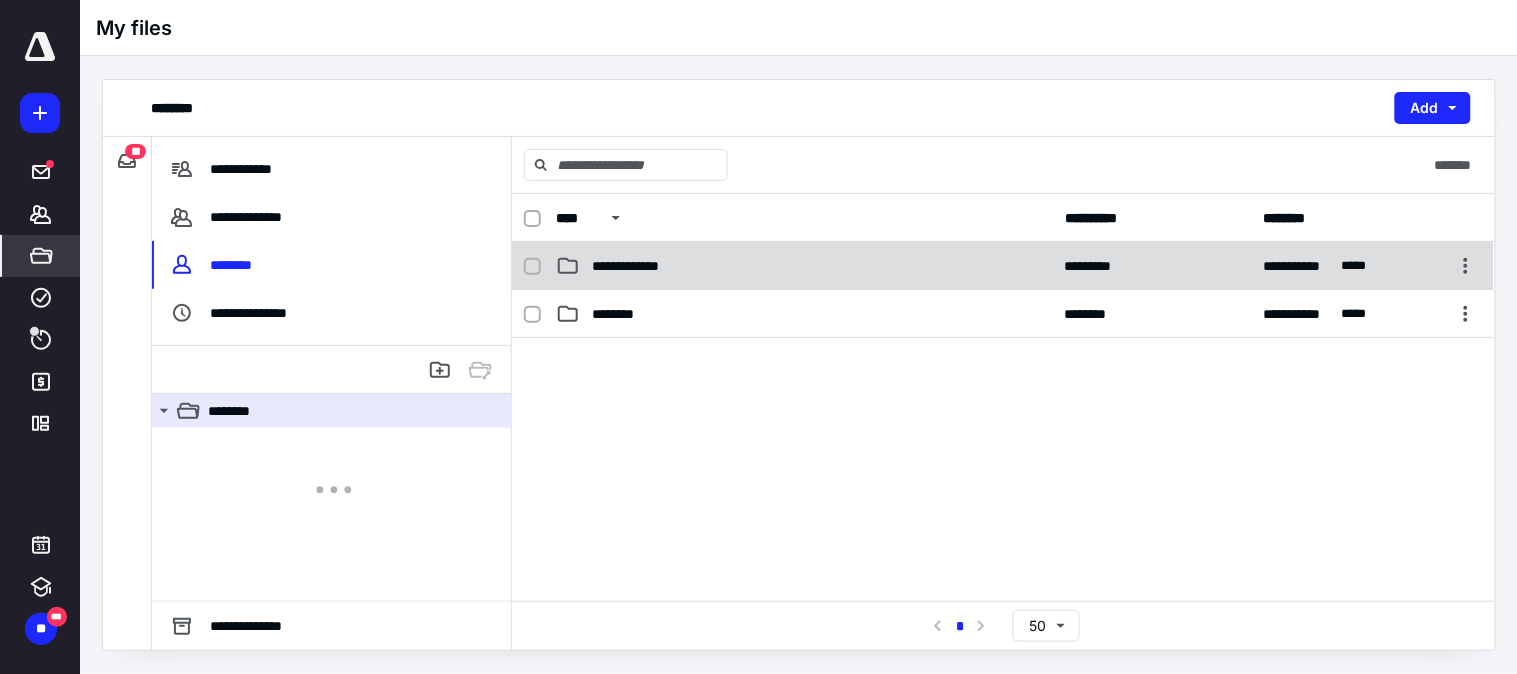 checkbox on "true" 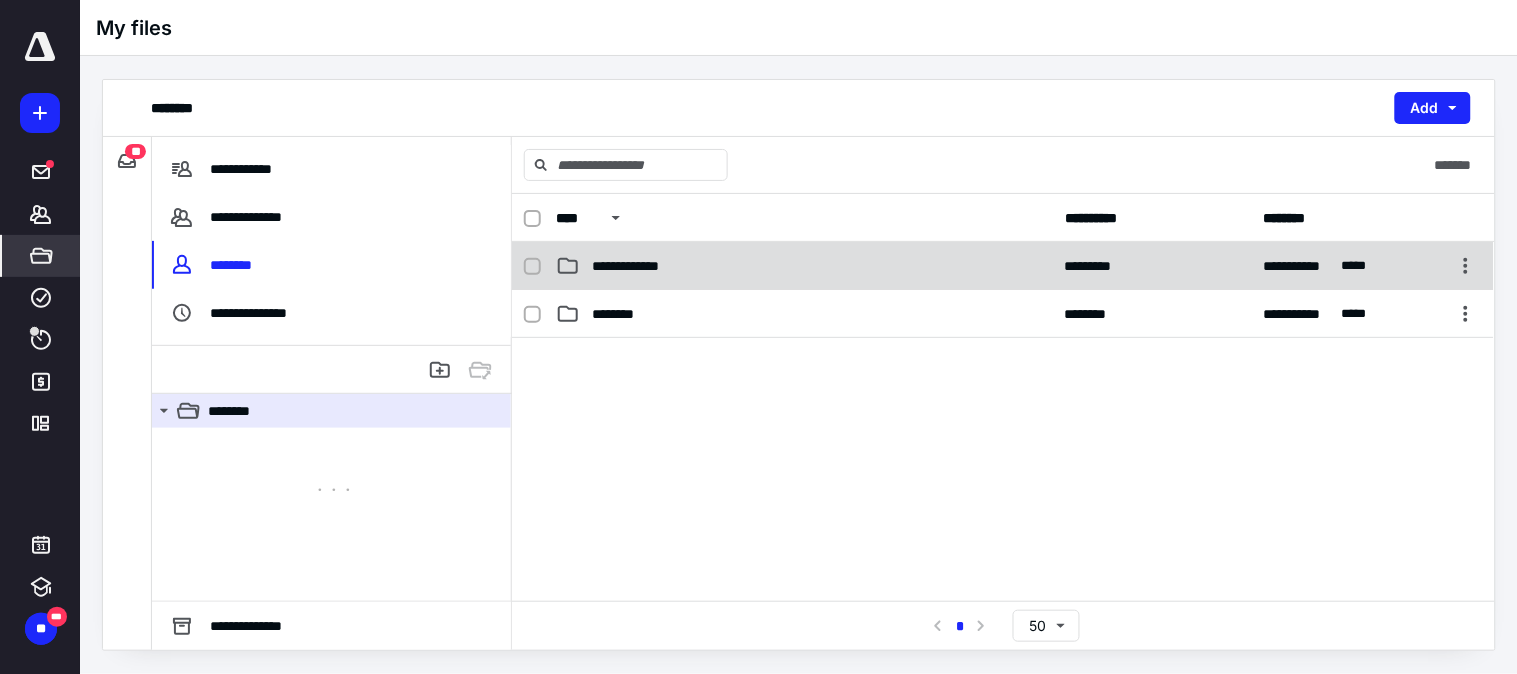 click on "**********" at bounding box center (640, 266) 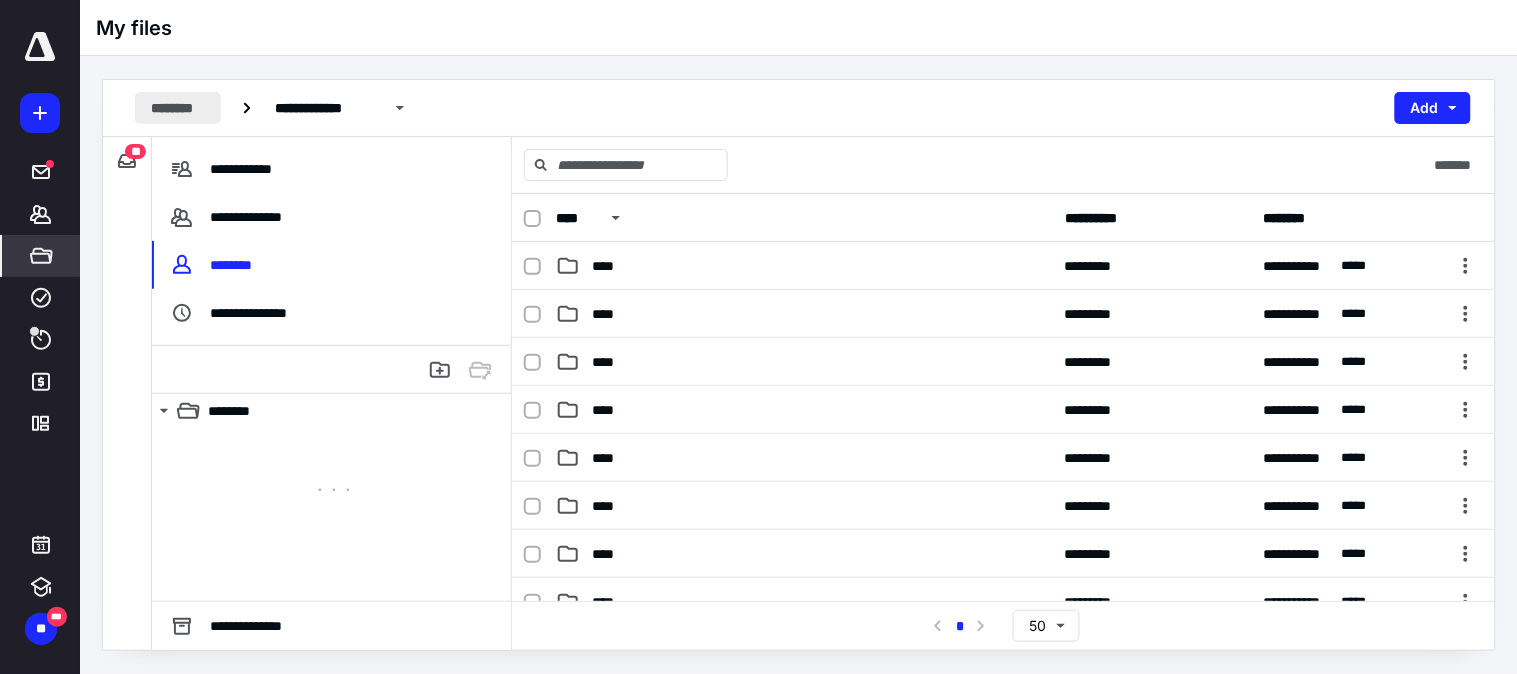 click on "********" at bounding box center (178, 108) 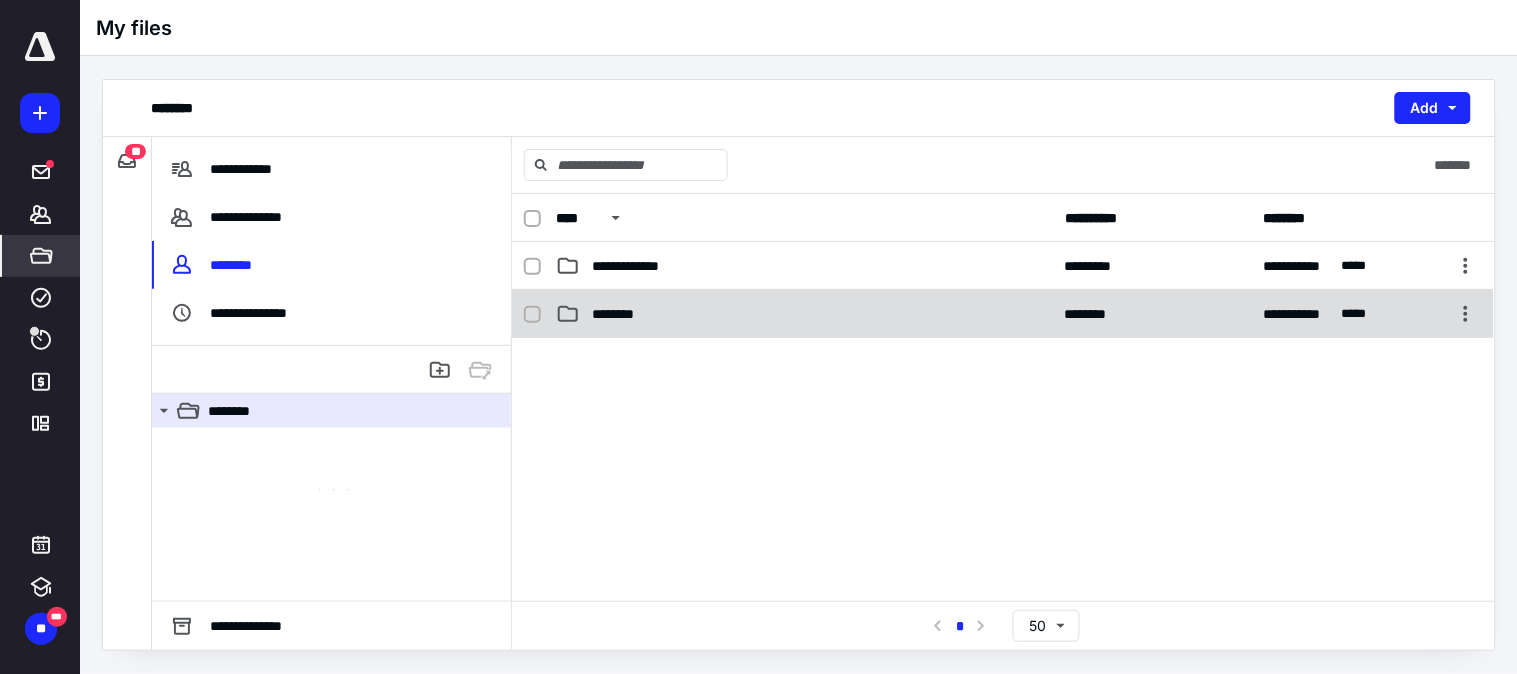 click on "********" at bounding box center [621, 314] 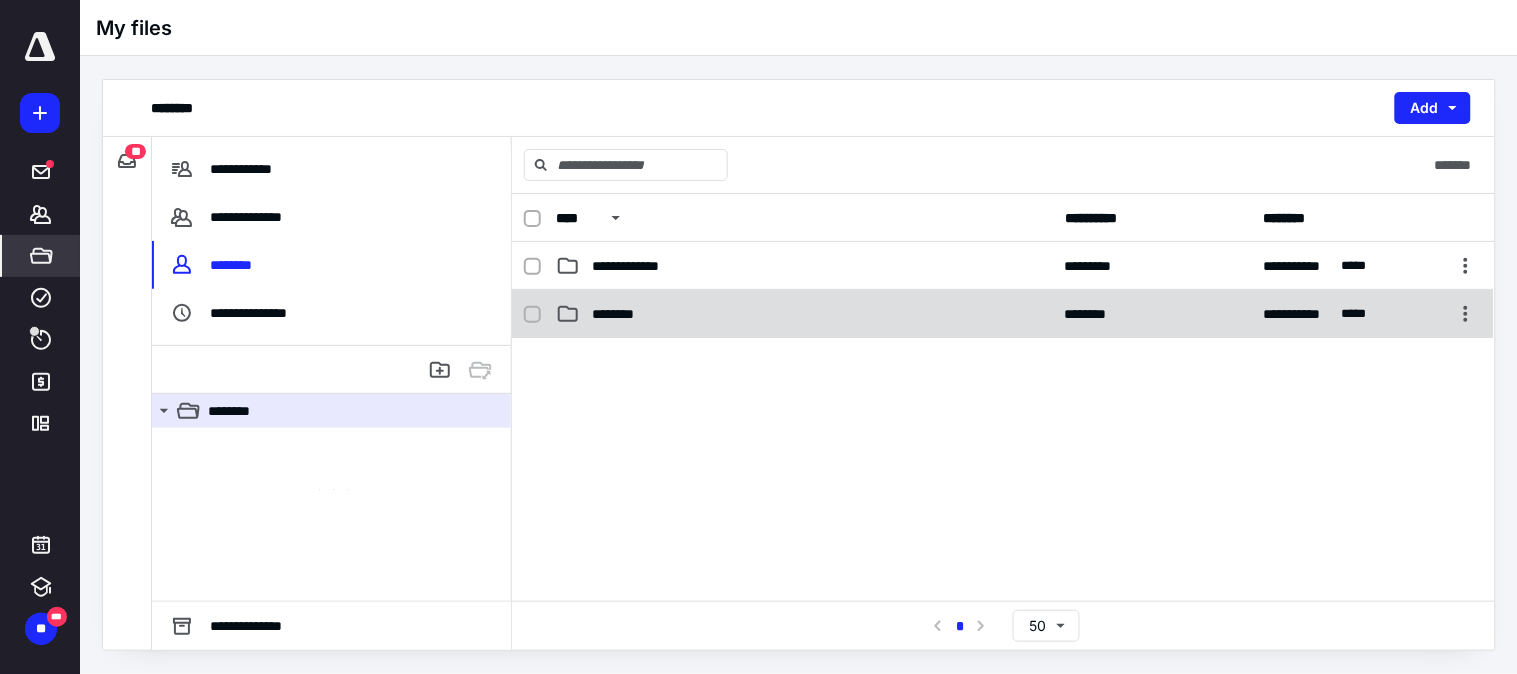 checkbox on "true" 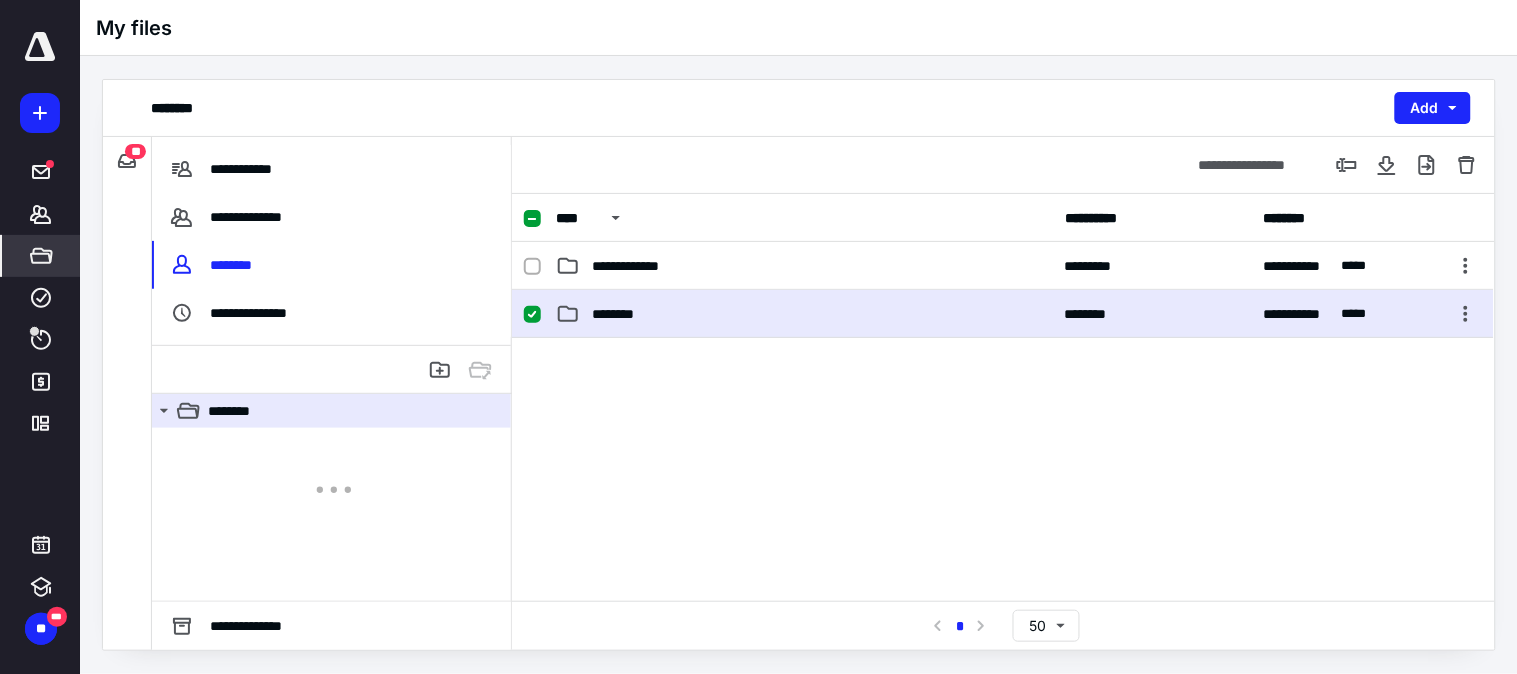 click on "********" at bounding box center (621, 314) 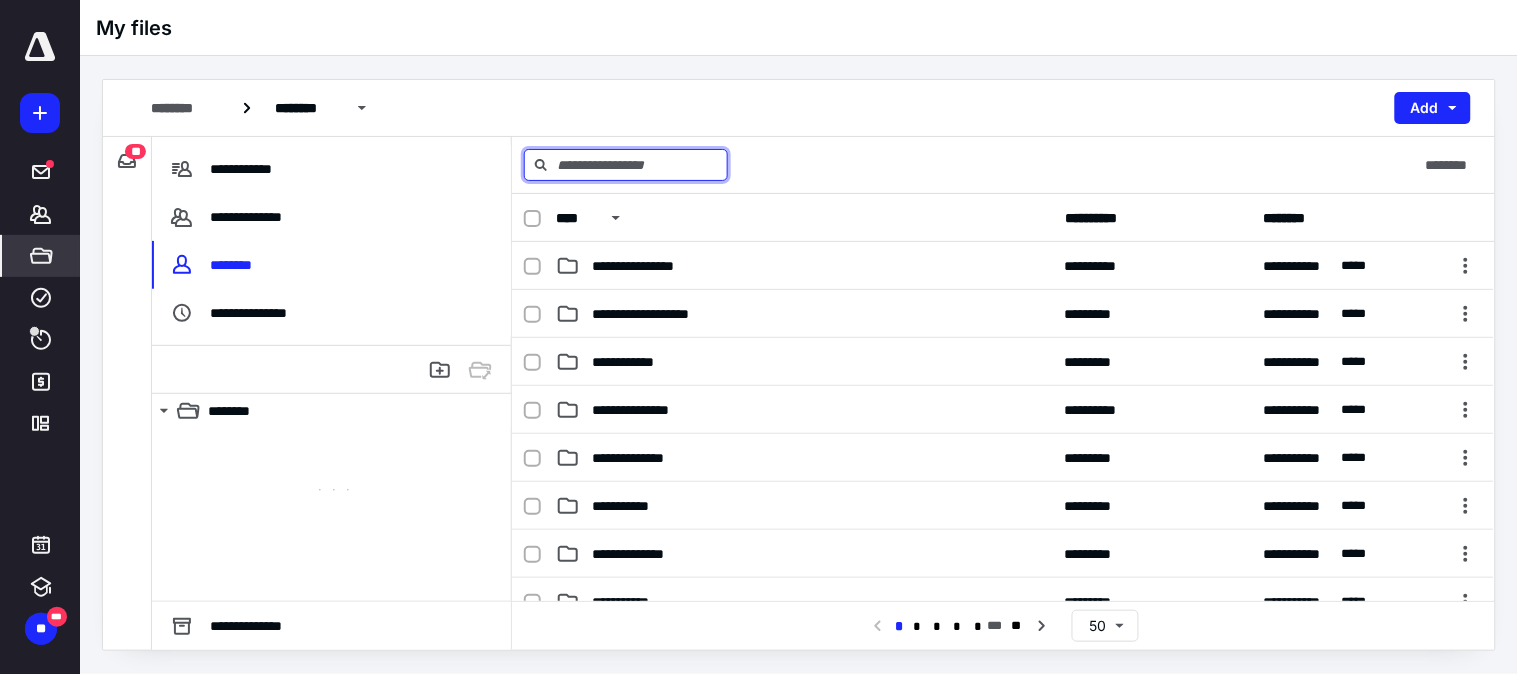 click at bounding box center (626, 165) 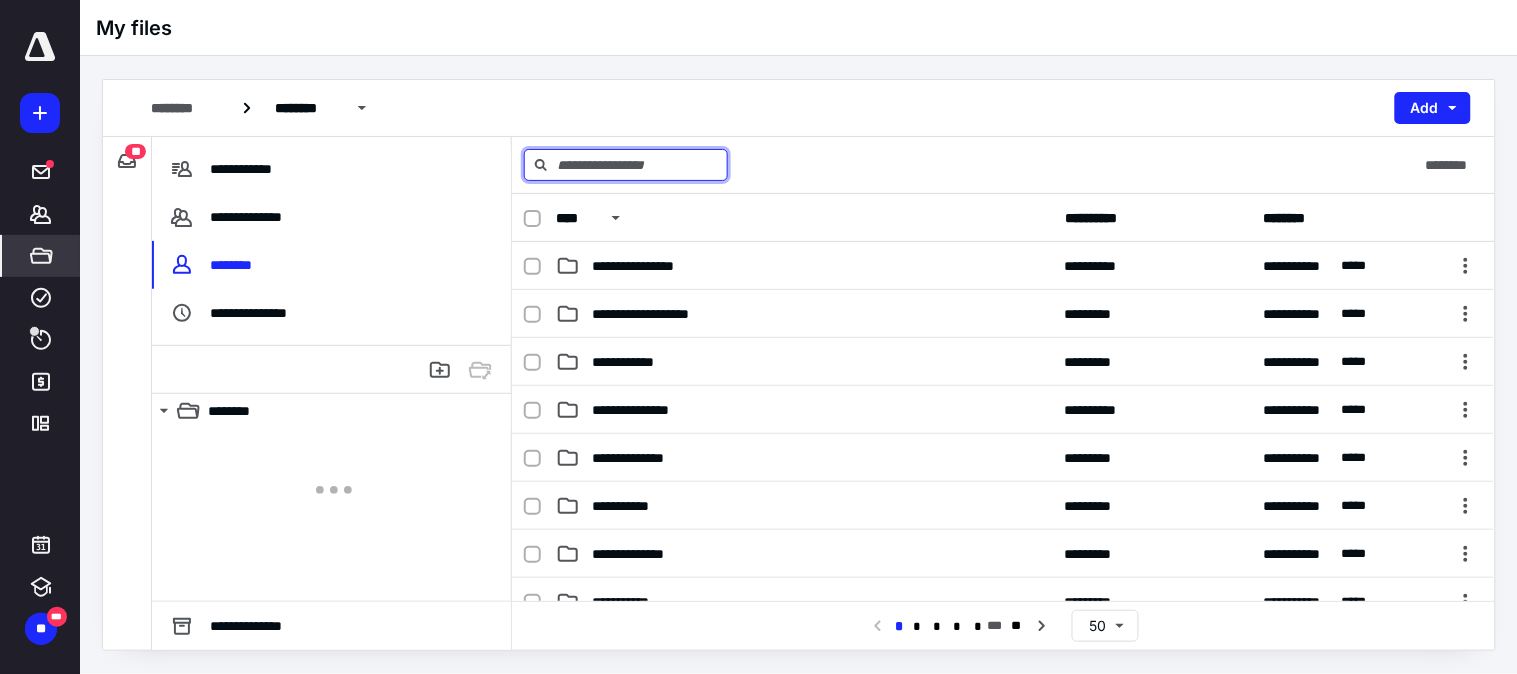 paste on "**********" 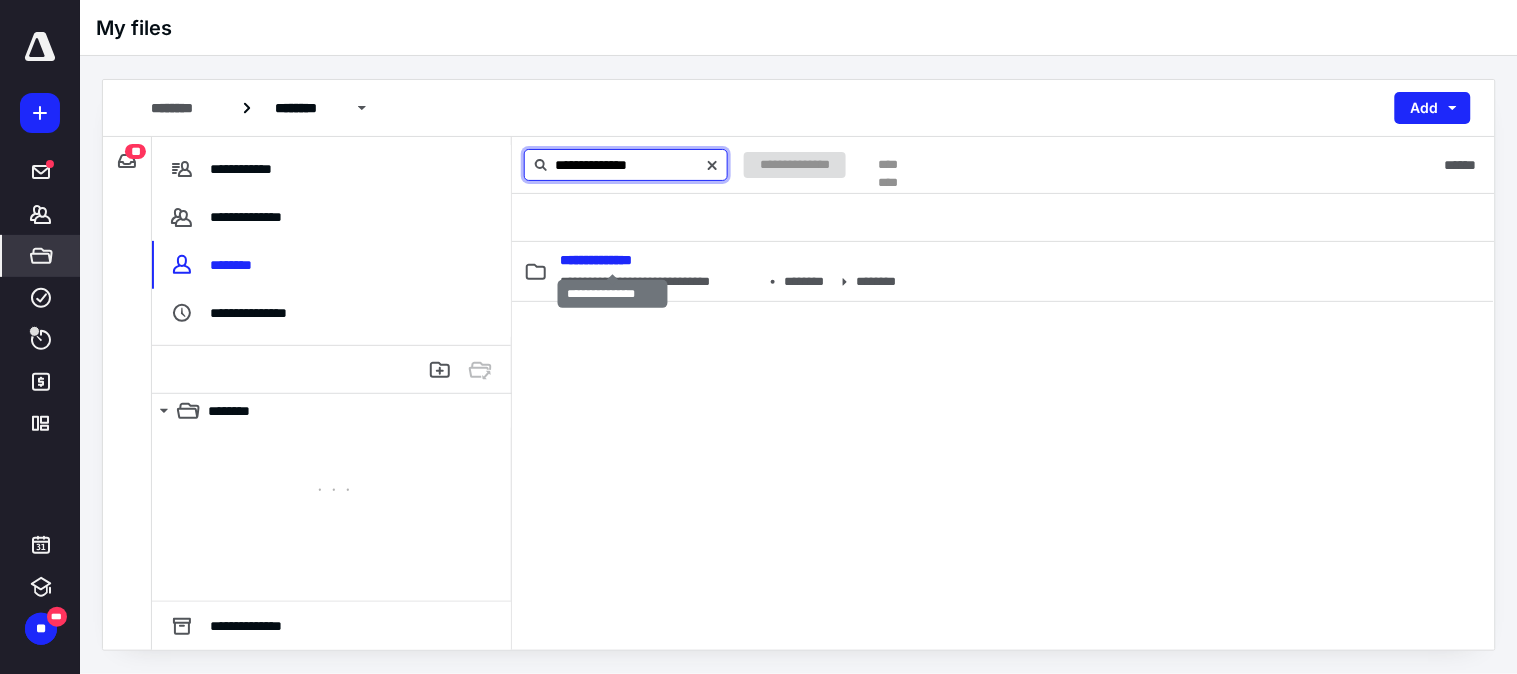 type on "**********" 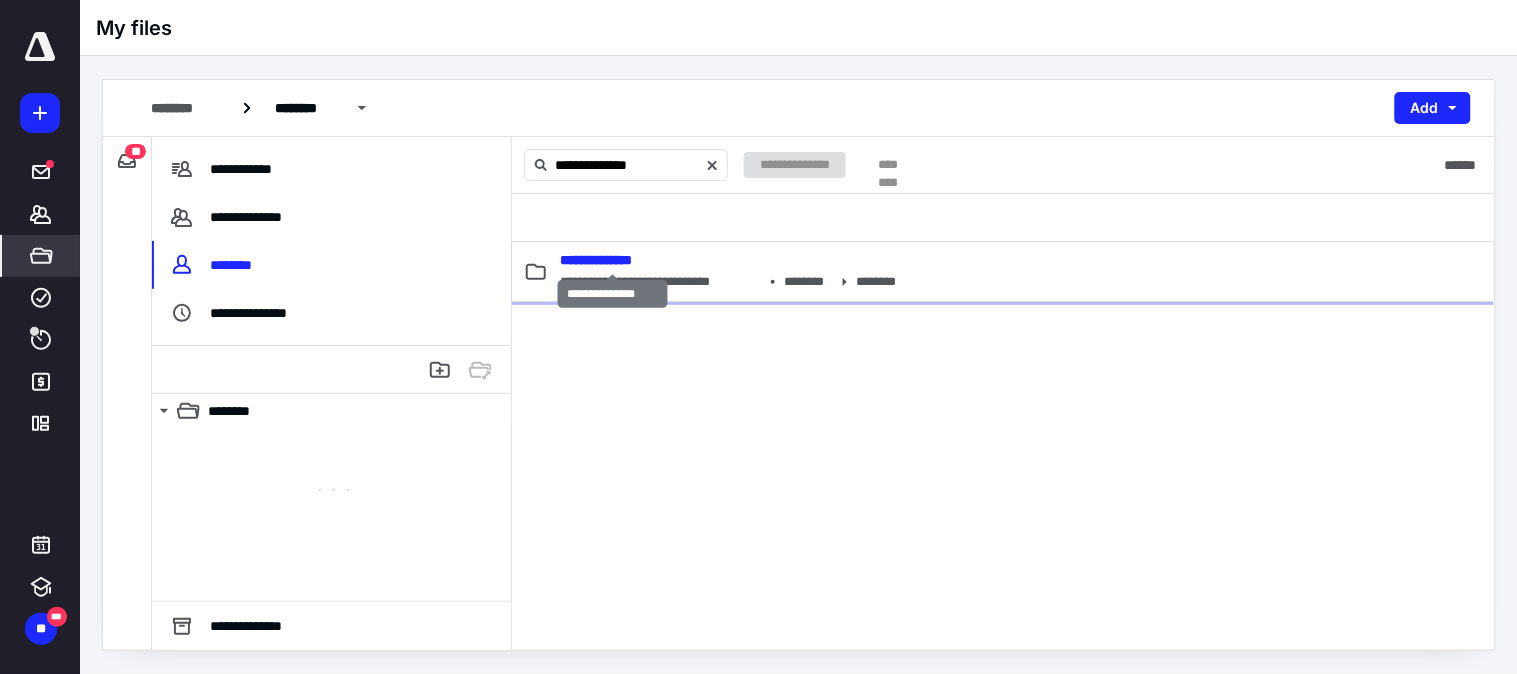 click on "**********" at bounding box center [596, 260] 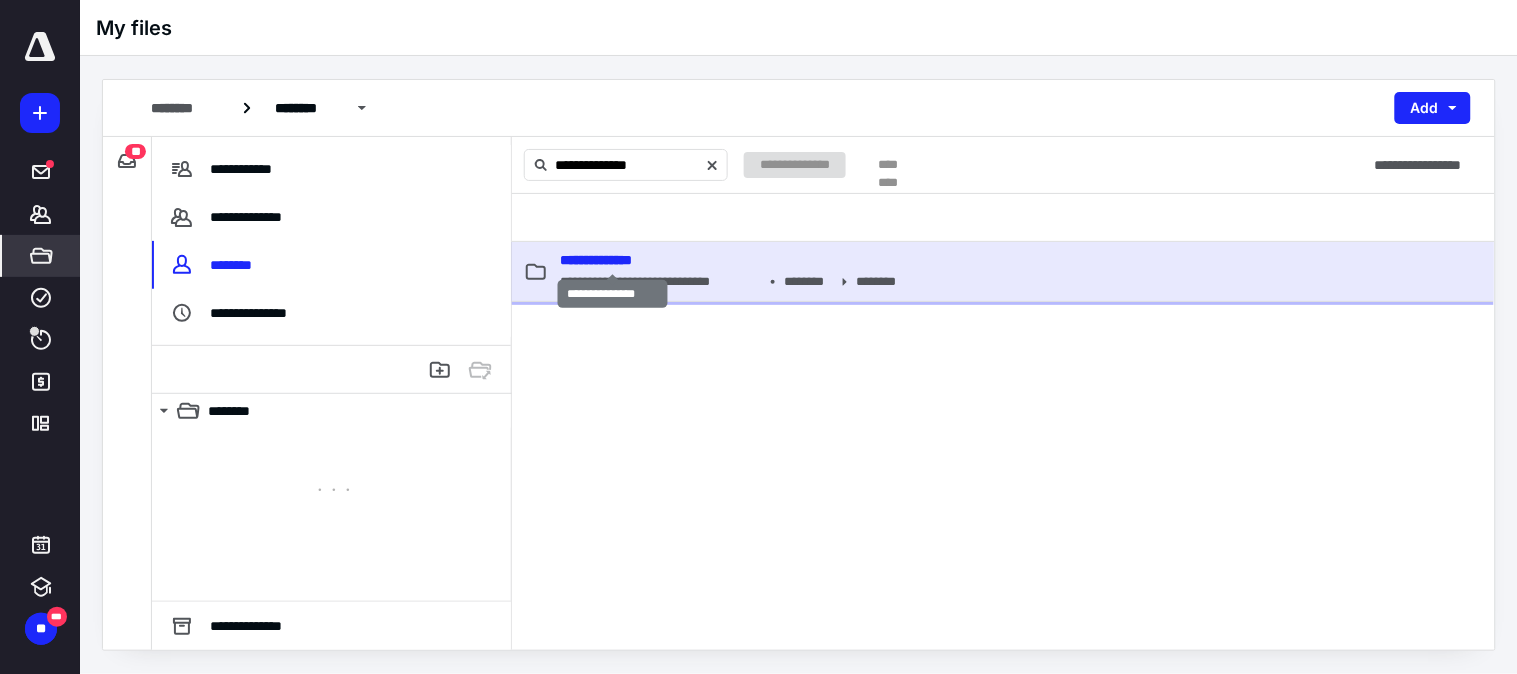click on "**********" at bounding box center (596, 260) 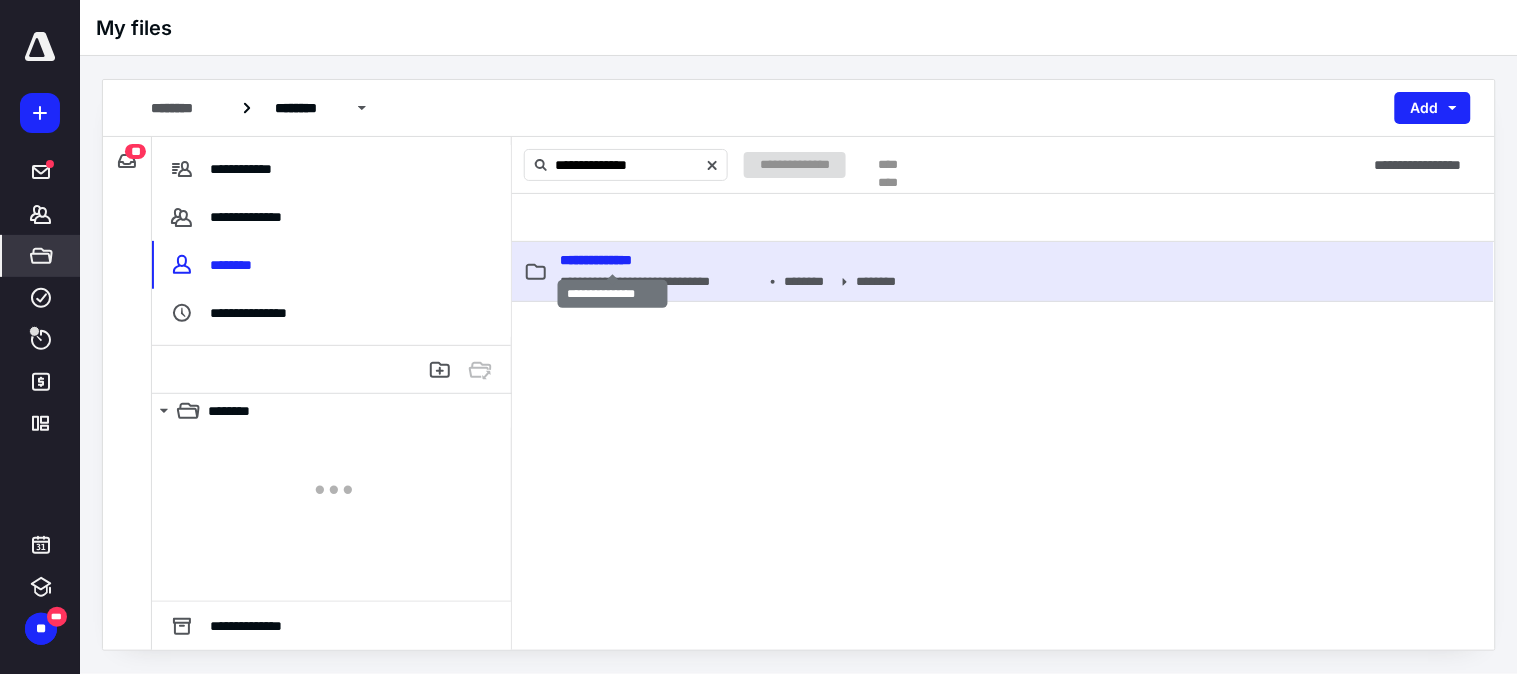 type 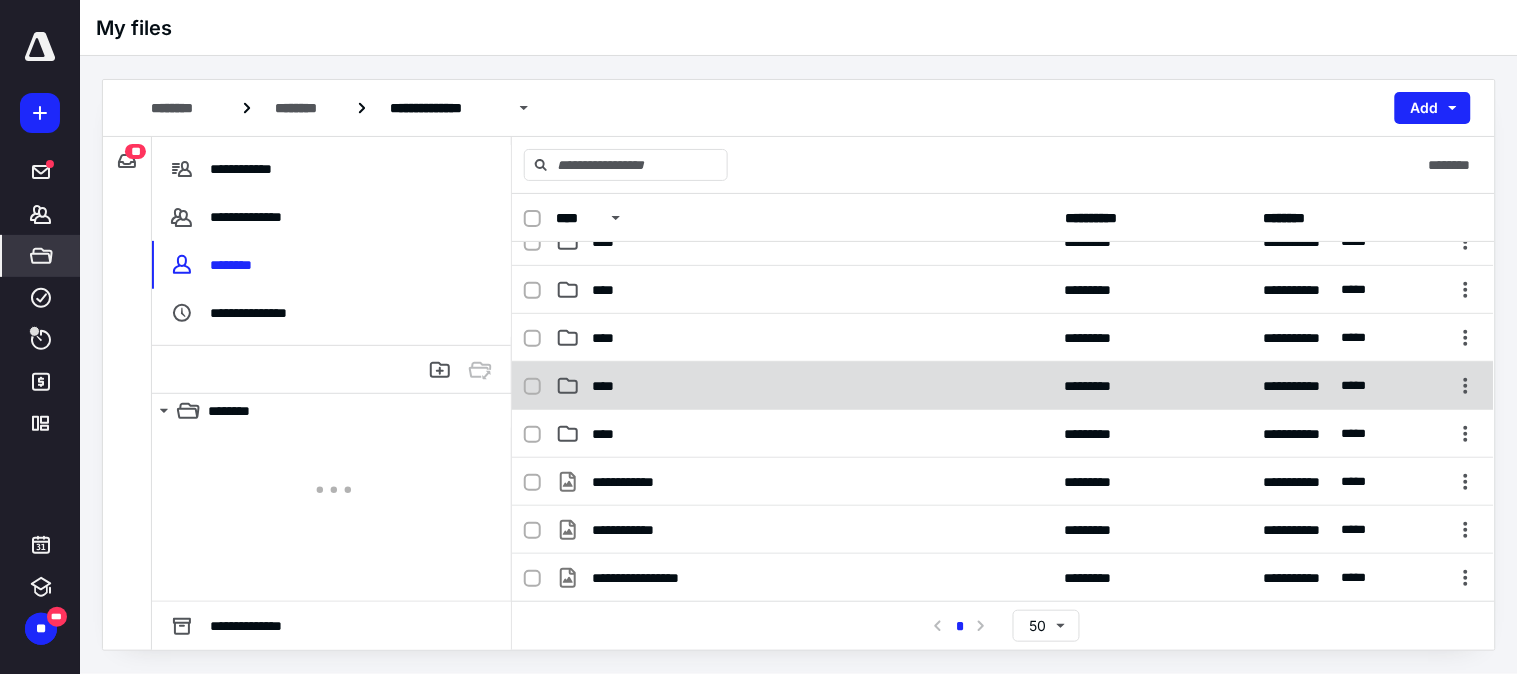 scroll, scrollTop: 222, scrollLeft: 0, axis: vertical 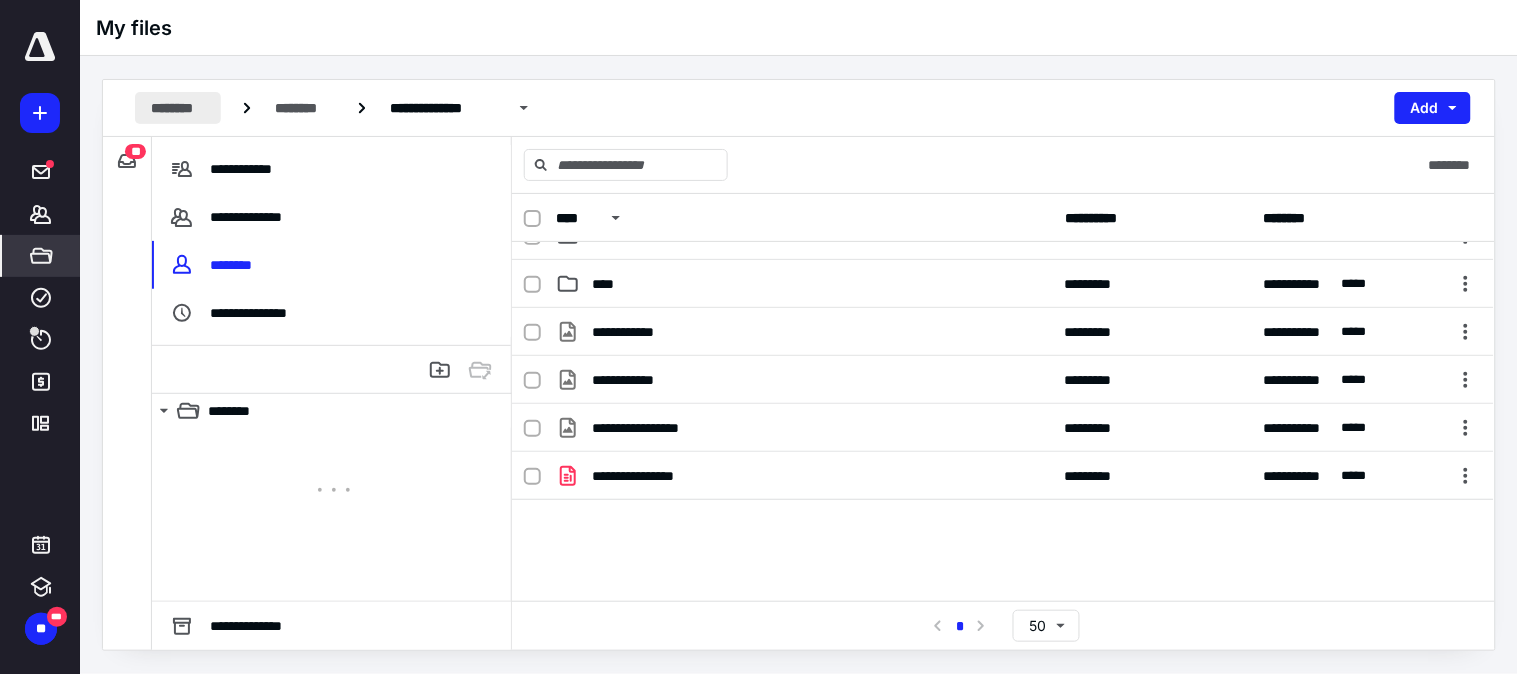 click on "********" at bounding box center (178, 108) 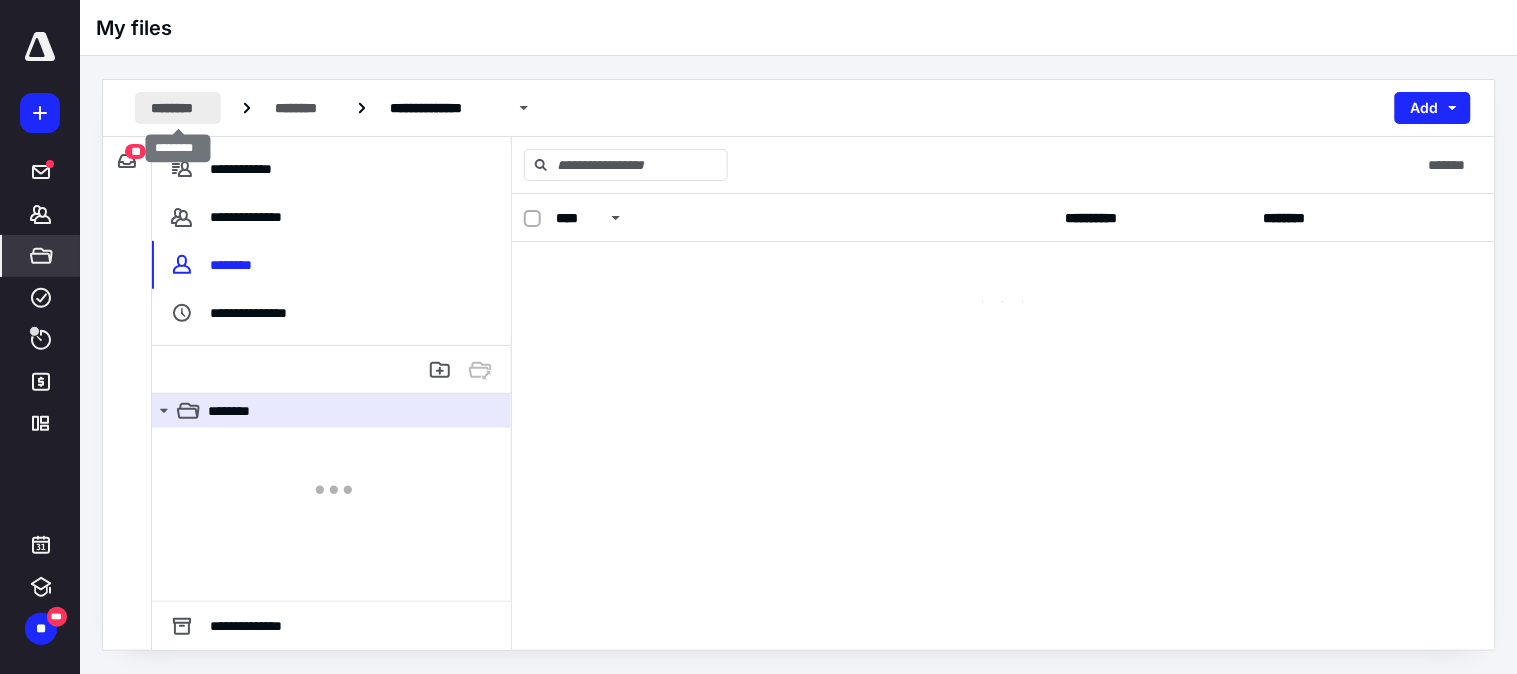 scroll, scrollTop: 0, scrollLeft: 0, axis: both 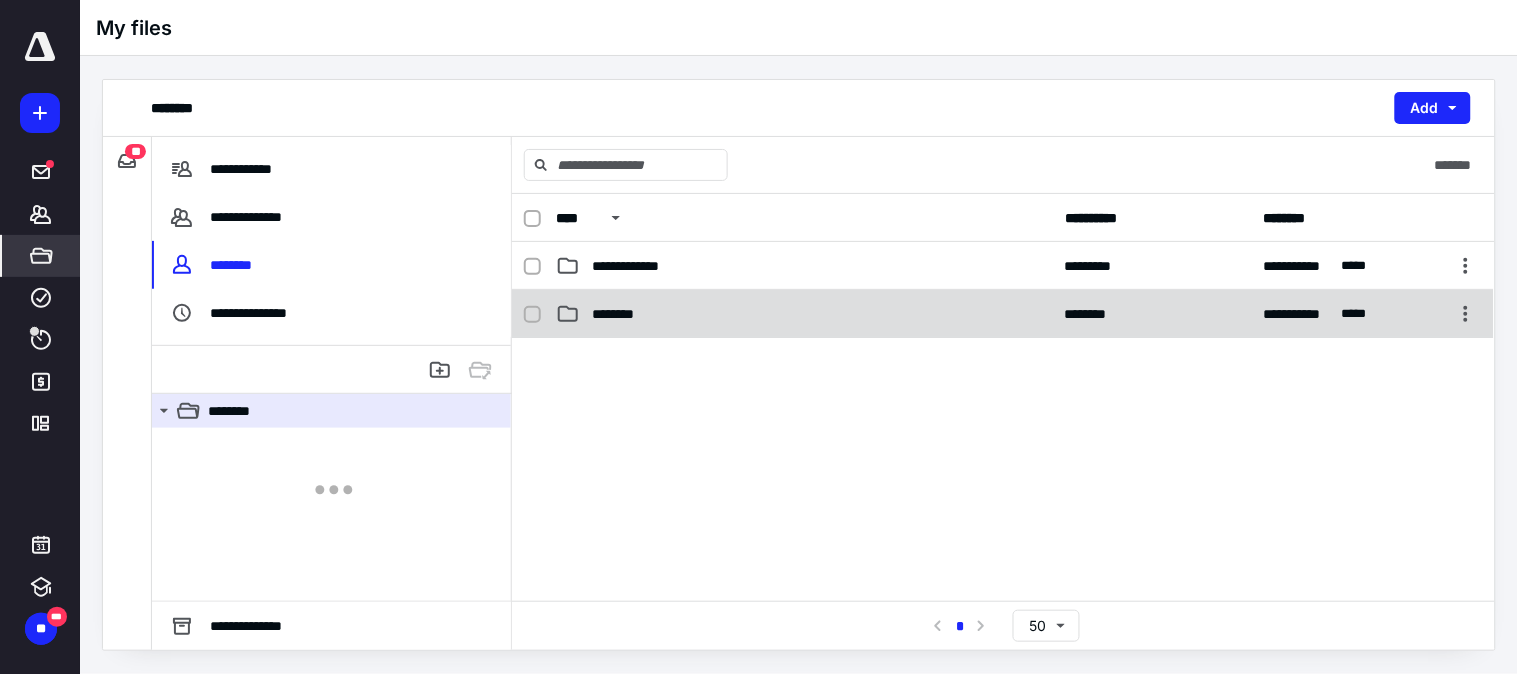 click on "********" at bounding box center [621, 314] 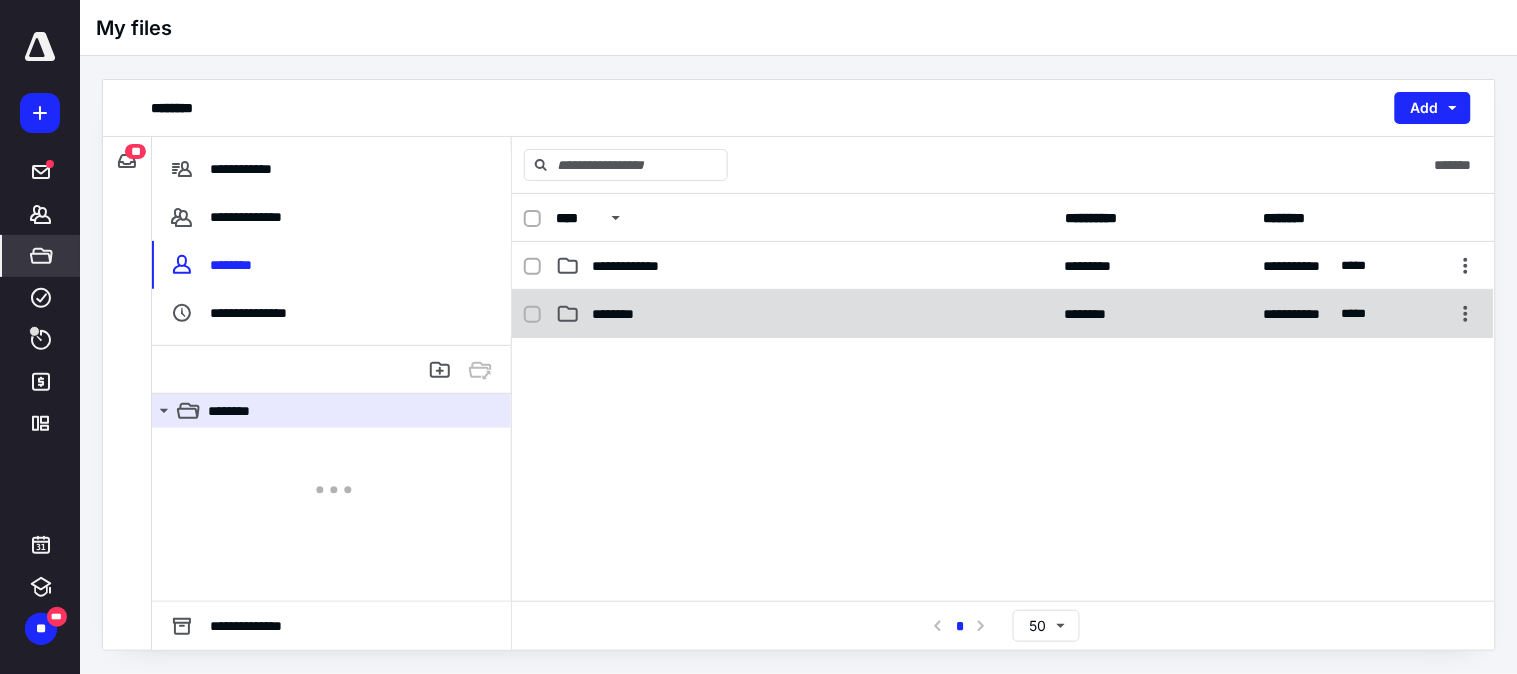 checkbox on "true" 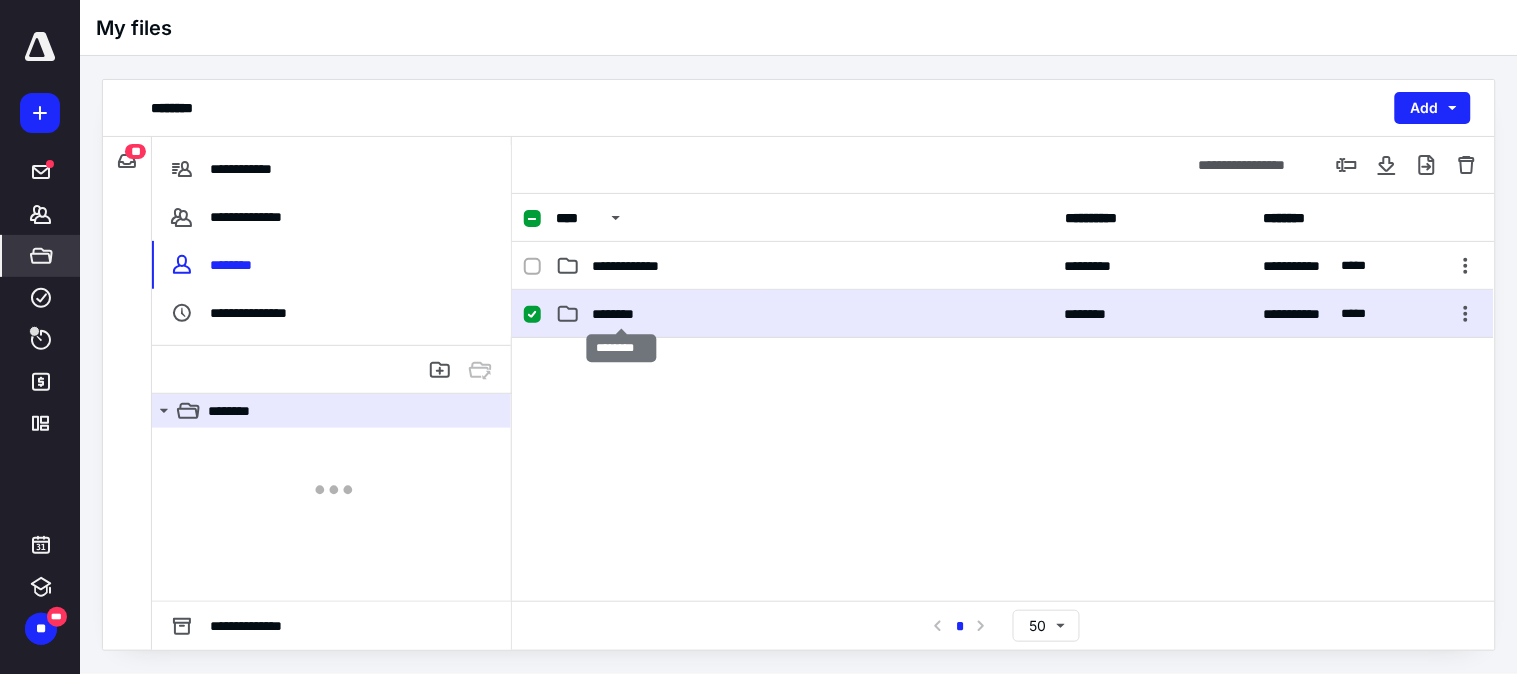 click on "********" at bounding box center (621, 314) 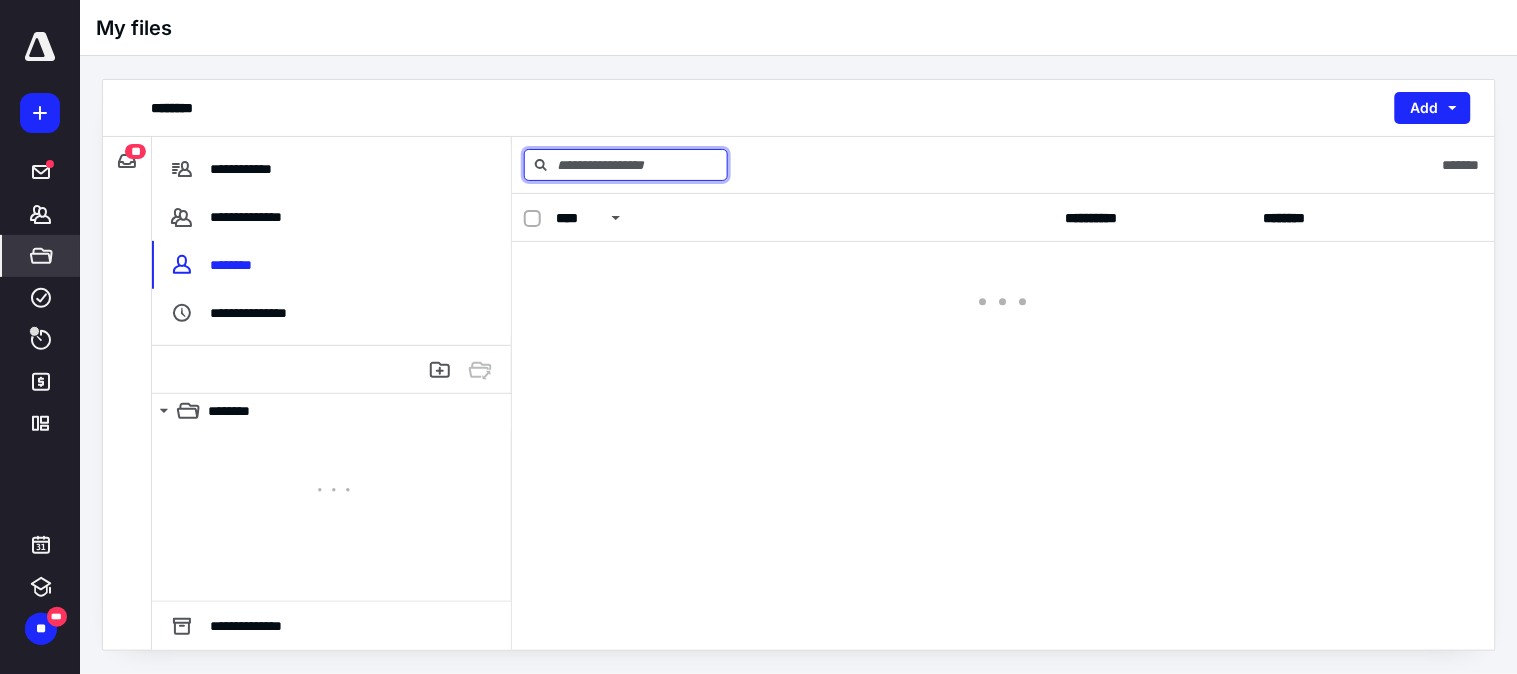click at bounding box center (626, 165) 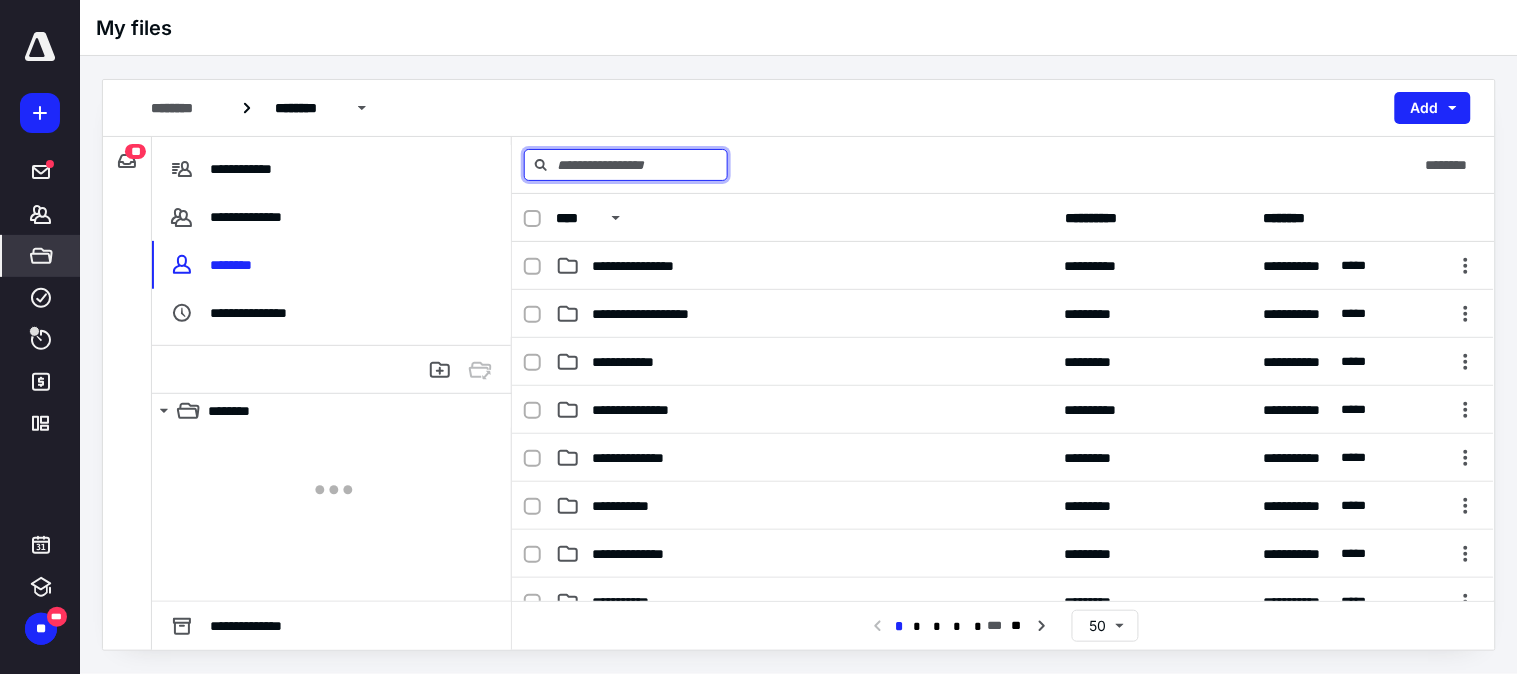 paste on "**********" 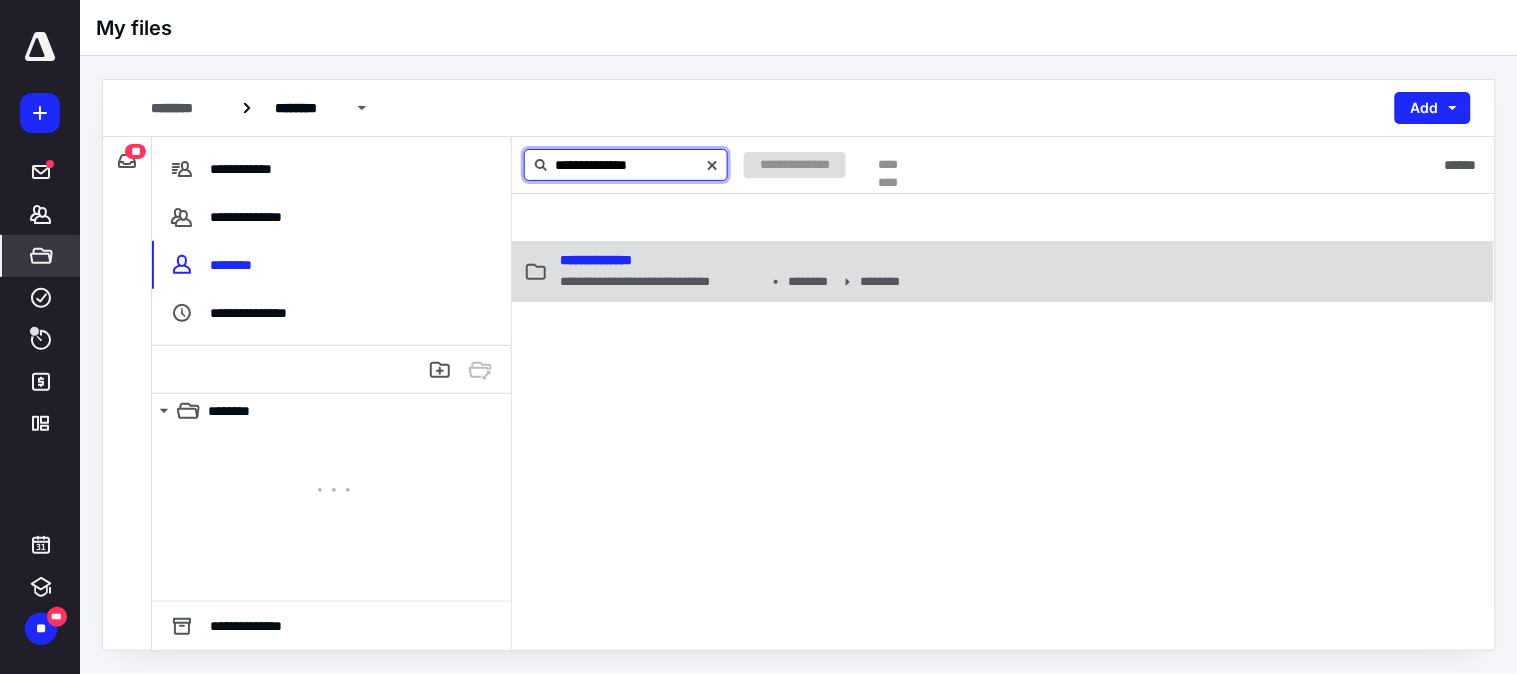 type on "**********" 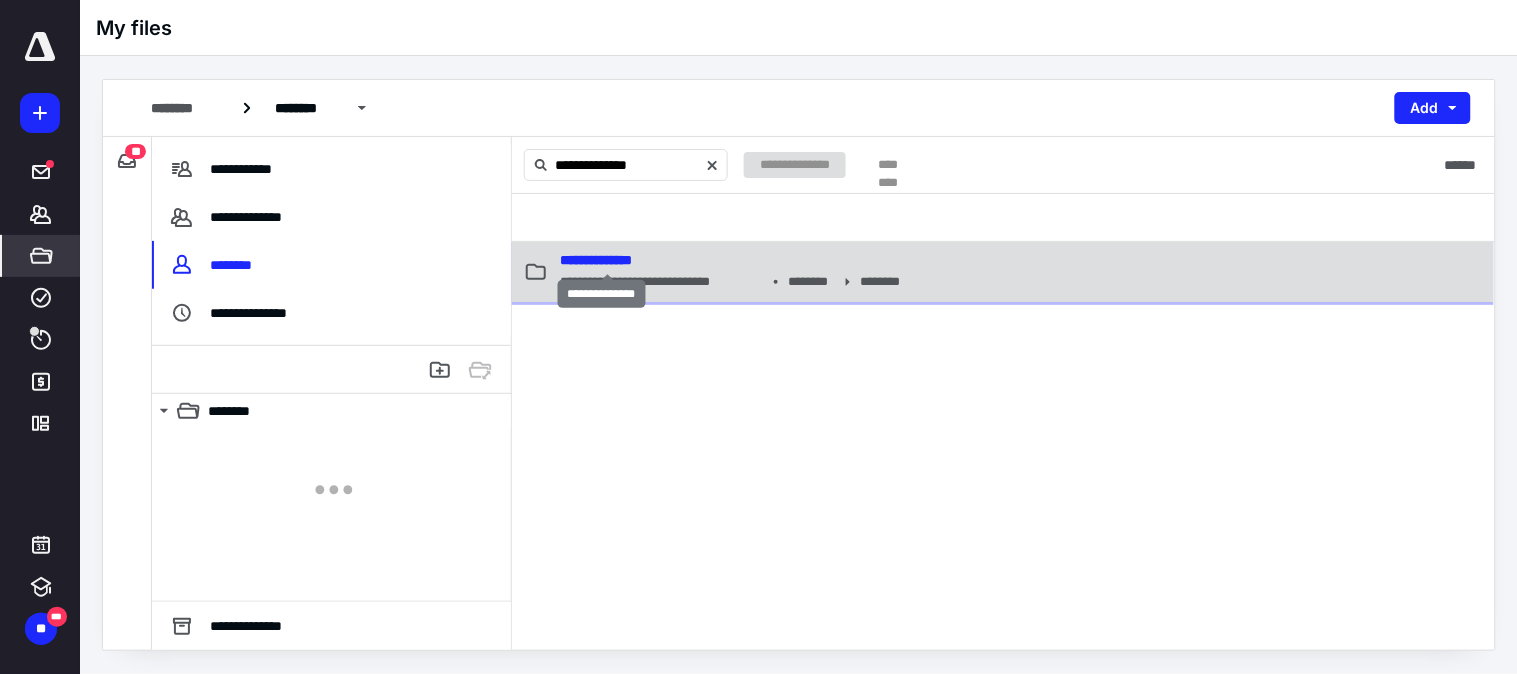 click on "**********" at bounding box center [596, 260] 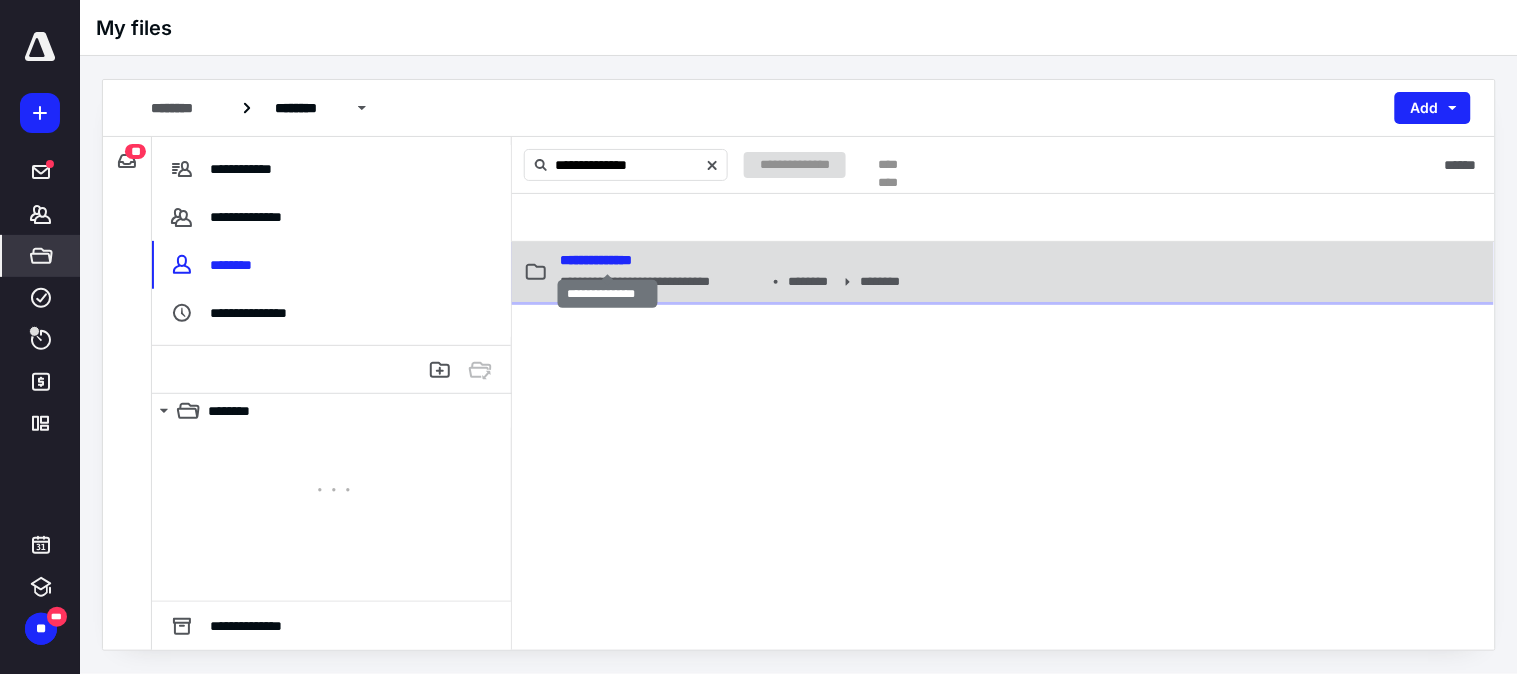 click on "**********" at bounding box center (596, 260) 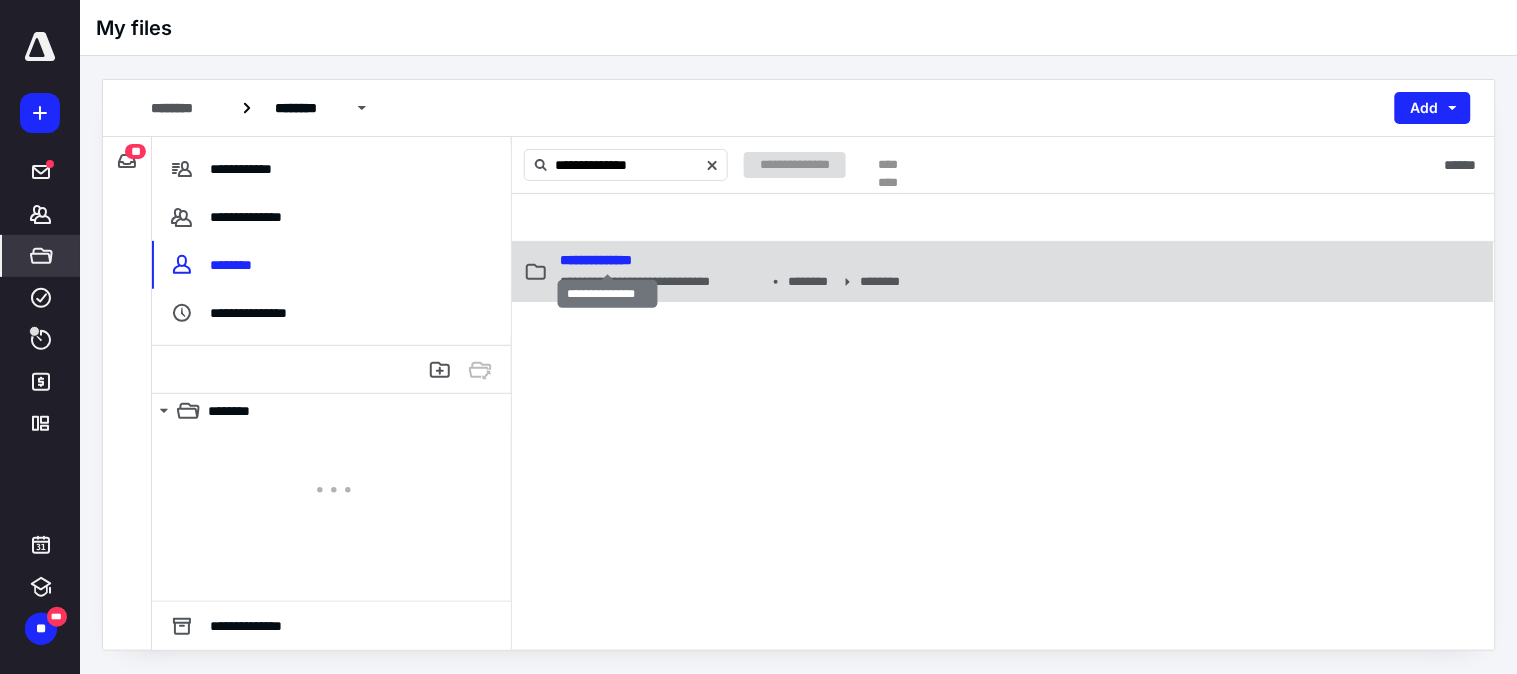 type 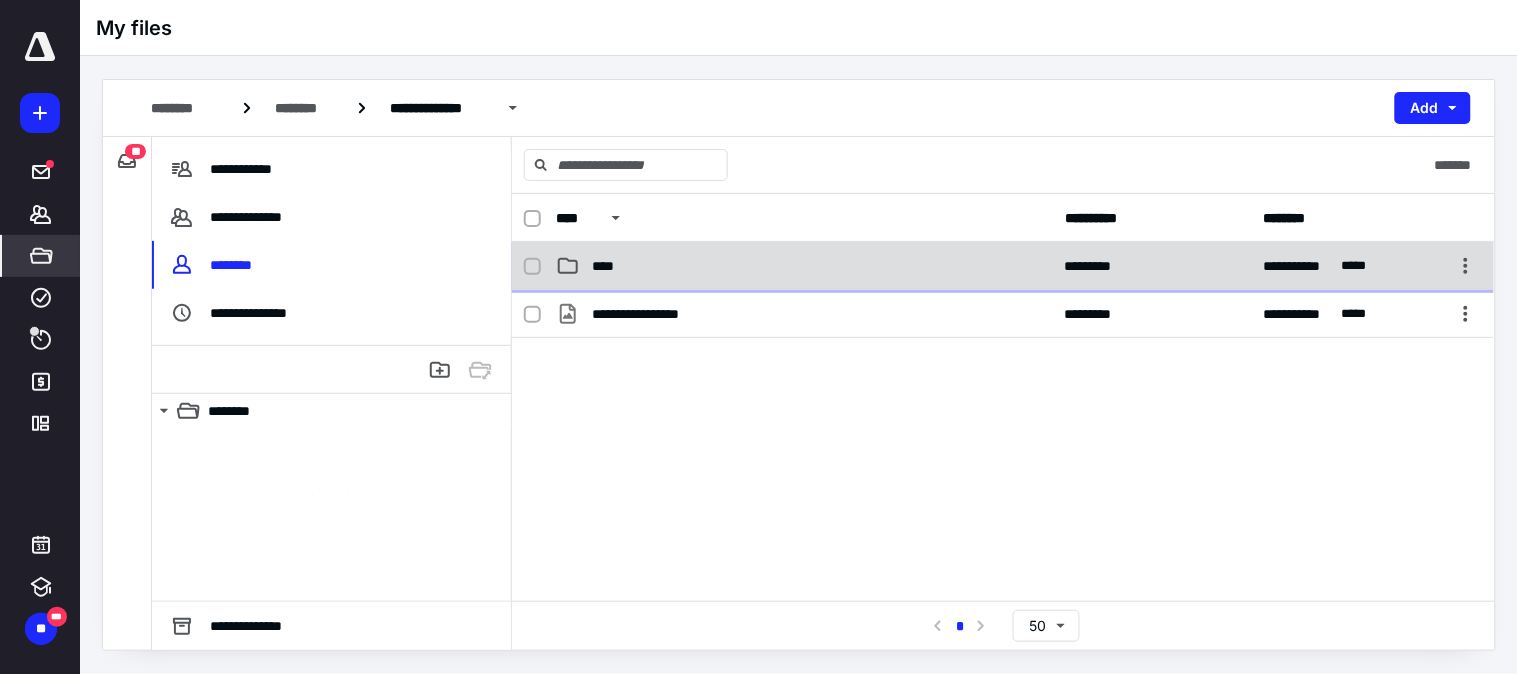 click on "****" at bounding box center [804, 266] 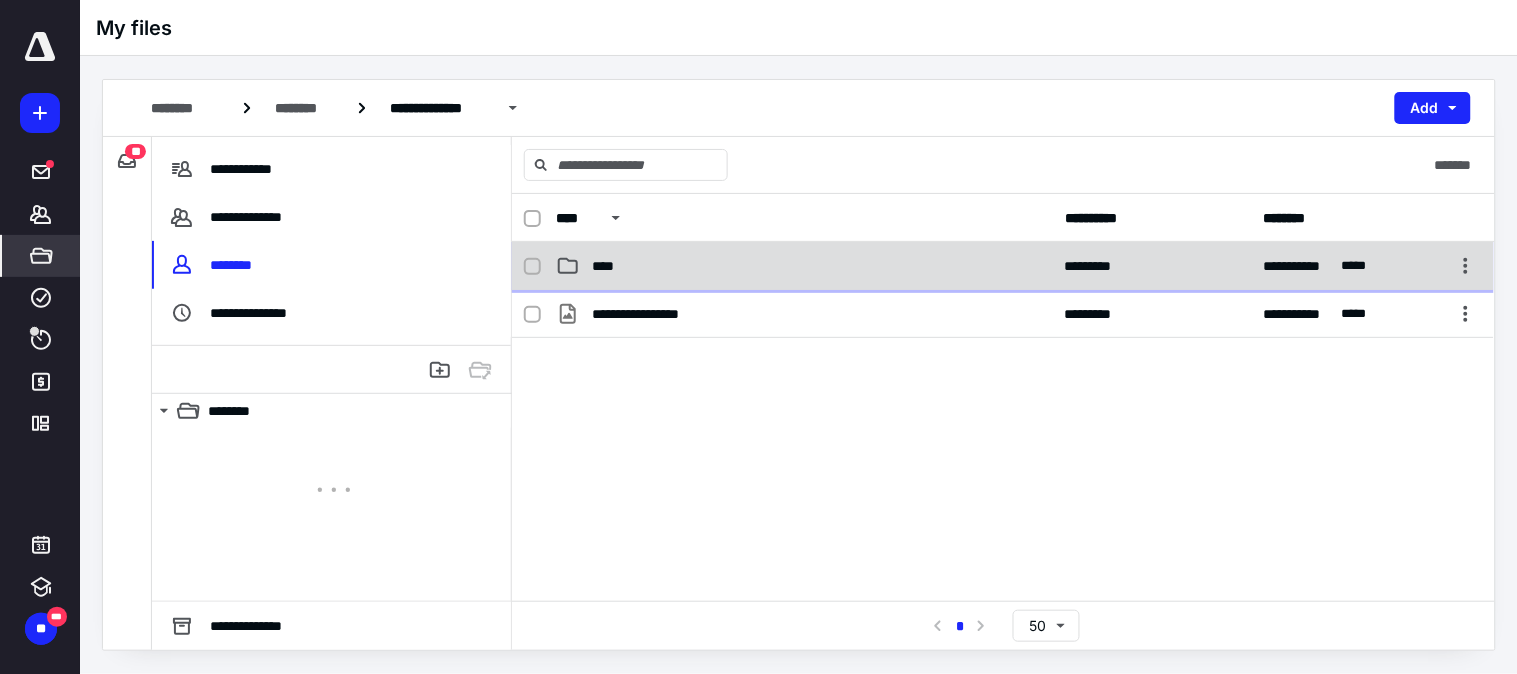 checkbox on "true" 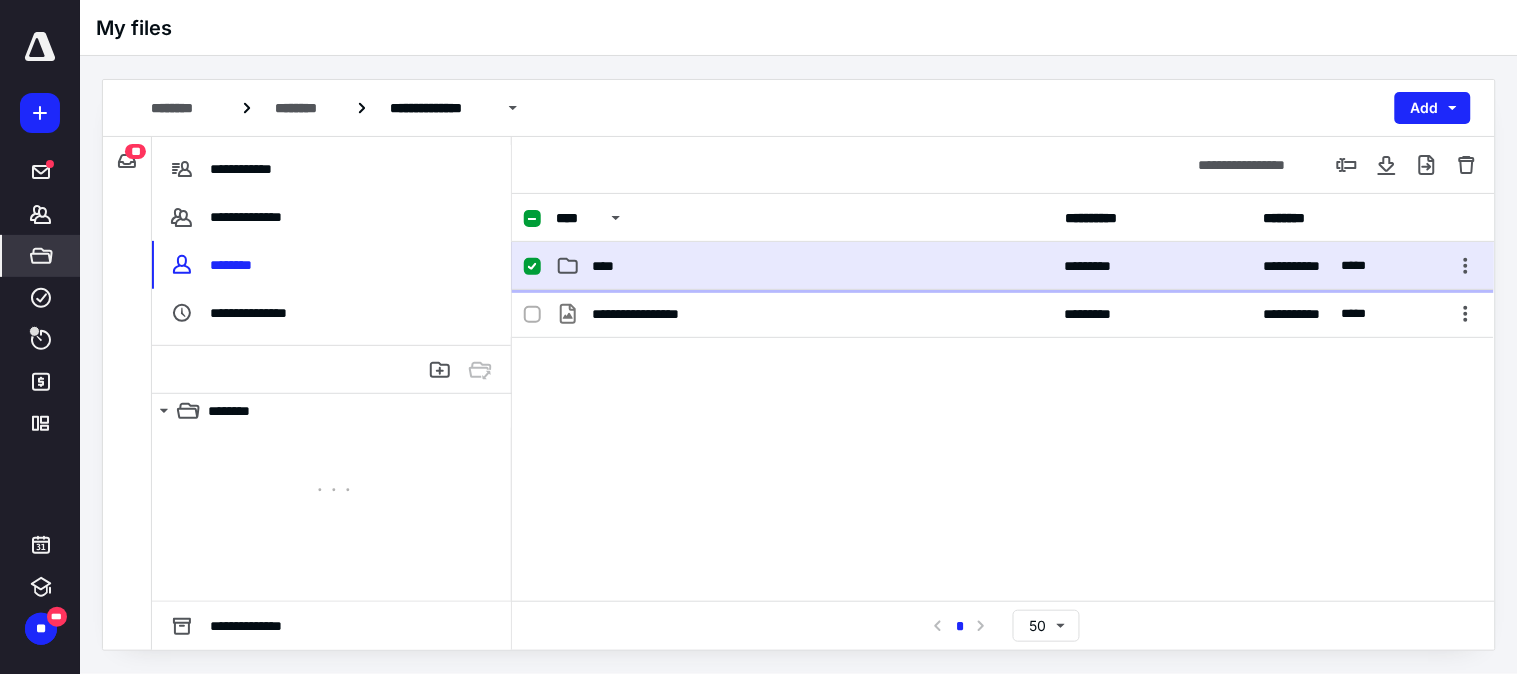 click on "****" at bounding box center (804, 266) 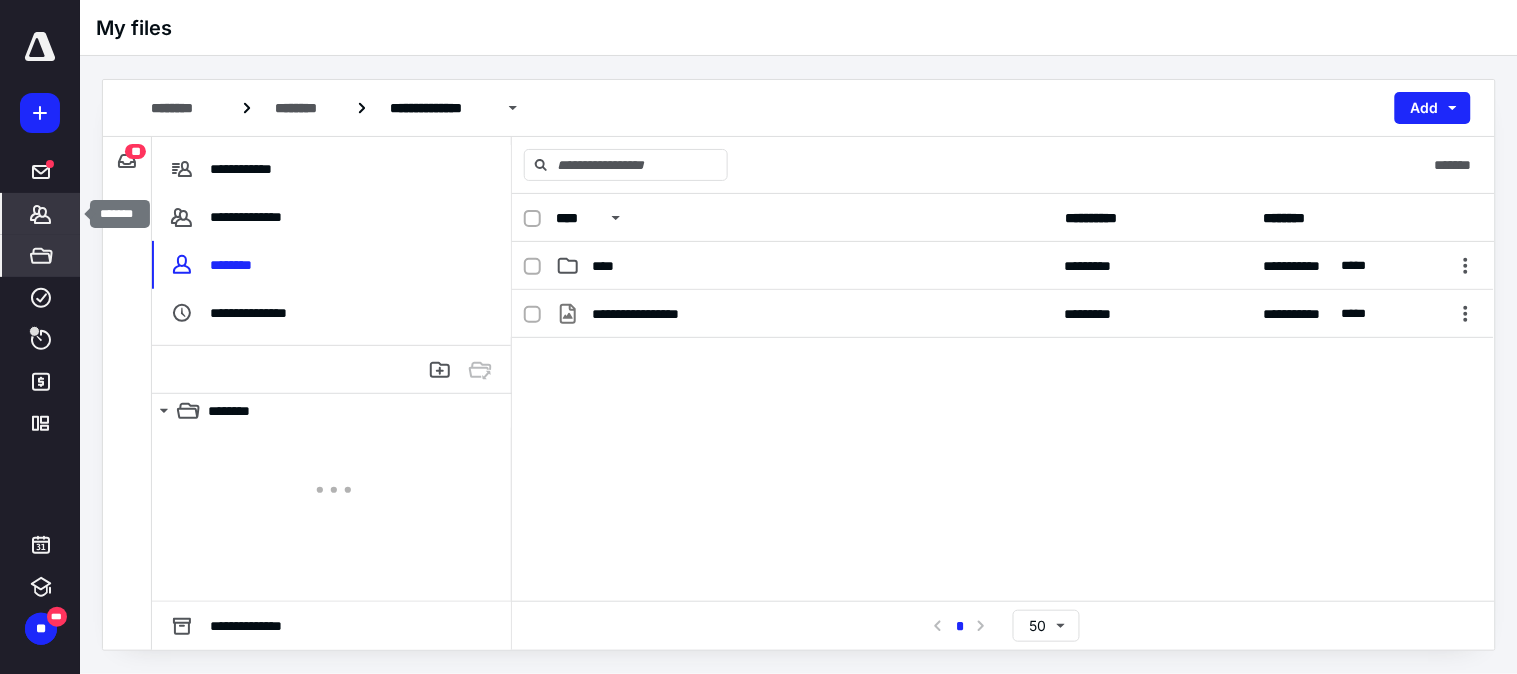 click 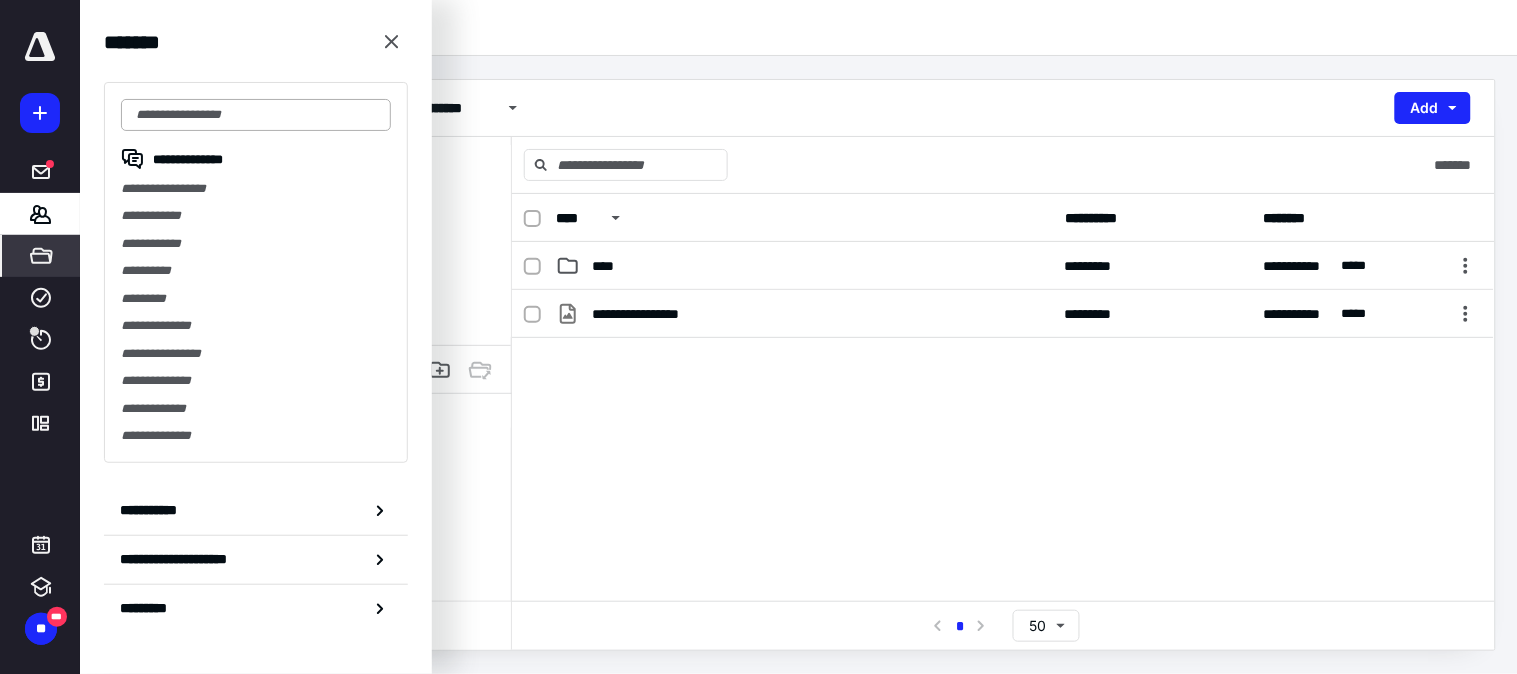 click at bounding box center [256, 115] 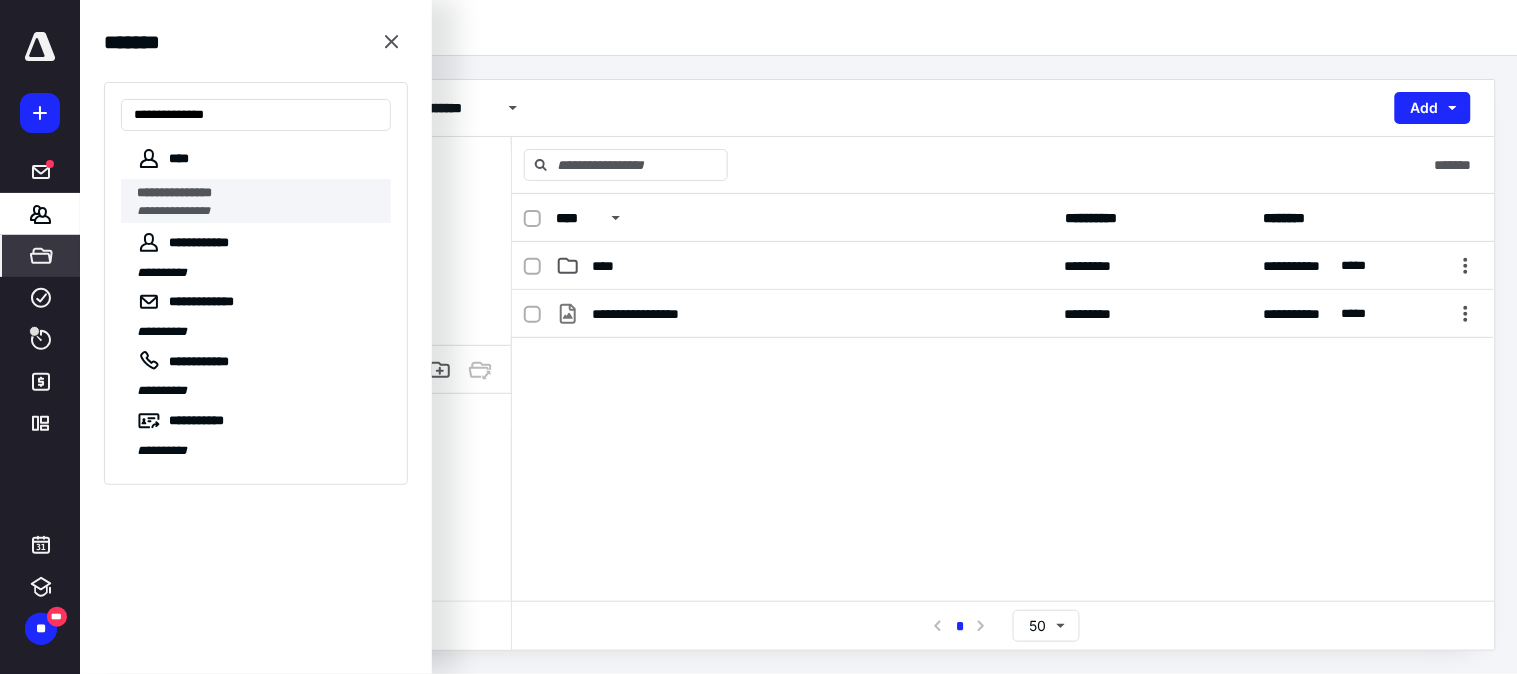 type on "**********" 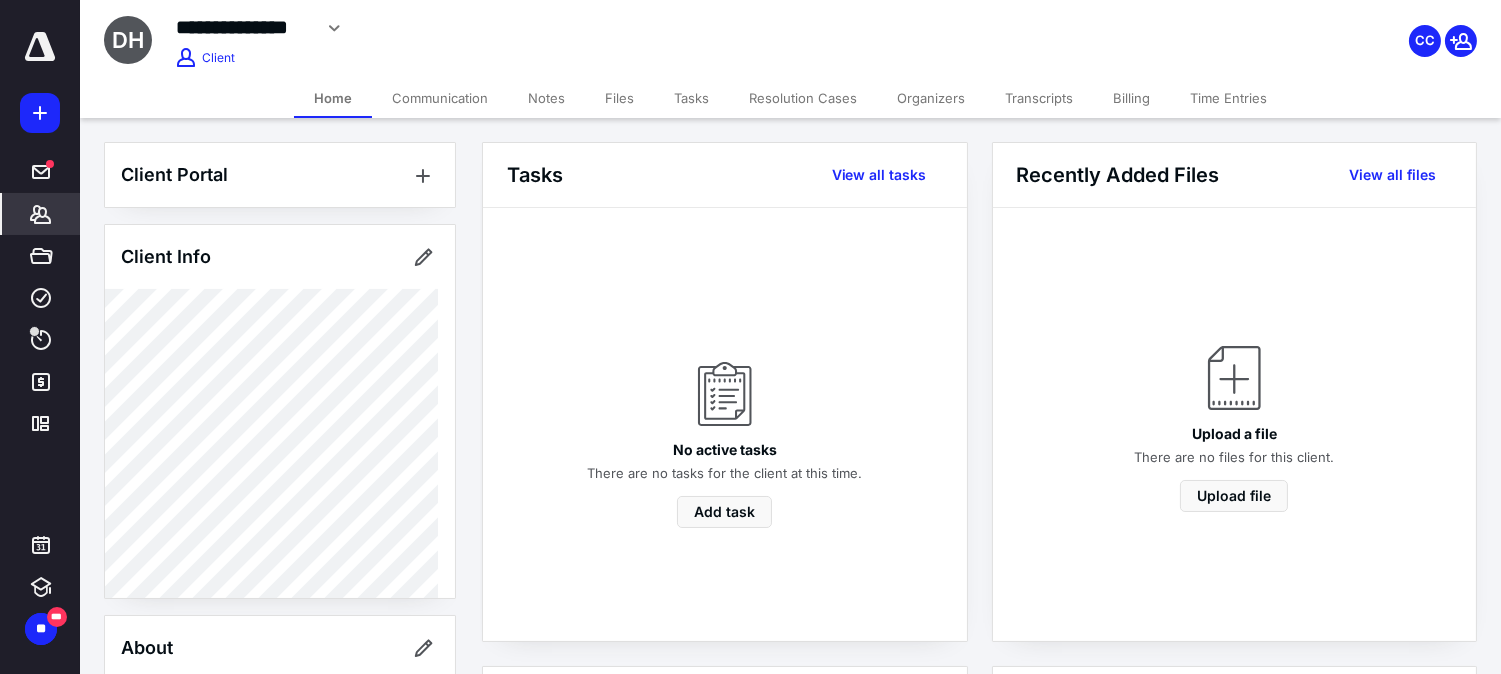 click on "Transcripts" at bounding box center (1039, 98) 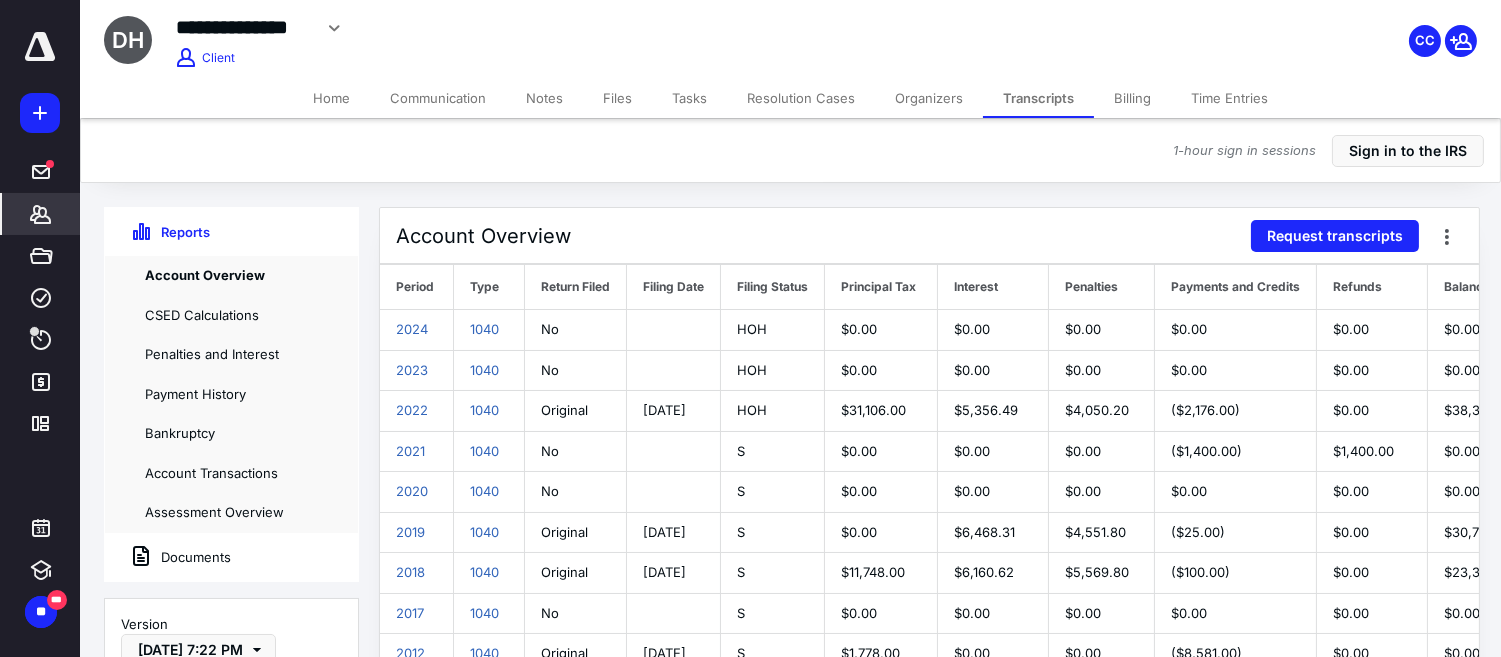 click on "Documents" at bounding box center (168, 557) 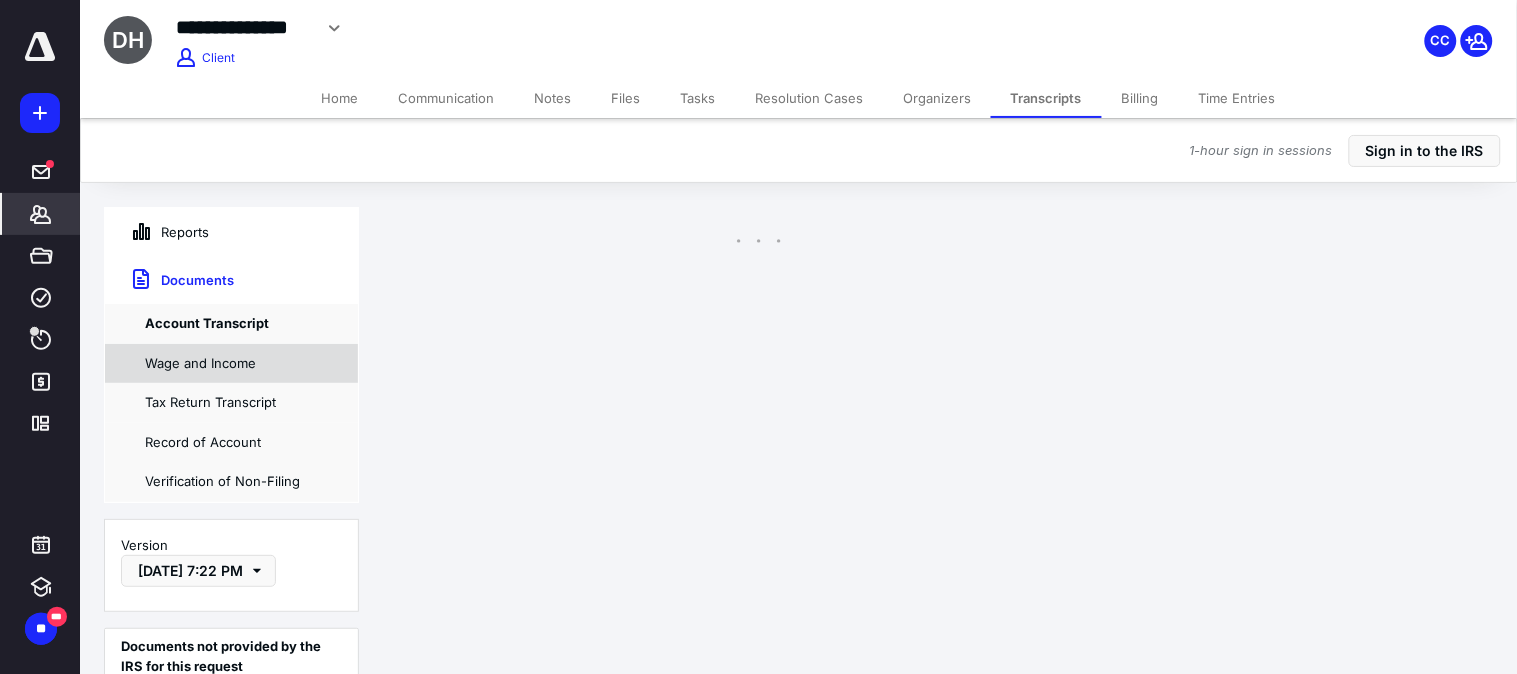 click on "Wage and Income" at bounding box center (231, 364) 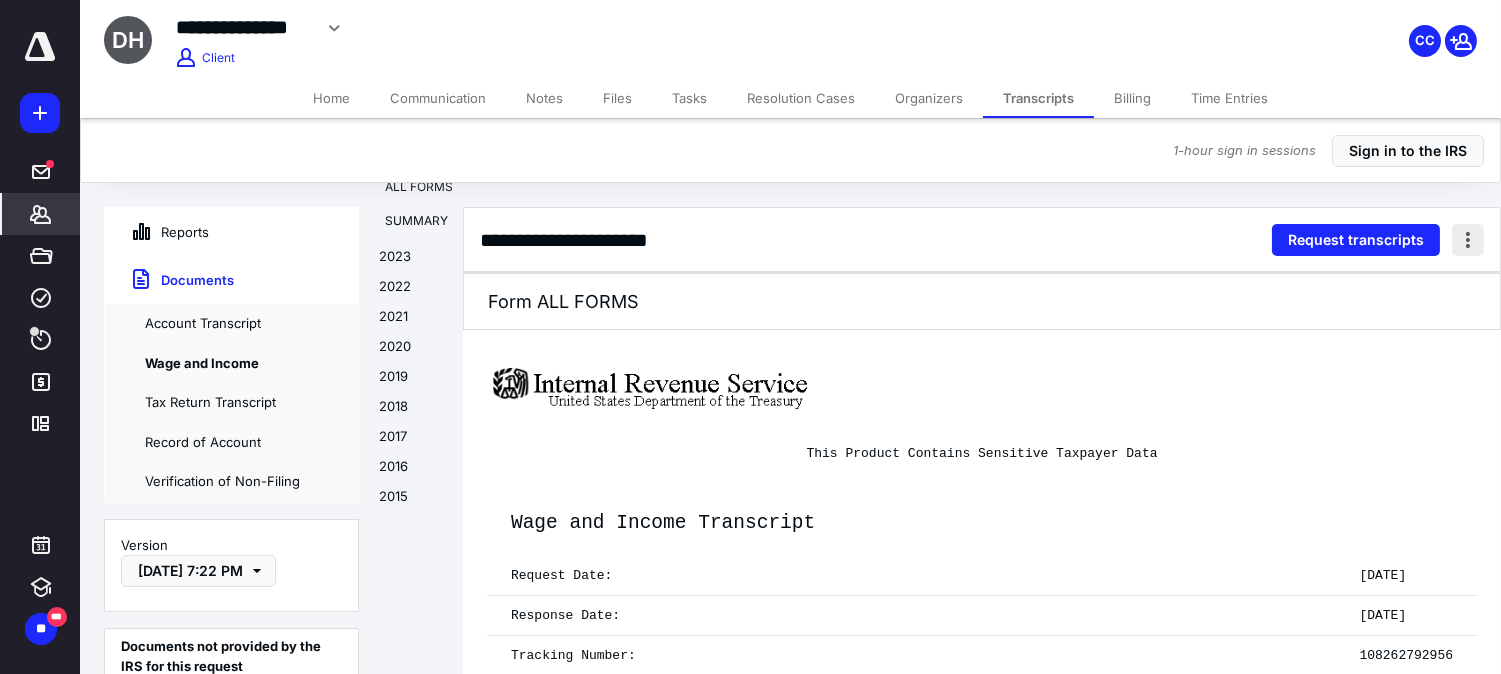 click at bounding box center [1468, 240] 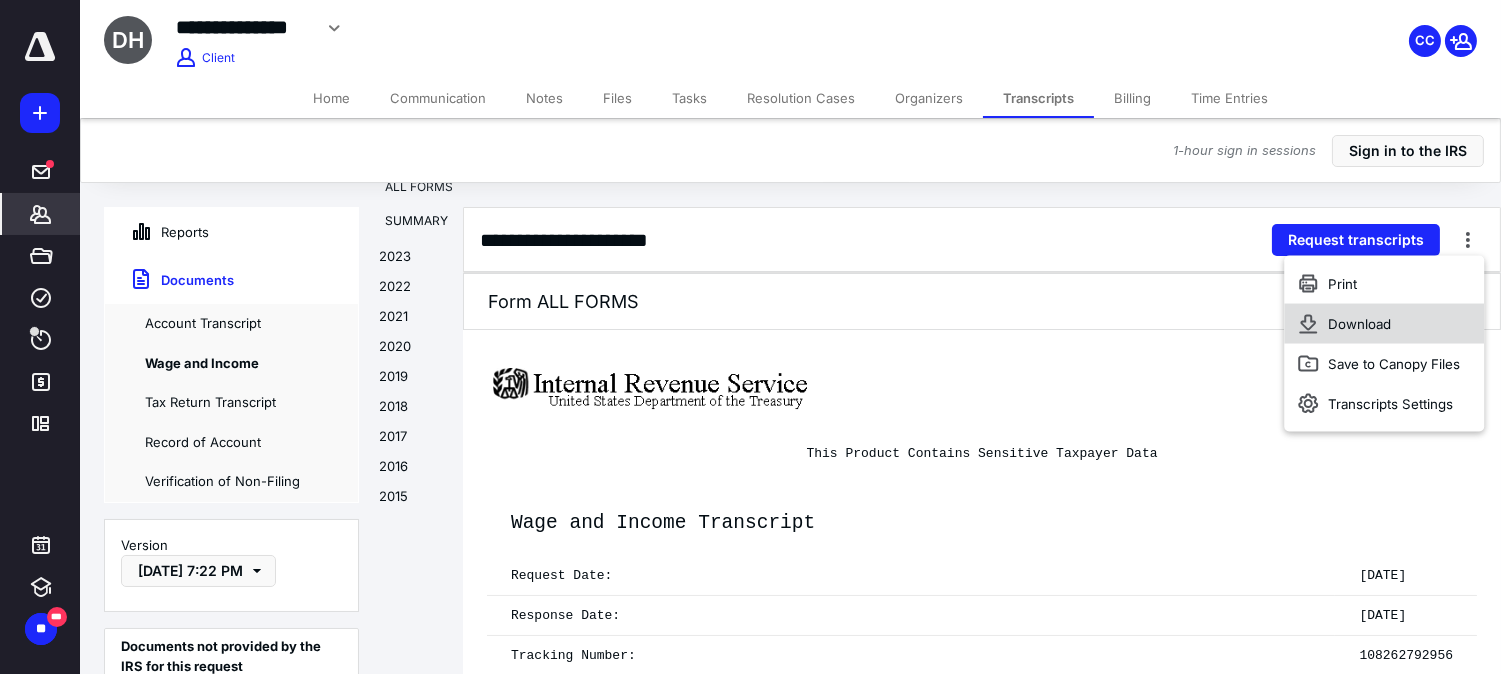click on "Download" at bounding box center [1384, 324] 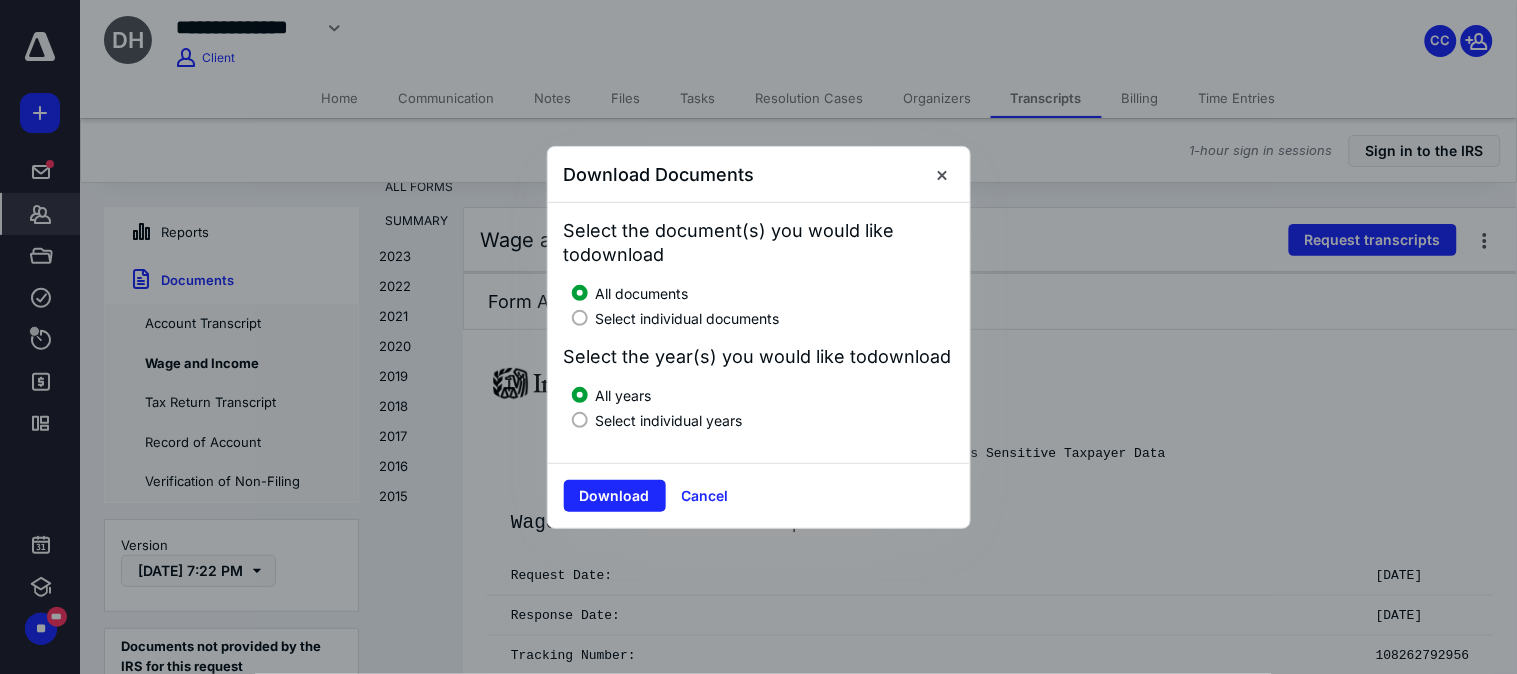 click on "Select individual documents" at bounding box center [688, 318] 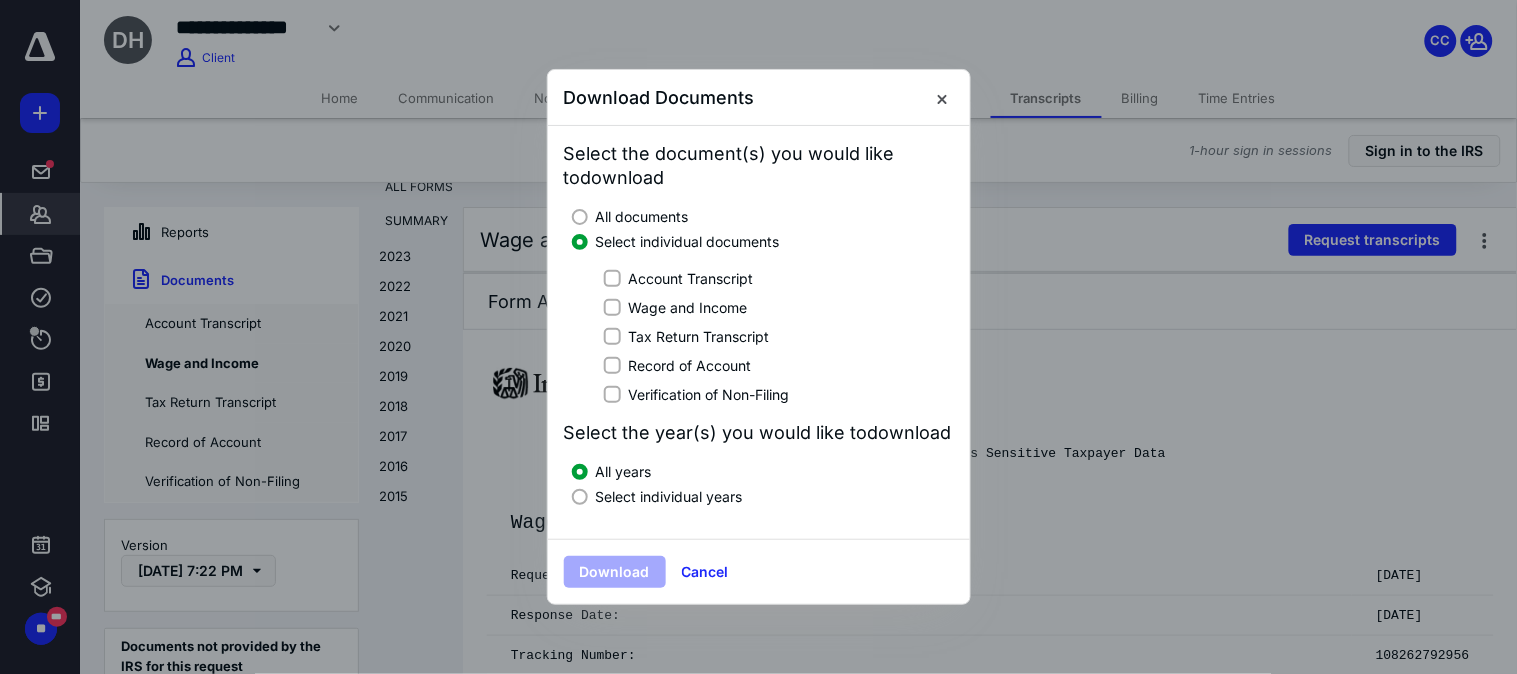 click on "Wage and Income" at bounding box center [688, 307] 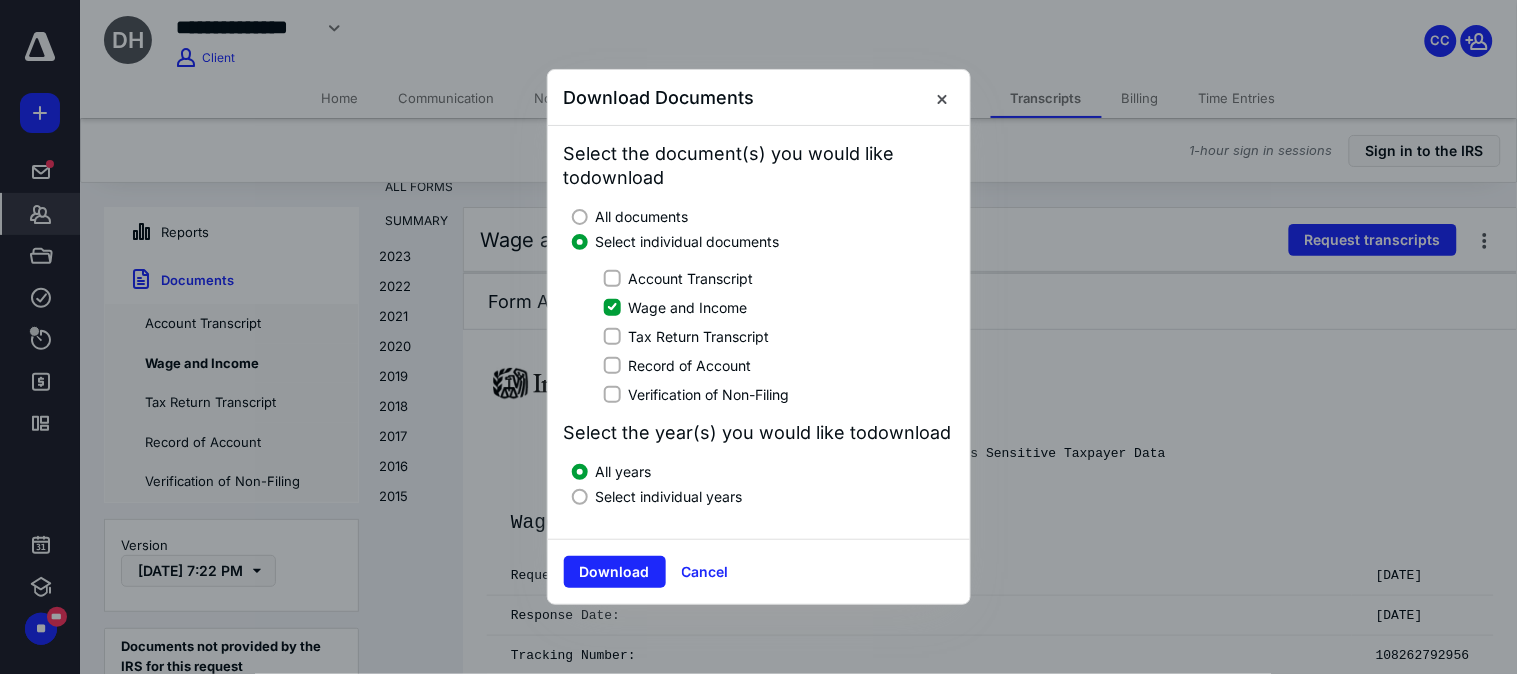 click on "Select individual years" at bounding box center (763, 494) 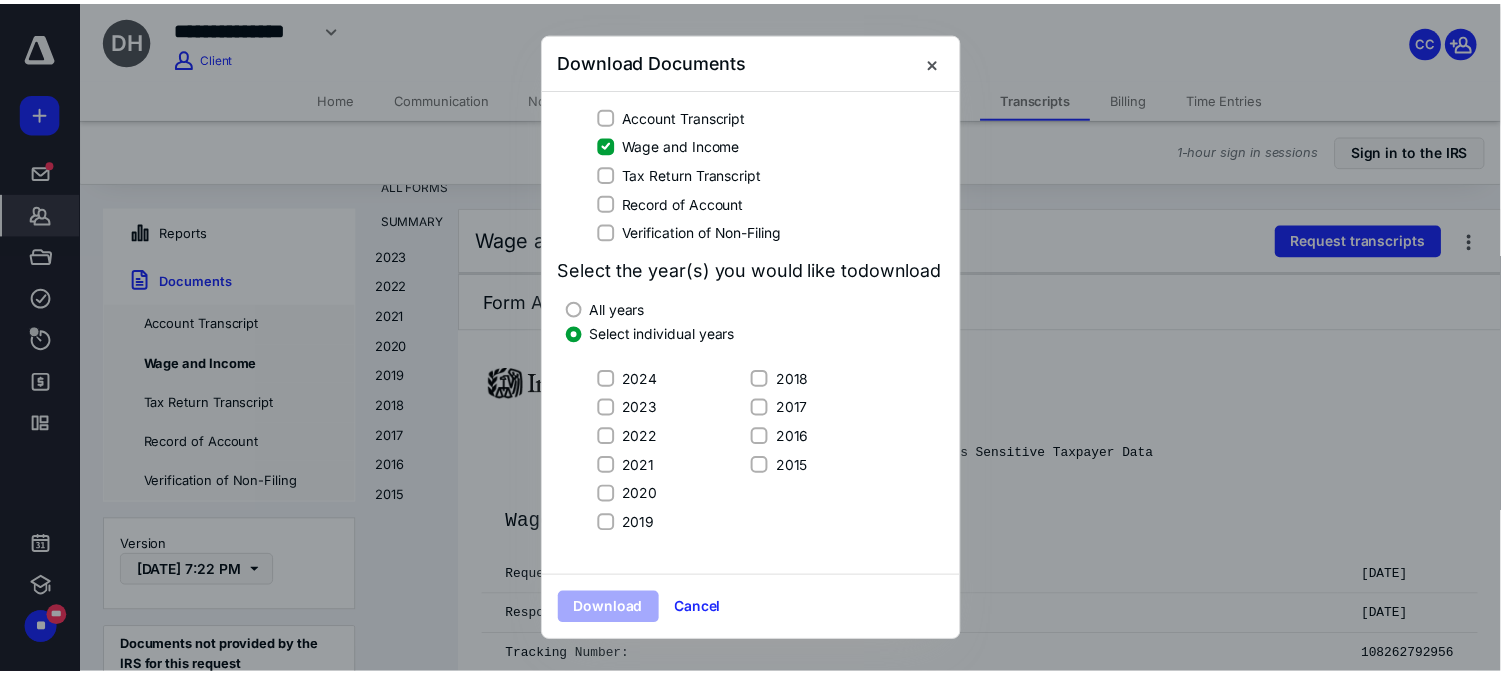scroll, scrollTop: 148, scrollLeft: 0, axis: vertical 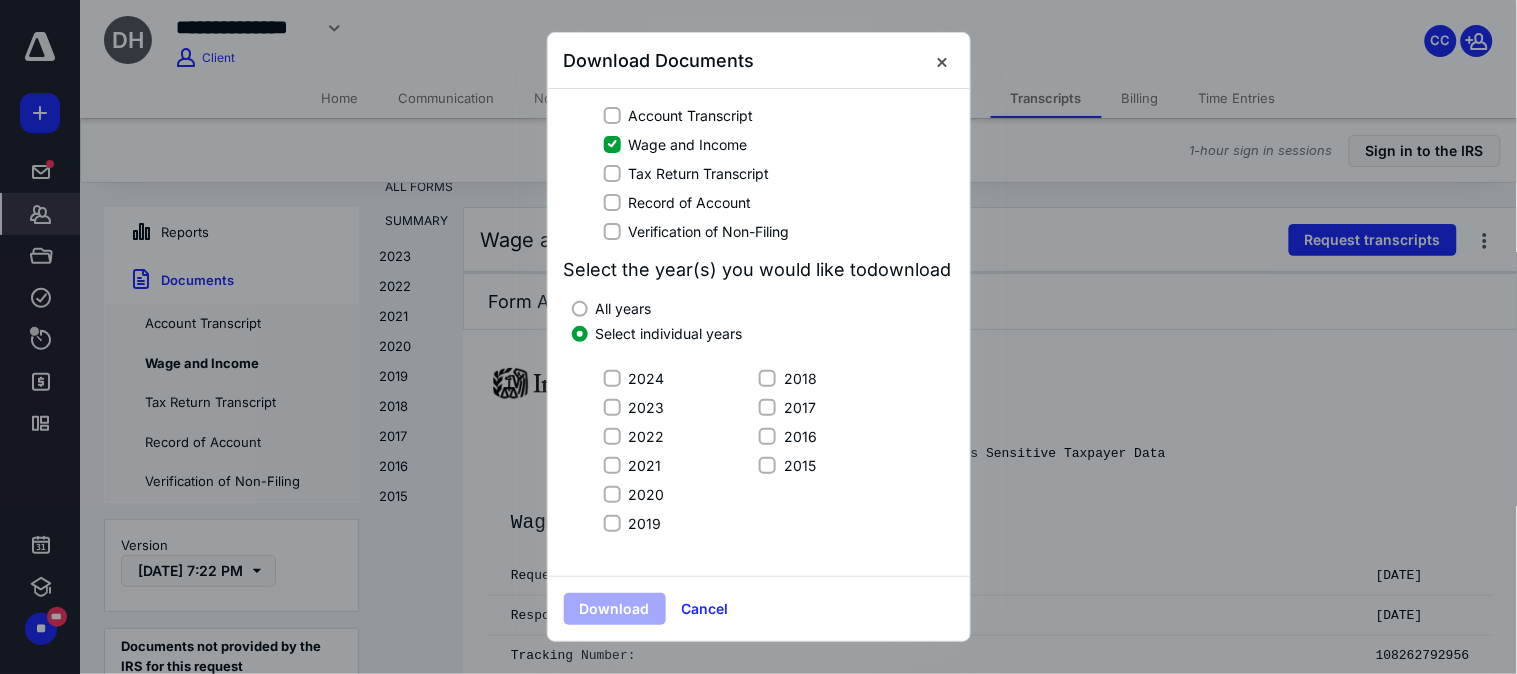 click on "2020" at bounding box center [647, 494] 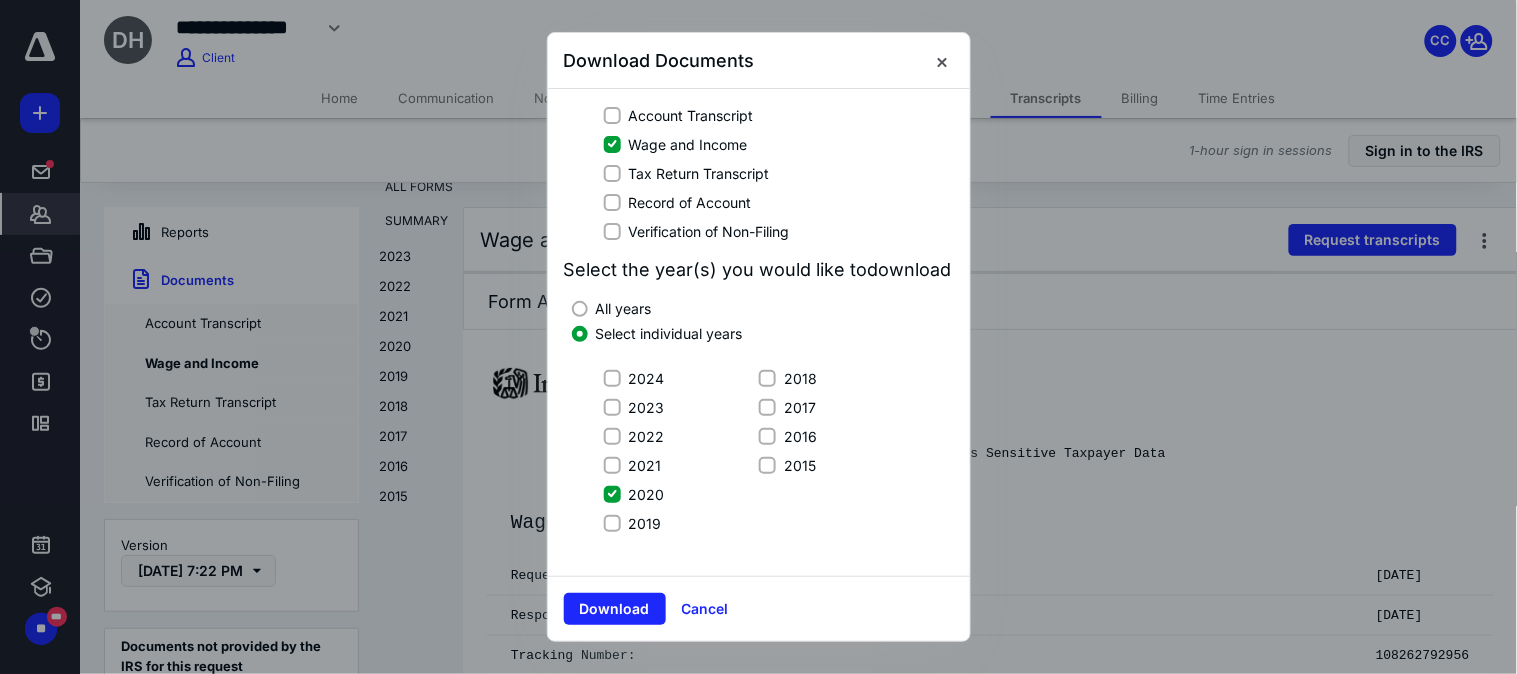 click on "2021" at bounding box center [645, 465] 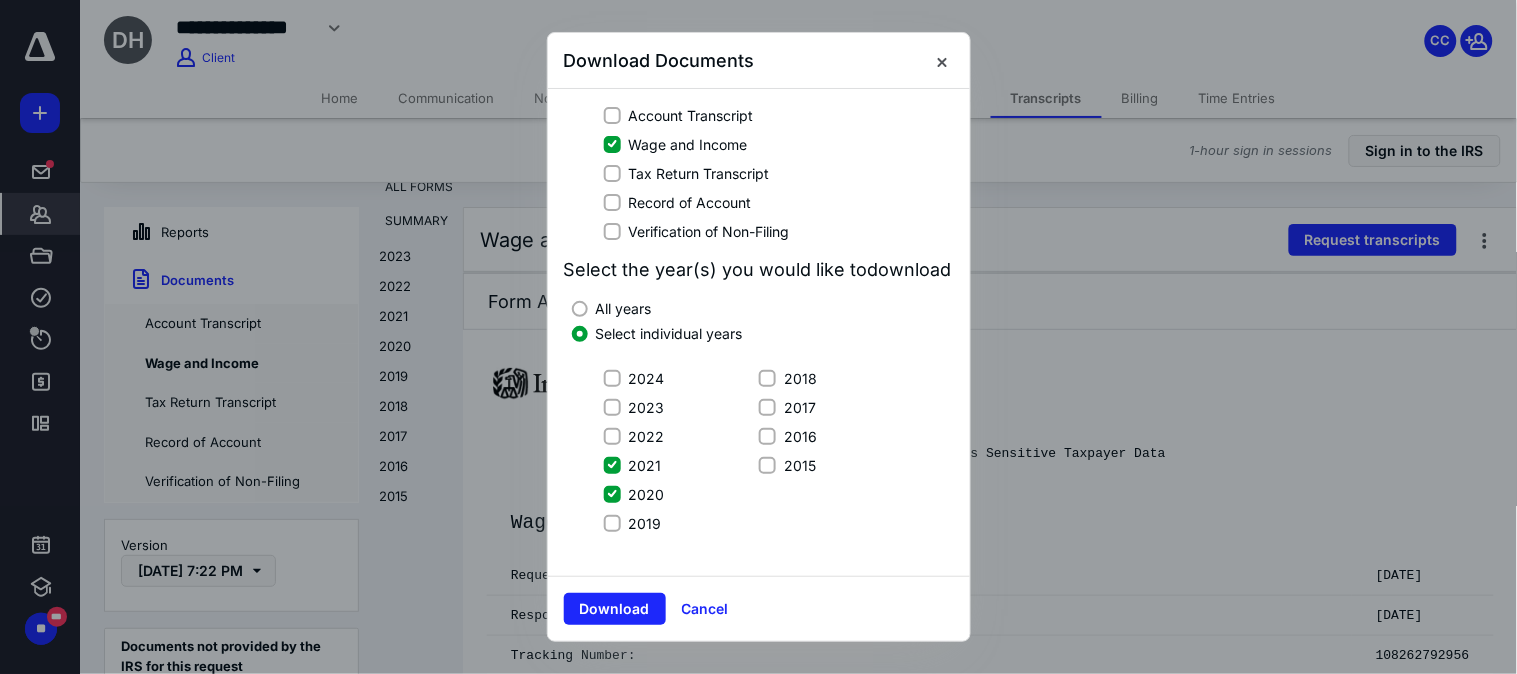 click on "2022" at bounding box center (647, 436) 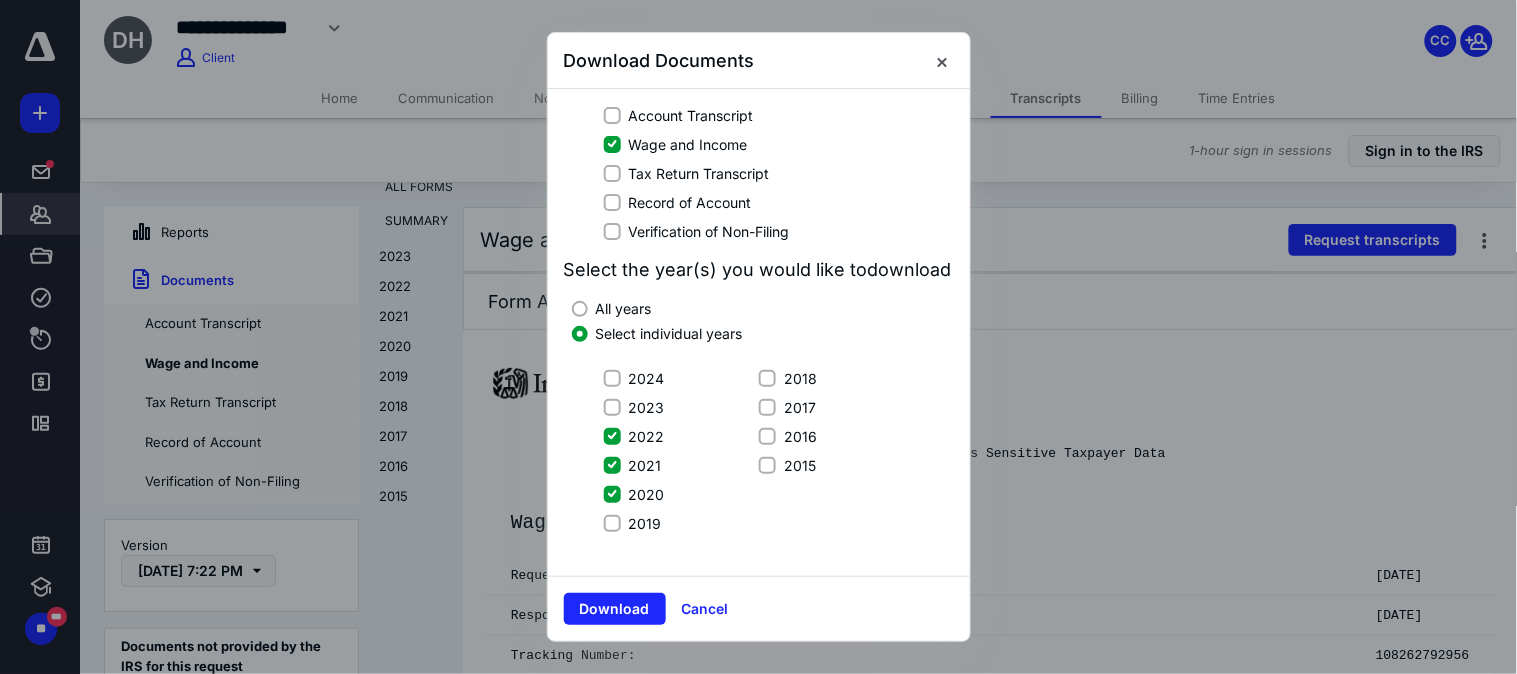 click on "2023" at bounding box center [647, 407] 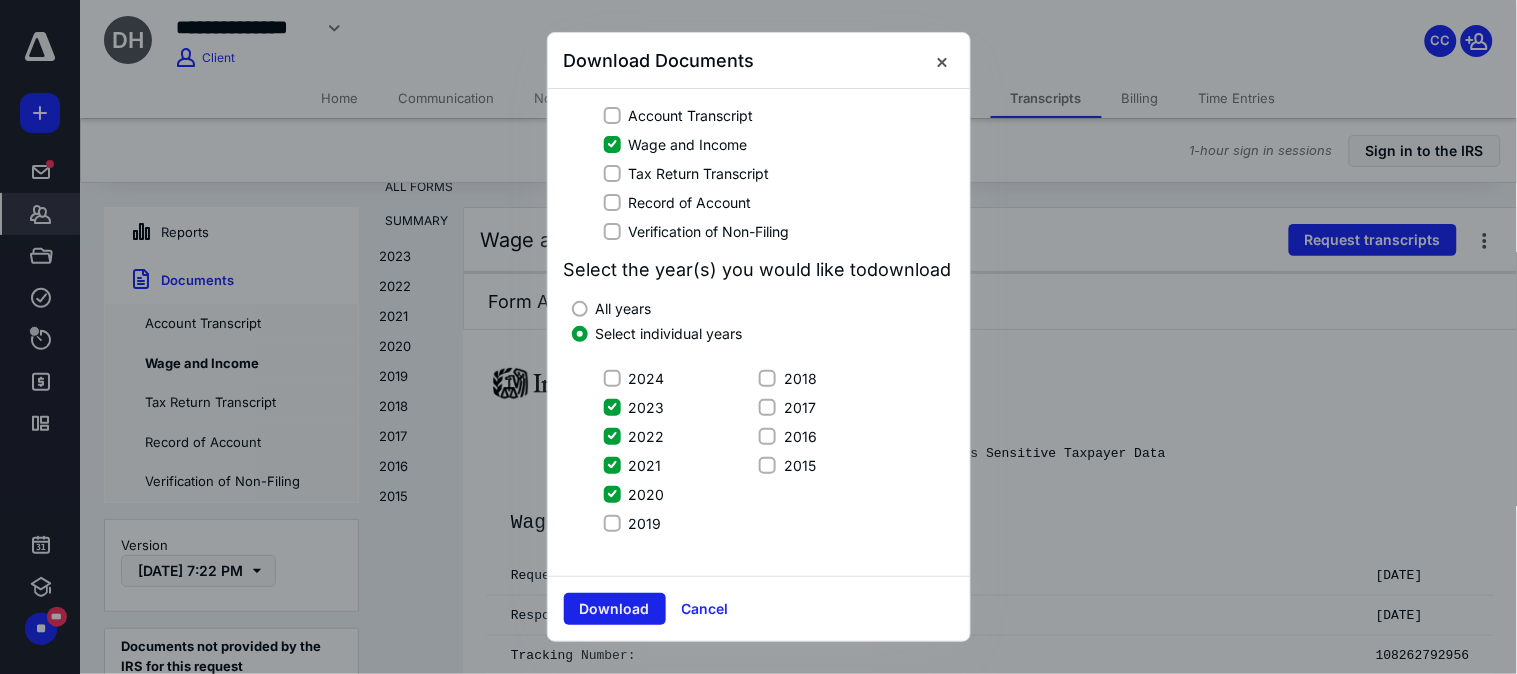 click on "Download" at bounding box center [615, 609] 